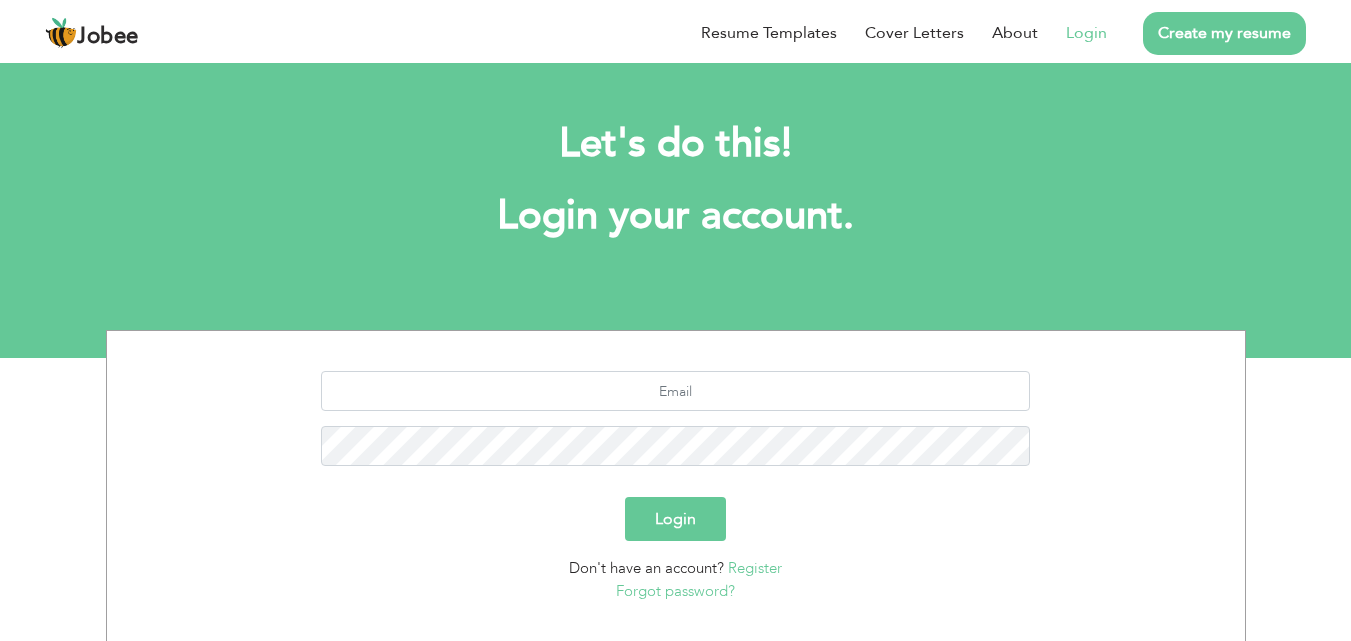 scroll, scrollTop: 0, scrollLeft: 0, axis: both 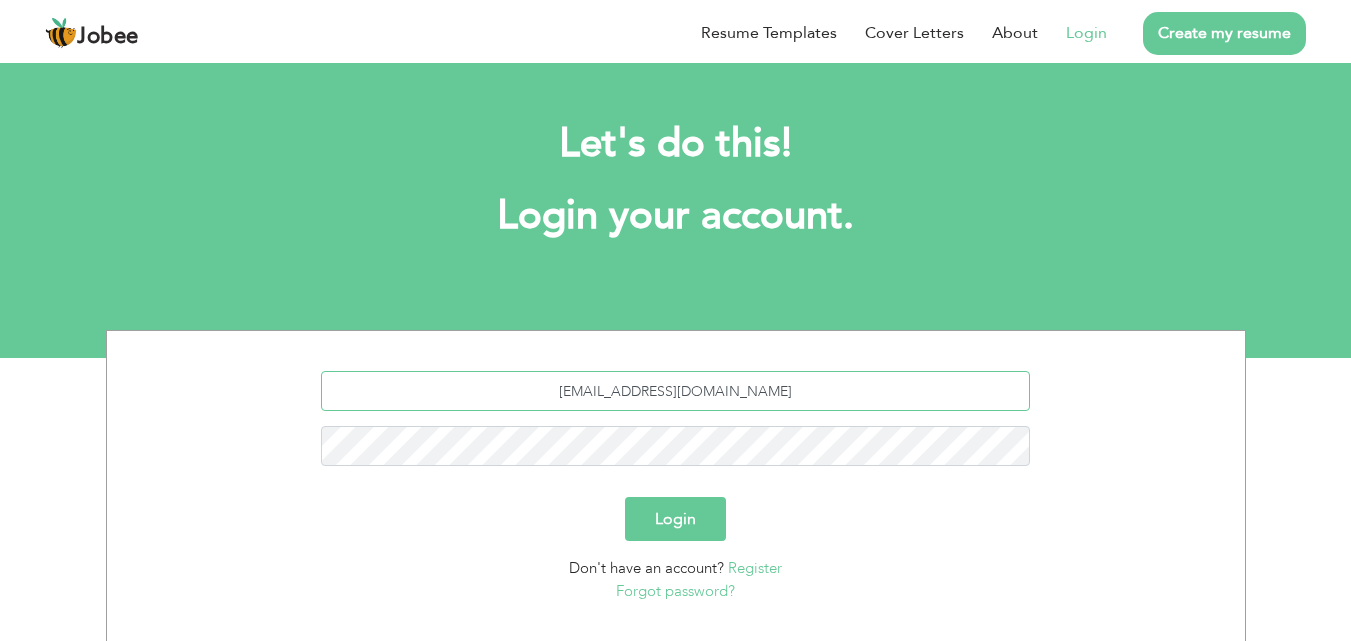click on "tehreem.sharif20@gmail.com" at bounding box center (675, 391) 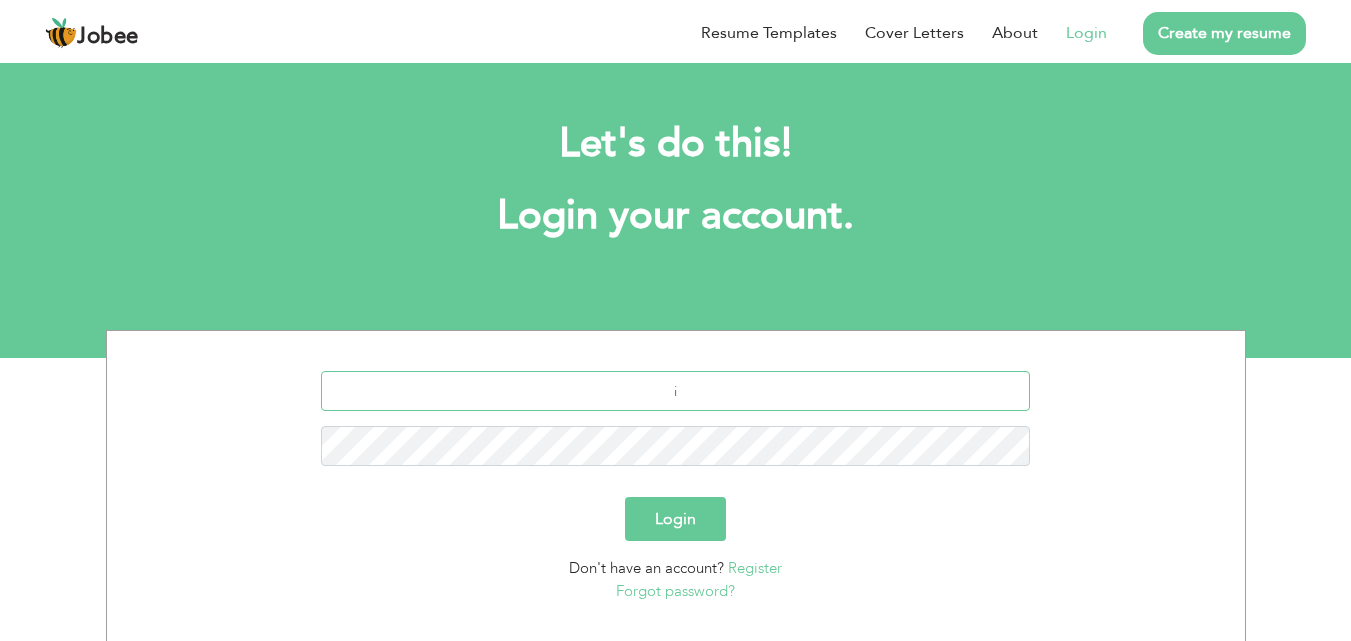 type on "[PERSON_NAME][EMAIL_ADDRESS][DOMAIN_NAME]" 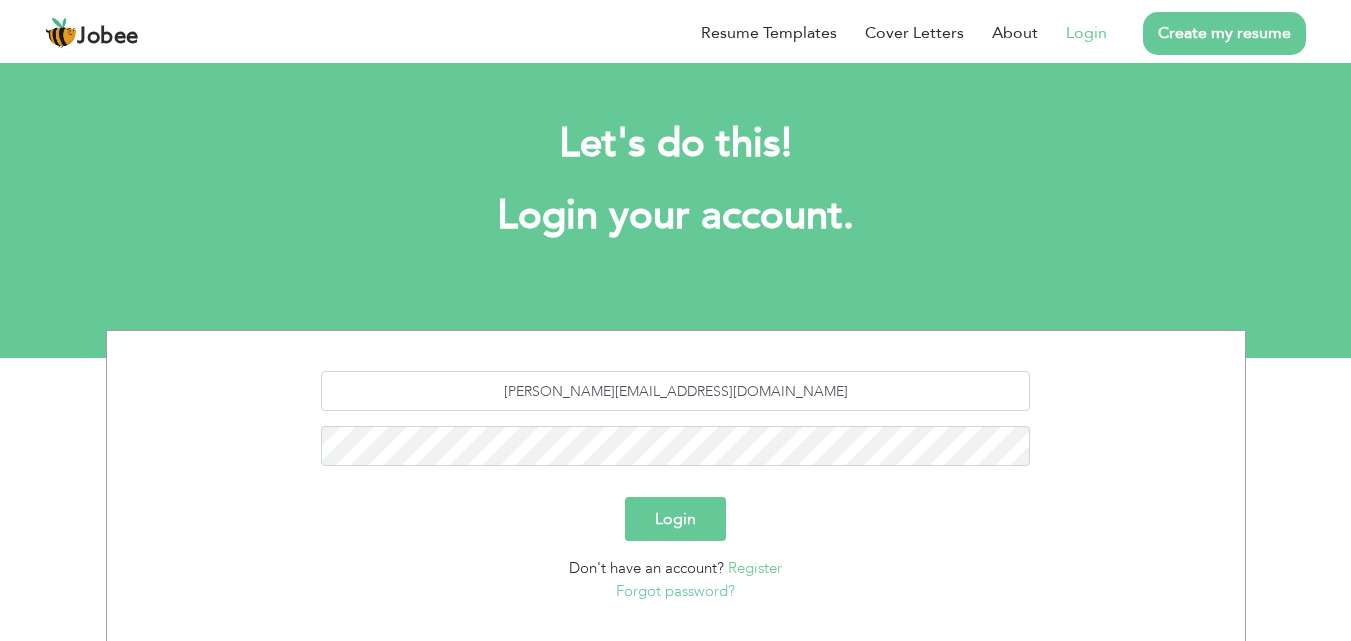 click on "Login" at bounding box center (675, 519) 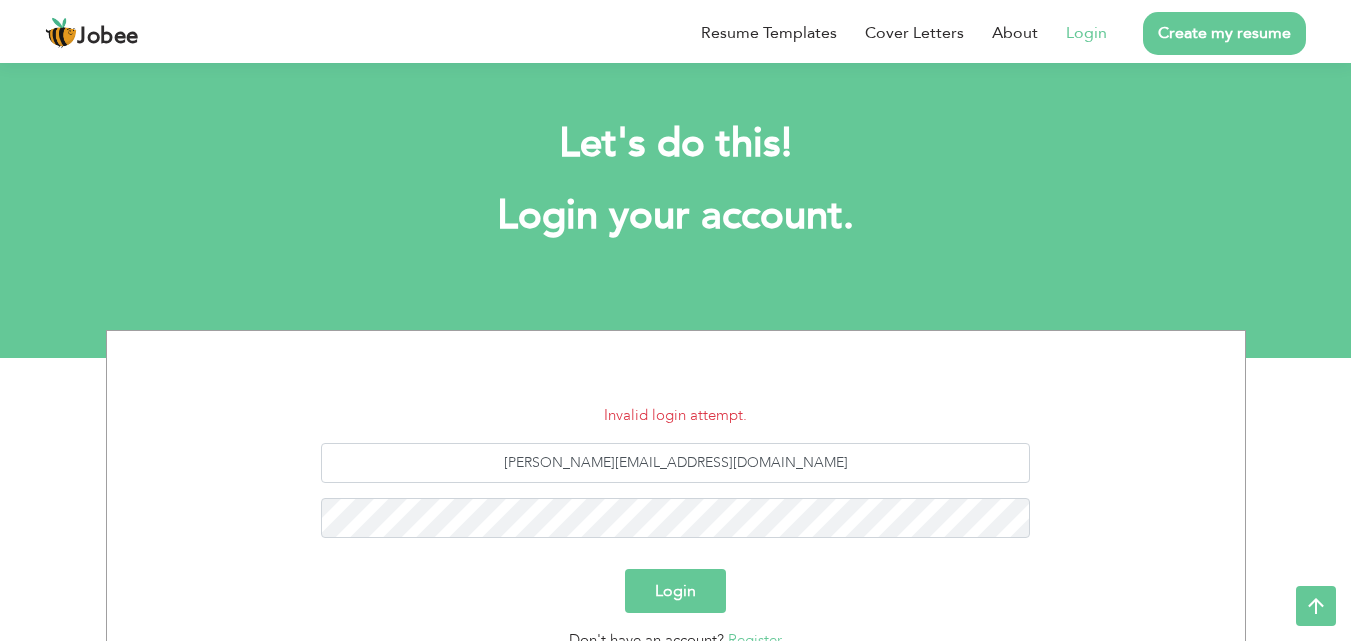 scroll, scrollTop: 190, scrollLeft: 0, axis: vertical 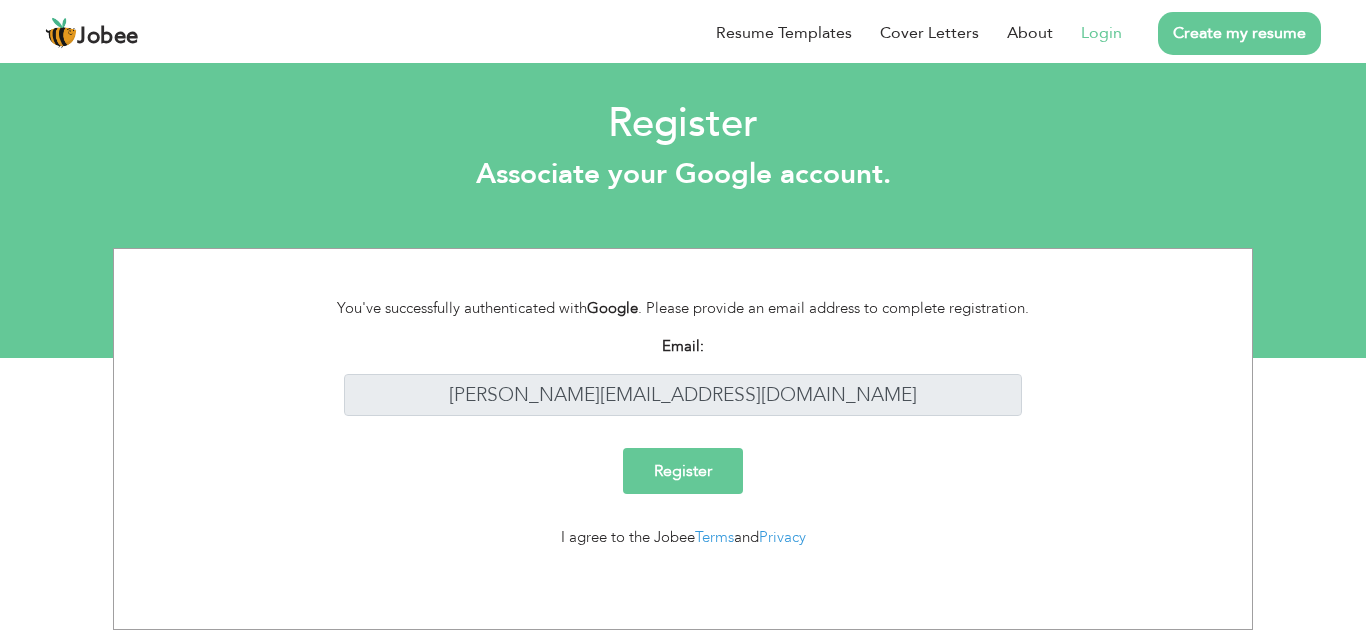 click on "Register" at bounding box center (683, 471) 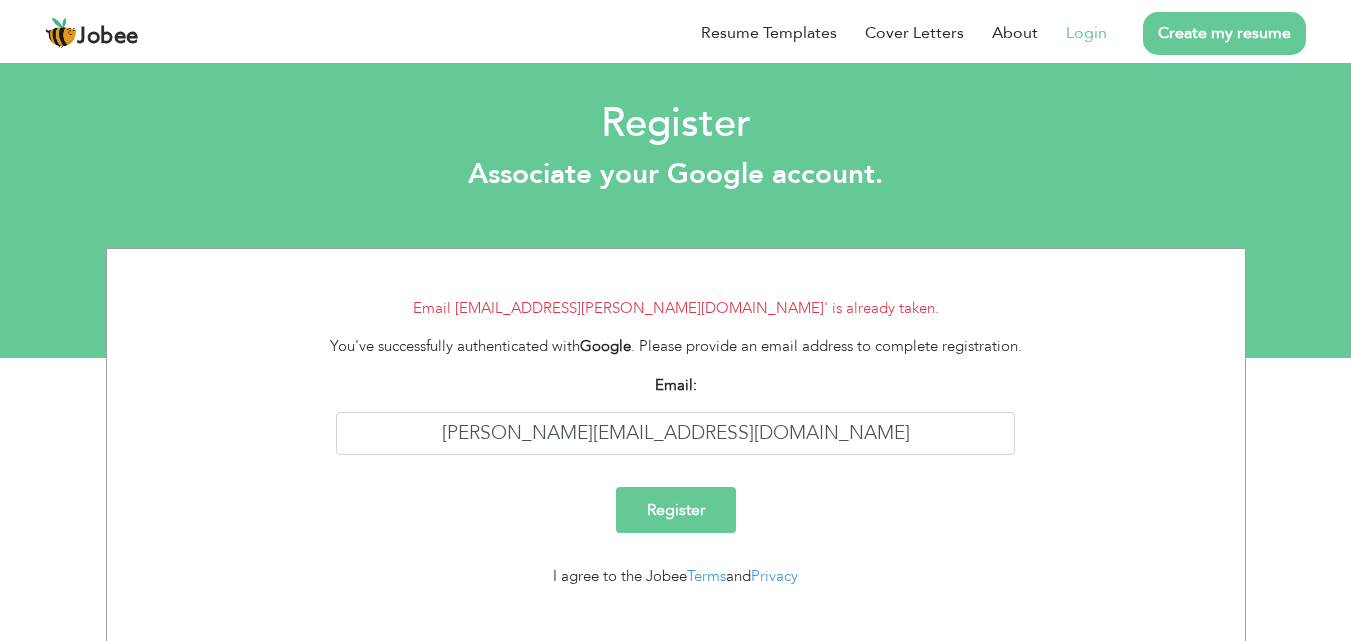 scroll, scrollTop: 0, scrollLeft: 0, axis: both 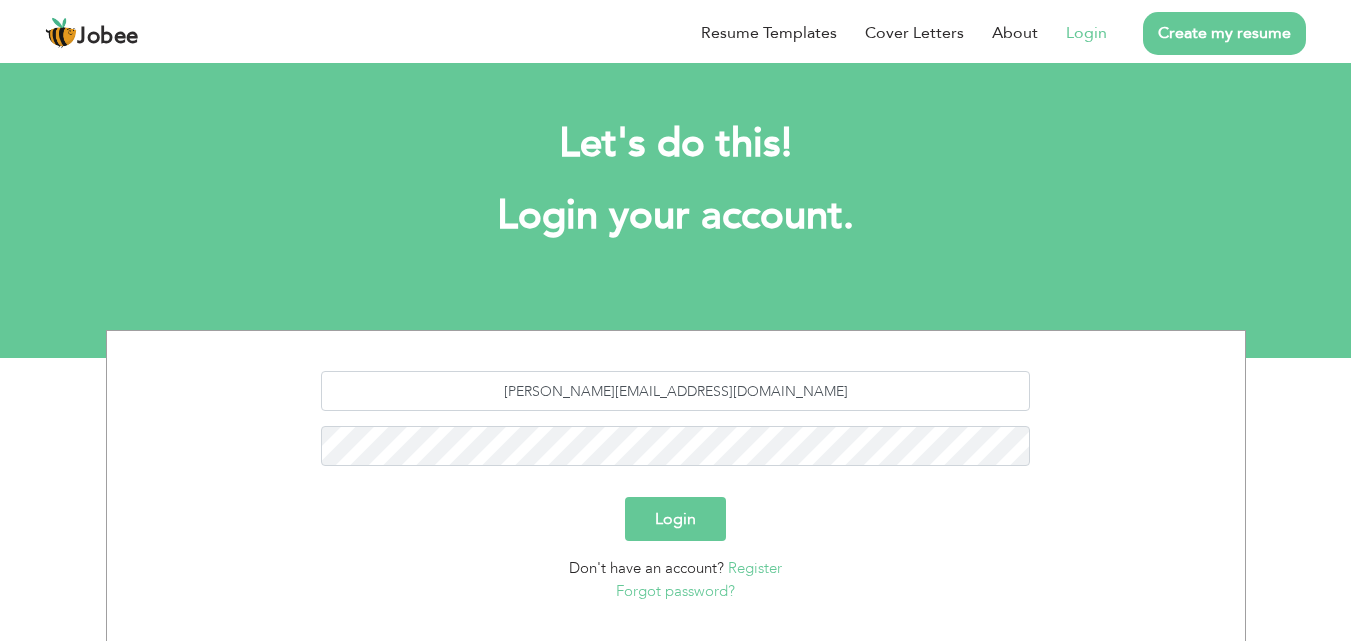 click on "Forgot password?" at bounding box center (675, 591) 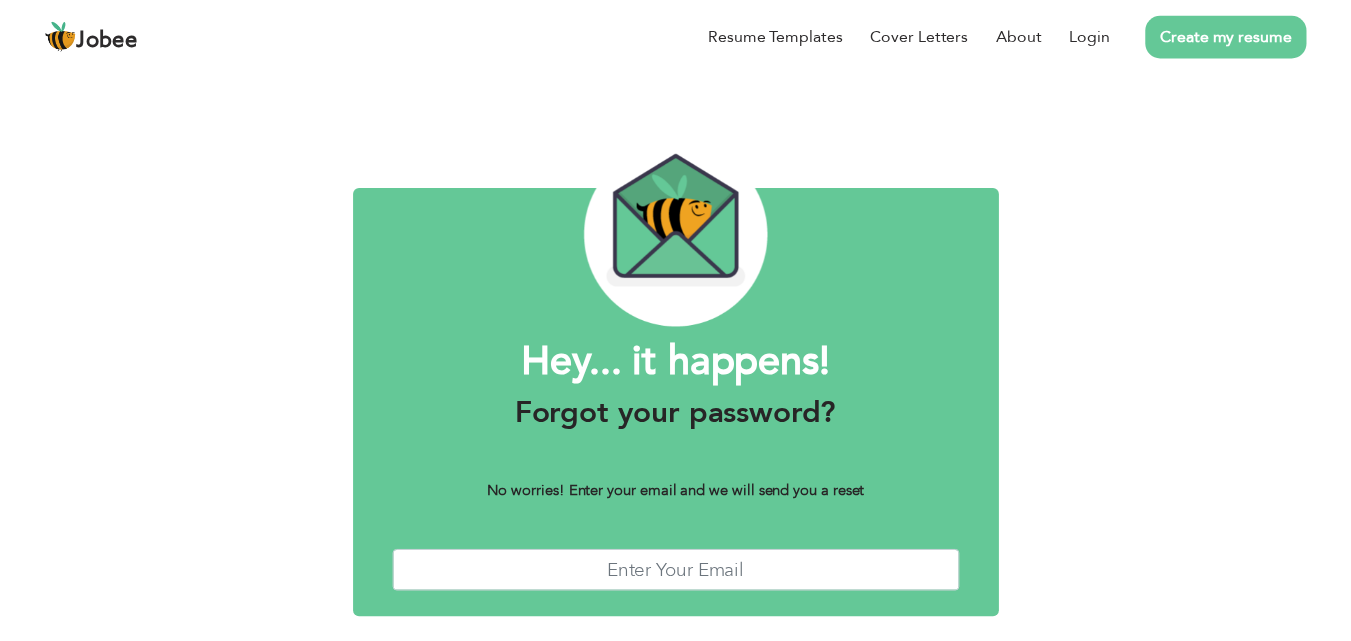 scroll, scrollTop: 0, scrollLeft: 0, axis: both 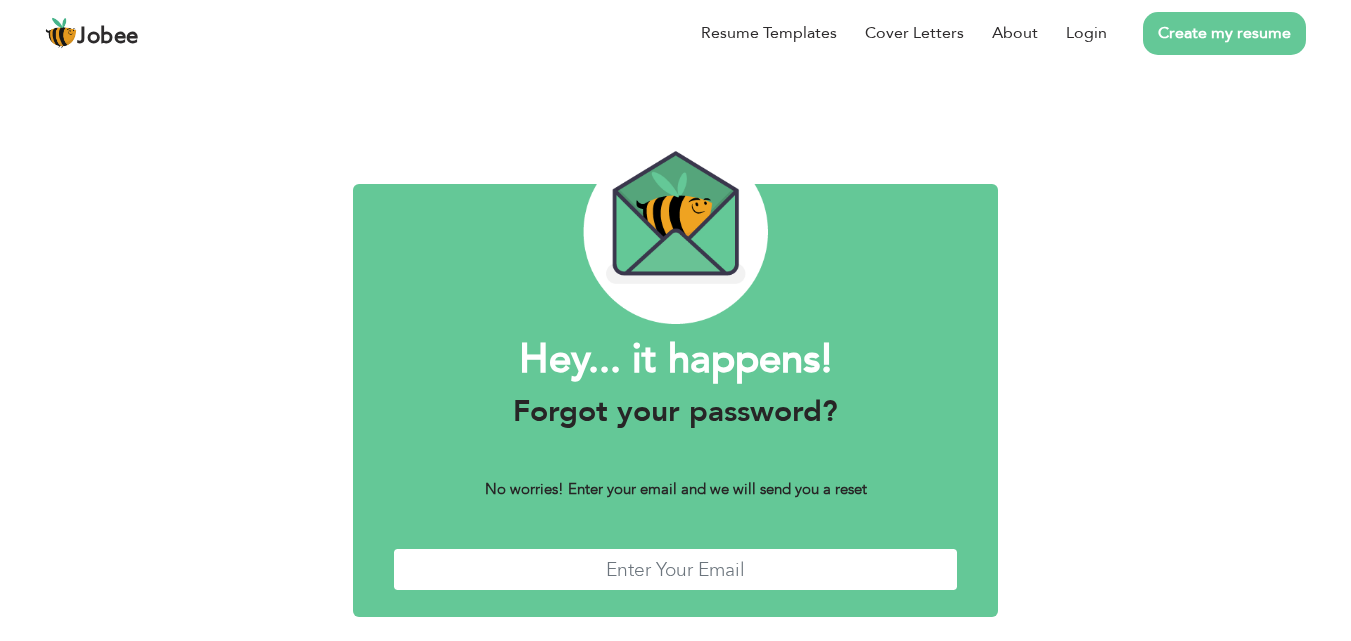click at bounding box center (676, 569) 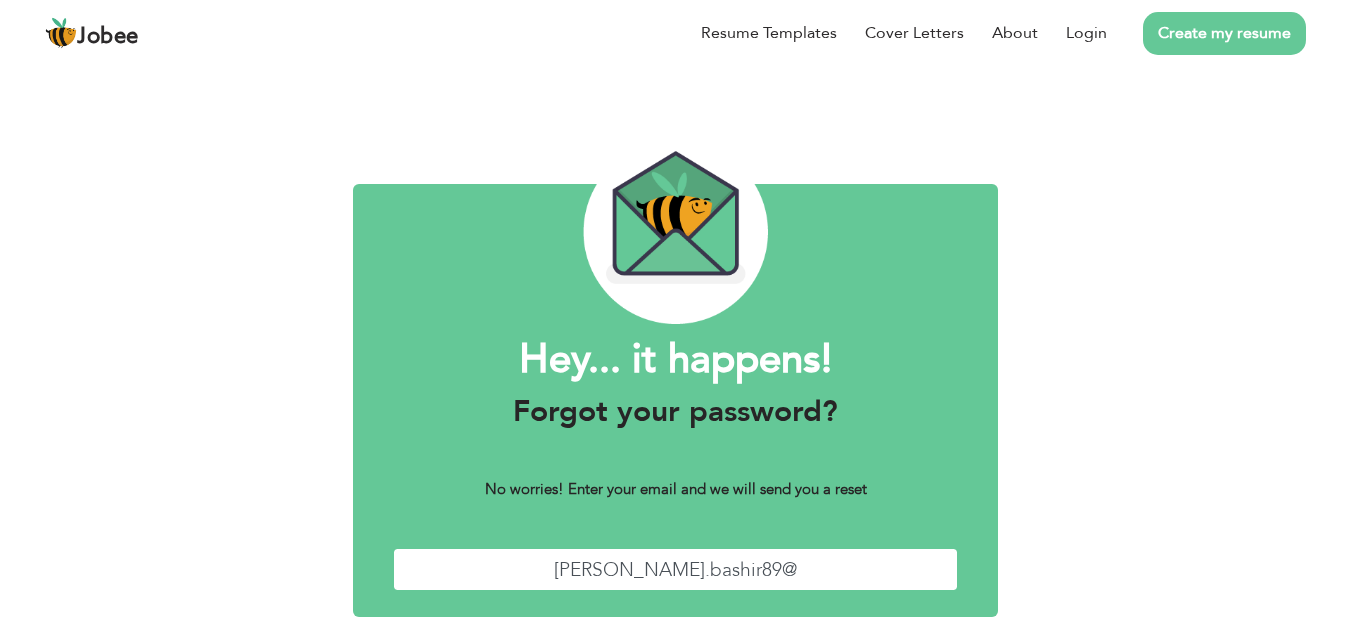 type on "irfan.bashir89@gmail.com" 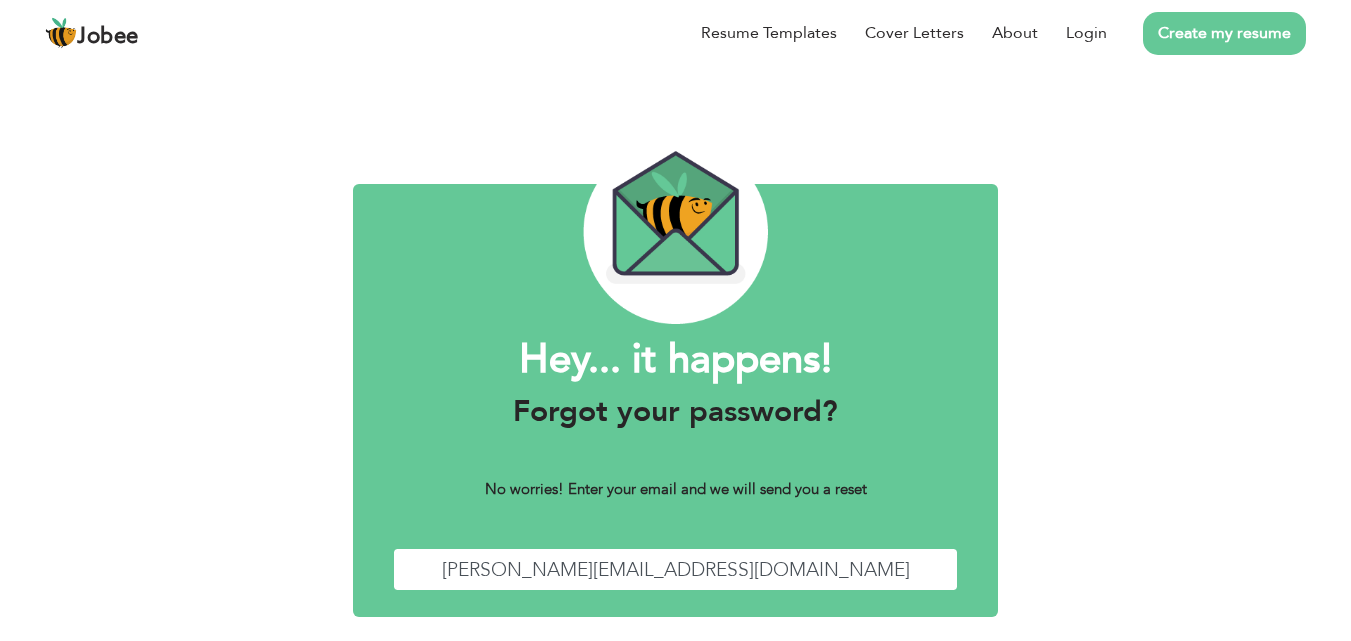 scroll, scrollTop: 79, scrollLeft: 0, axis: vertical 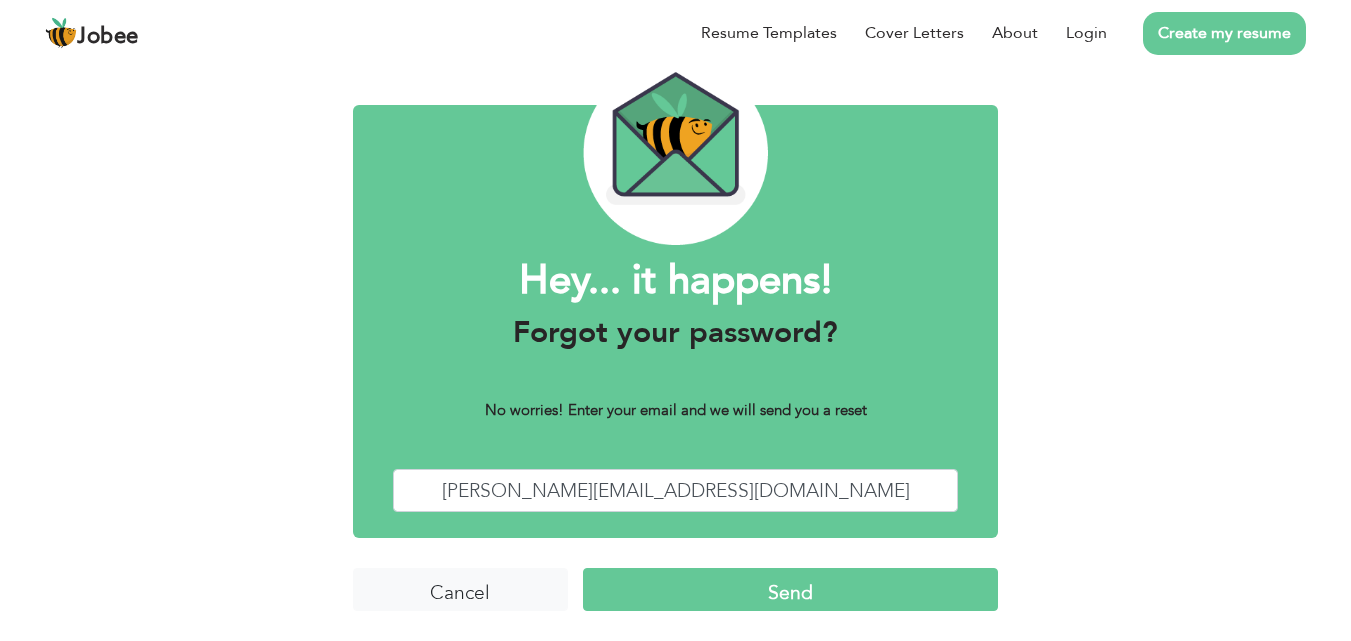 click on "Send" at bounding box center (790, 589) 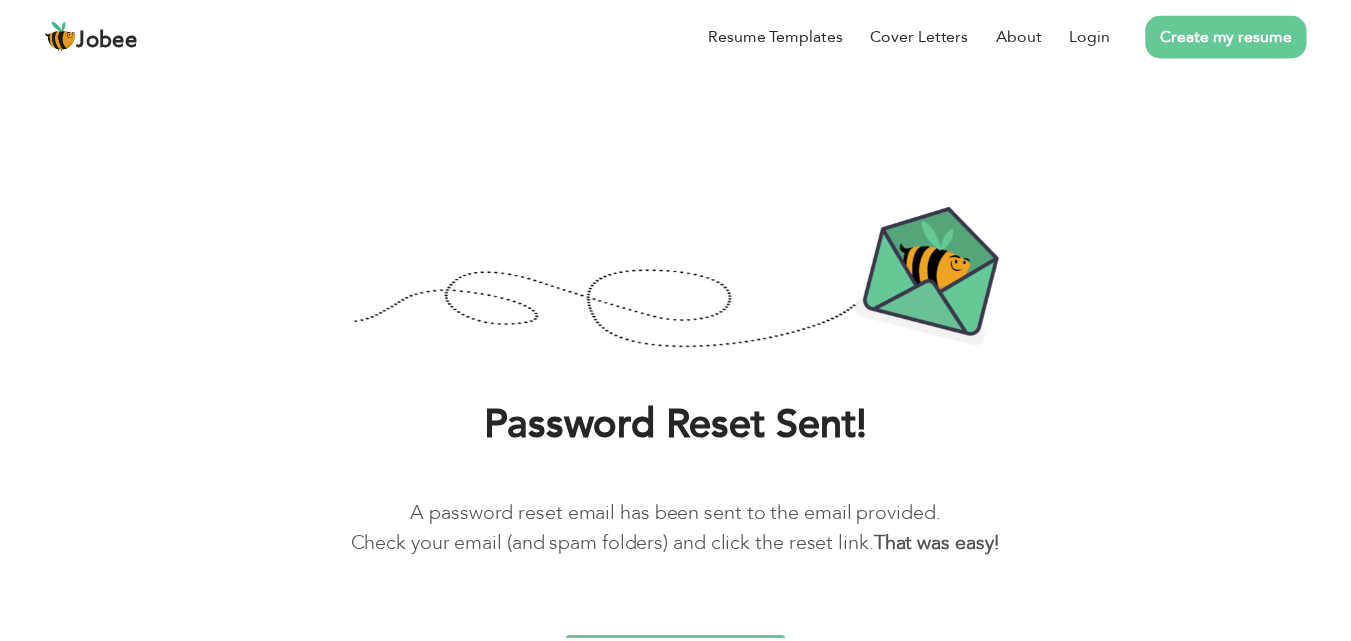 scroll, scrollTop: 0, scrollLeft: 0, axis: both 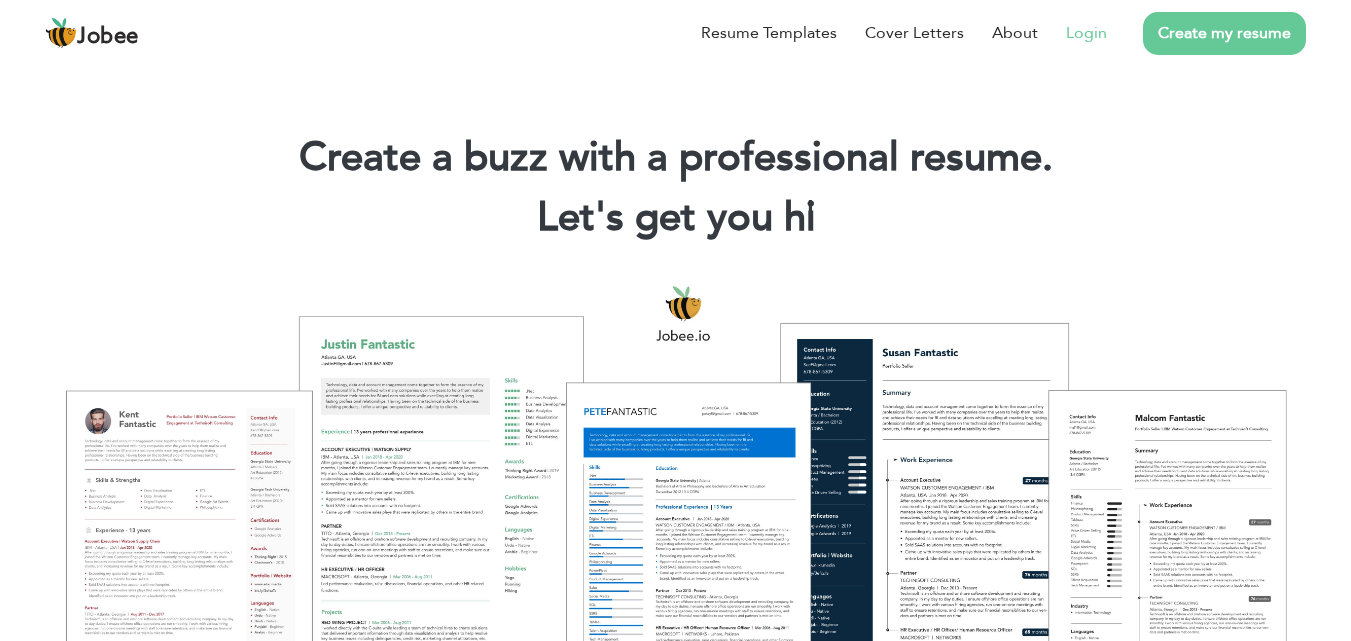 click on "Login" at bounding box center (1086, 33) 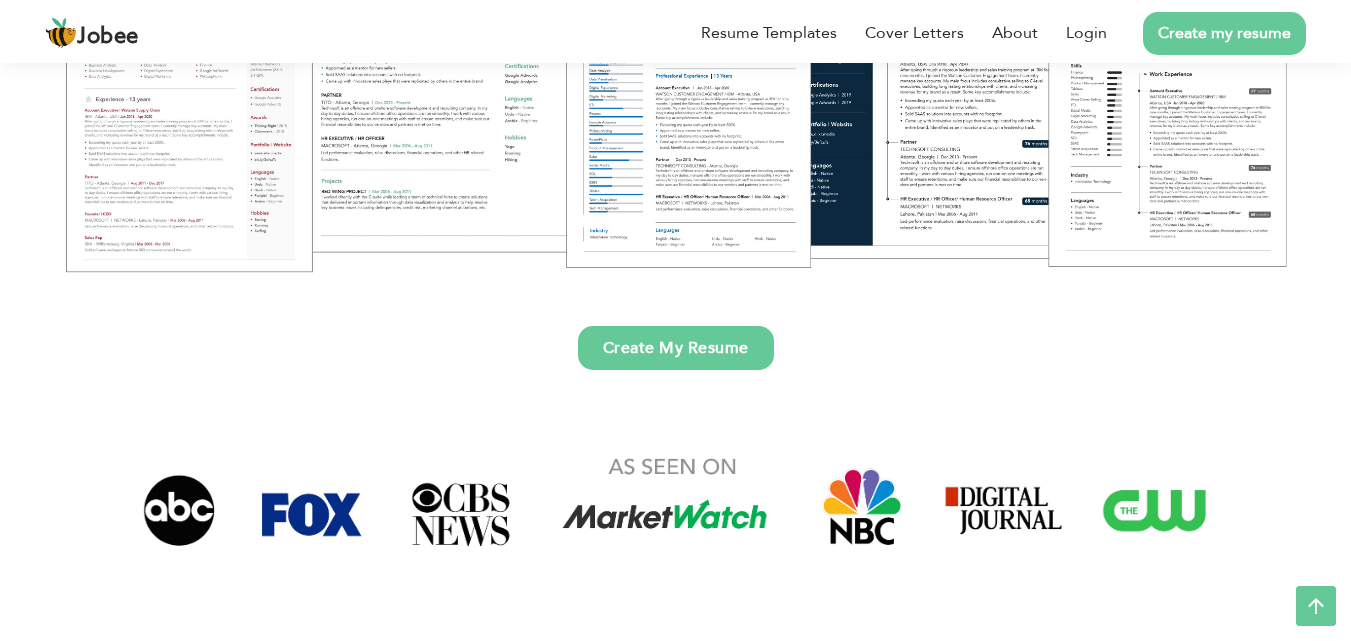 scroll, scrollTop: 497, scrollLeft: 0, axis: vertical 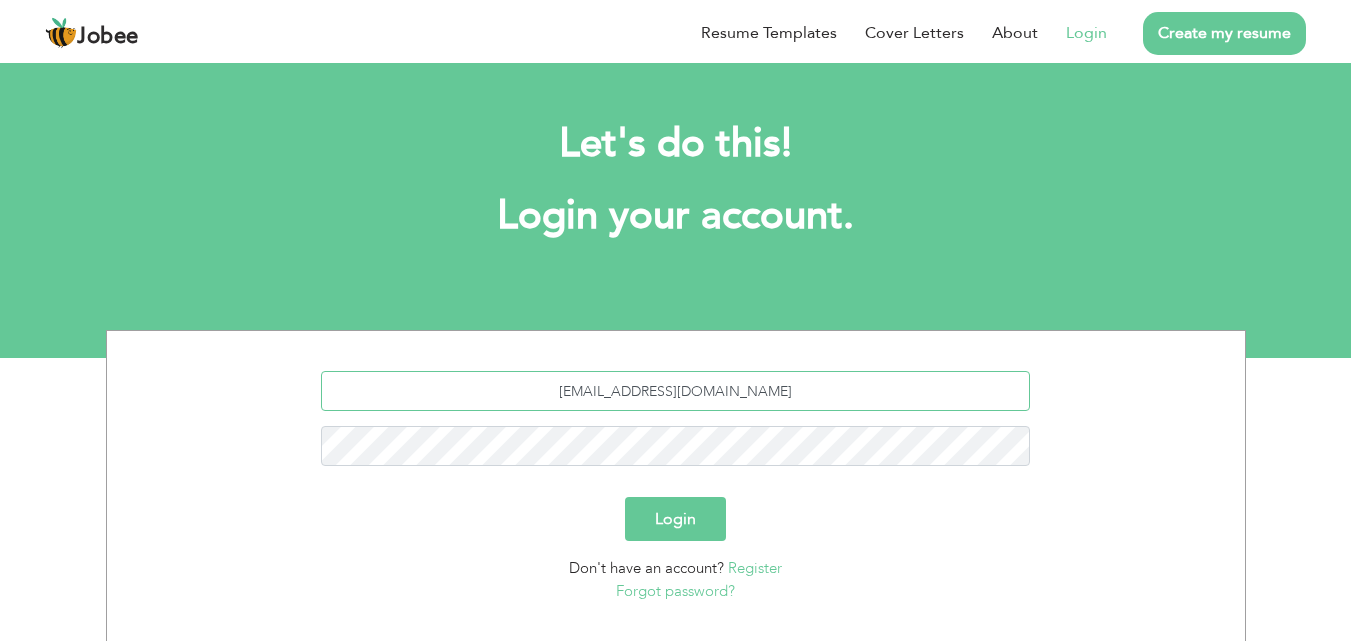 click on "tehreem.sharif20@gmail.com" at bounding box center (675, 391) 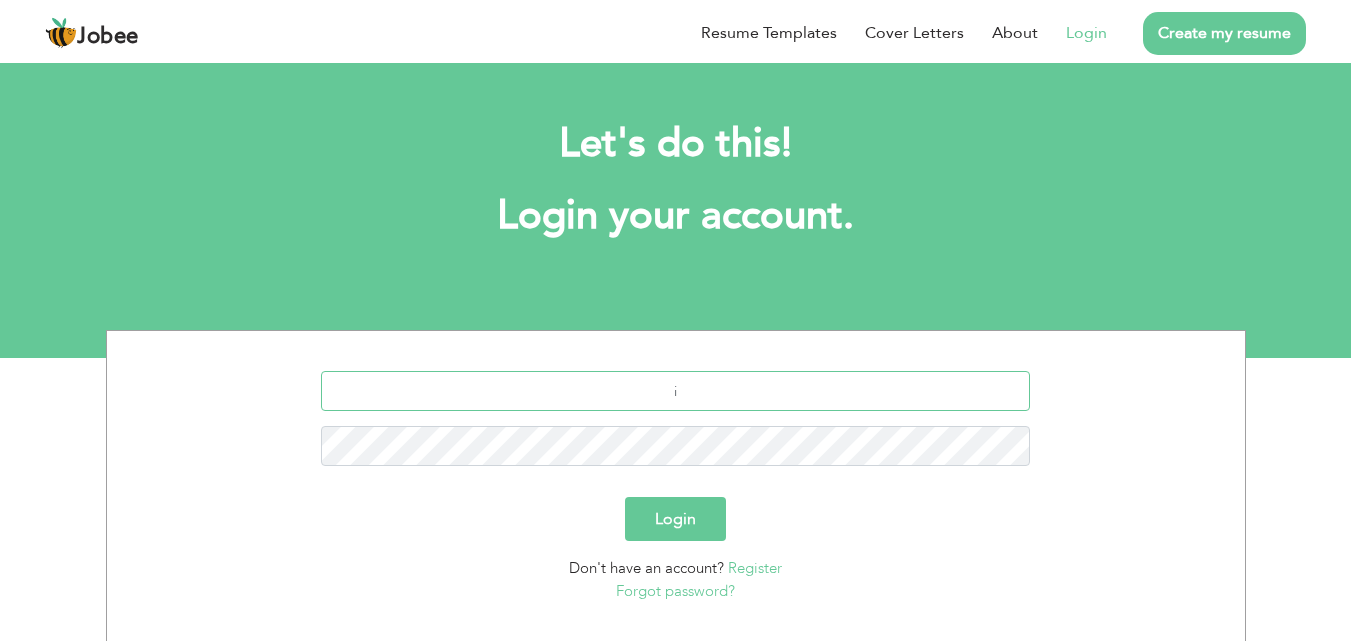 type on "irfan.bashir89@gmail.com" 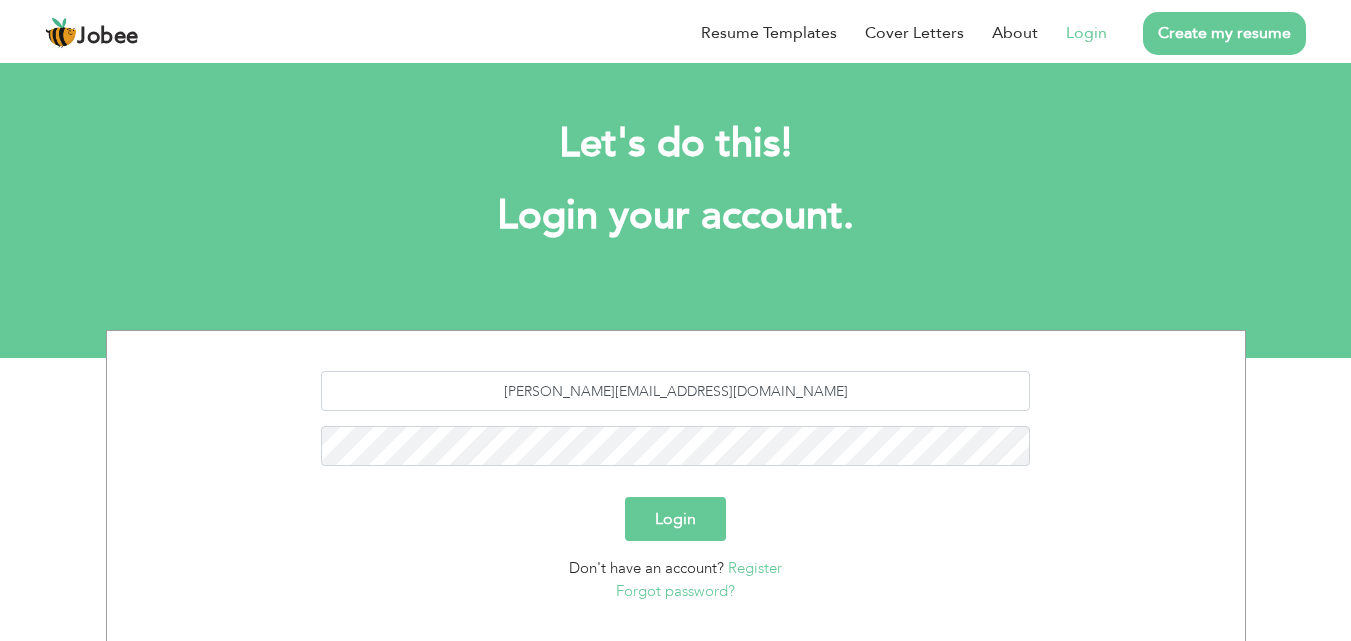 click on "Login" at bounding box center (676, 519) 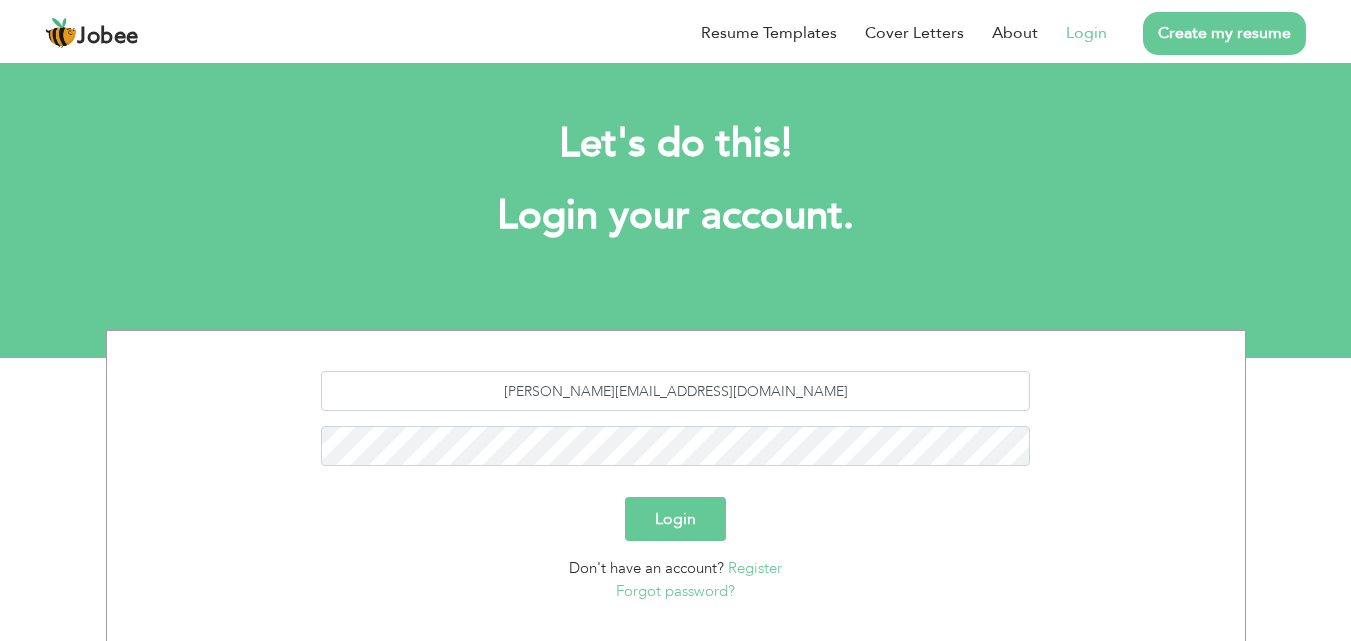 click on "Forgot password?" at bounding box center [675, 591] 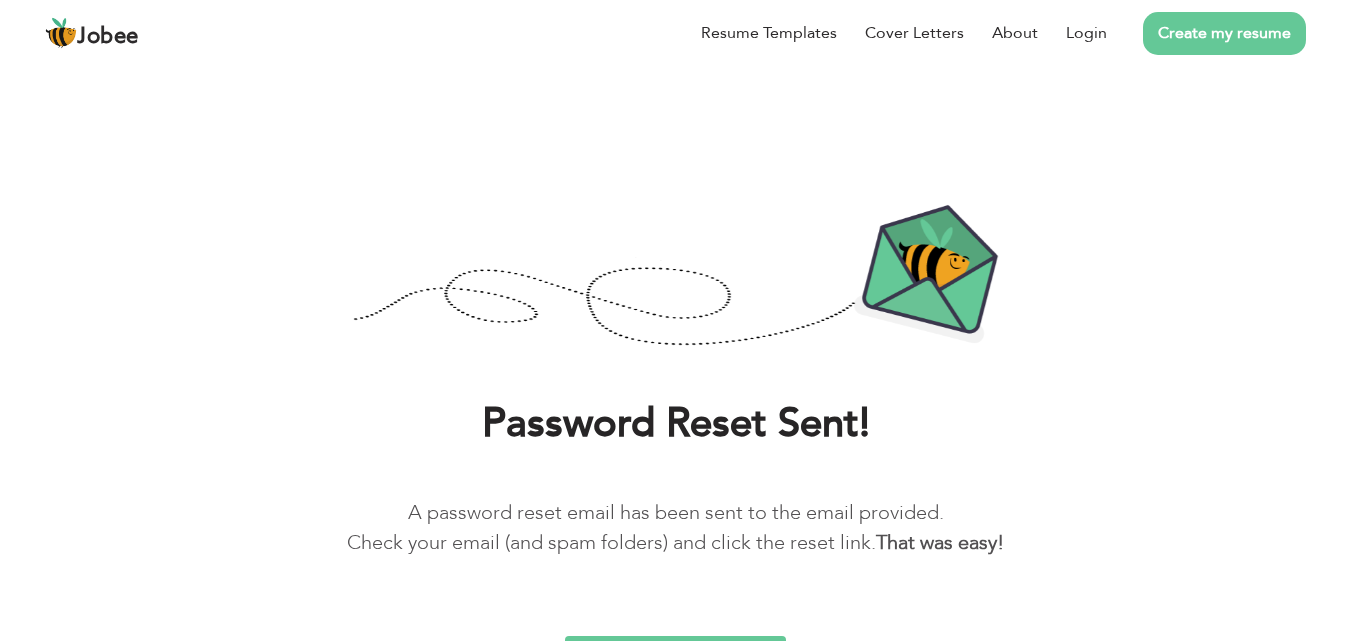 scroll, scrollTop: 0, scrollLeft: 0, axis: both 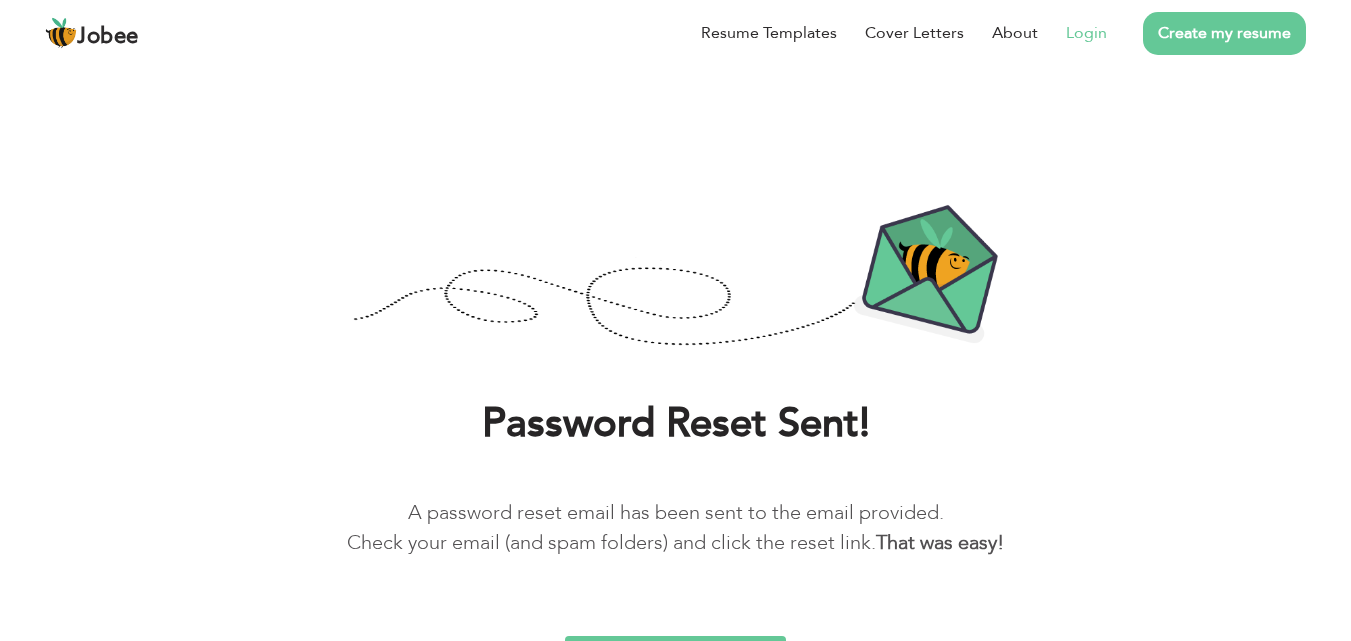 click on "Login" at bounding box center (1086, 33) 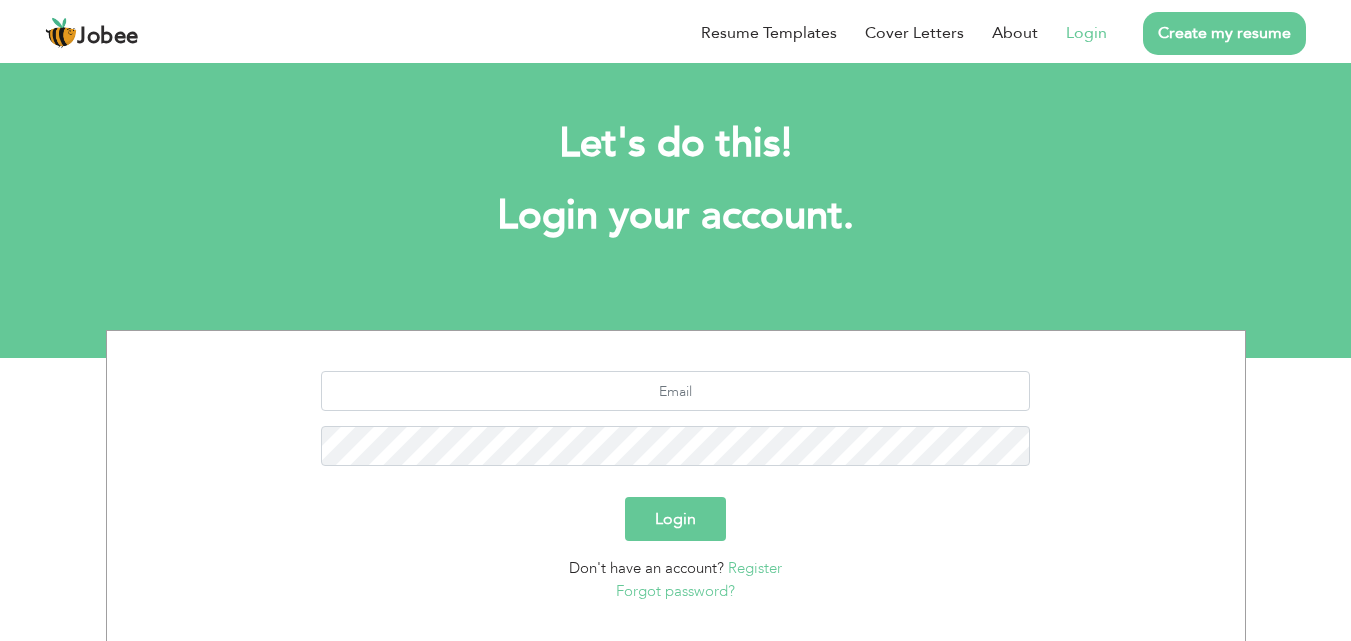 scroll, scrollTop: 0, scrollLeft: 0, axis: both 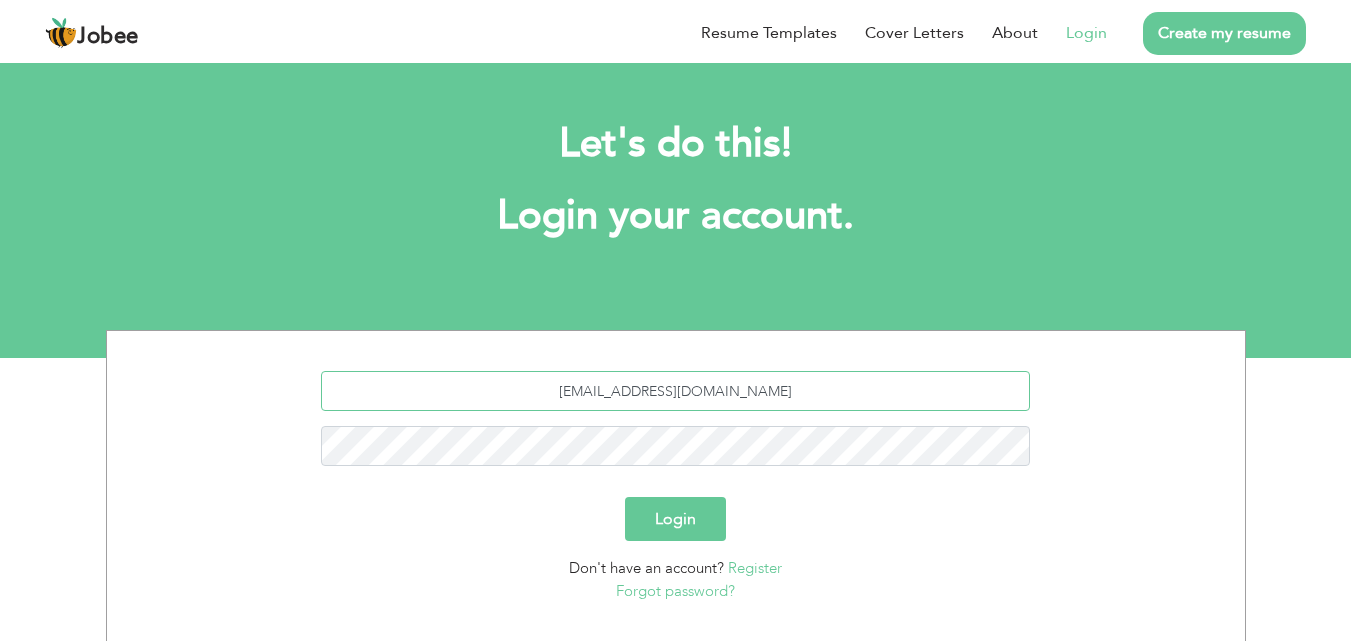 click on "tehreem.sharif20@gmail.com" at bounding box center [675, 391] 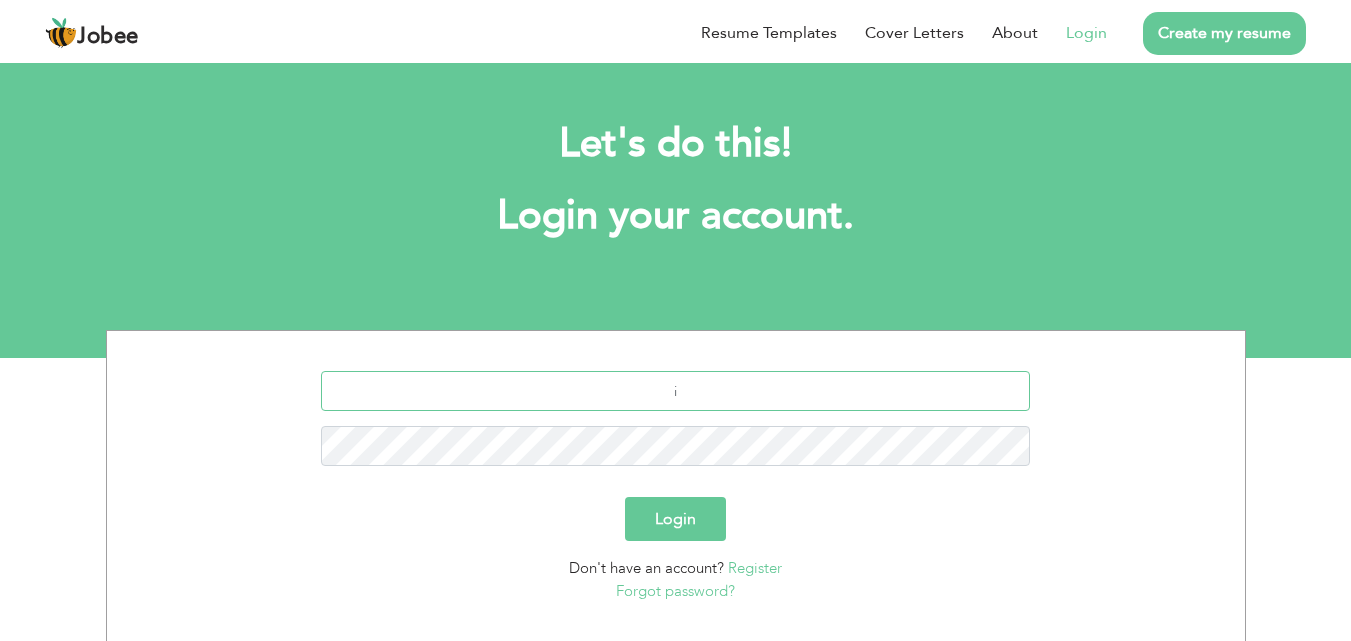 type on "[PERSON_NAME][EMAIL_ADDRESS][DOMAIN_NAME]" 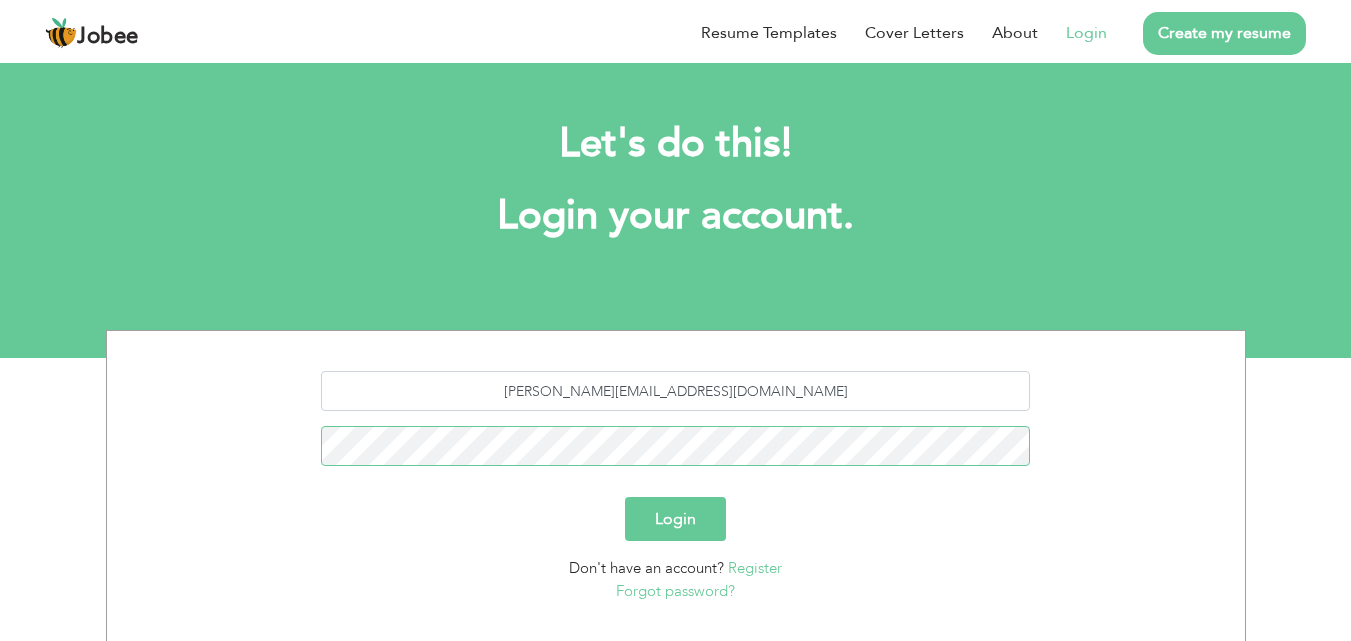 click on "Login" at bounding box center (675, 519) 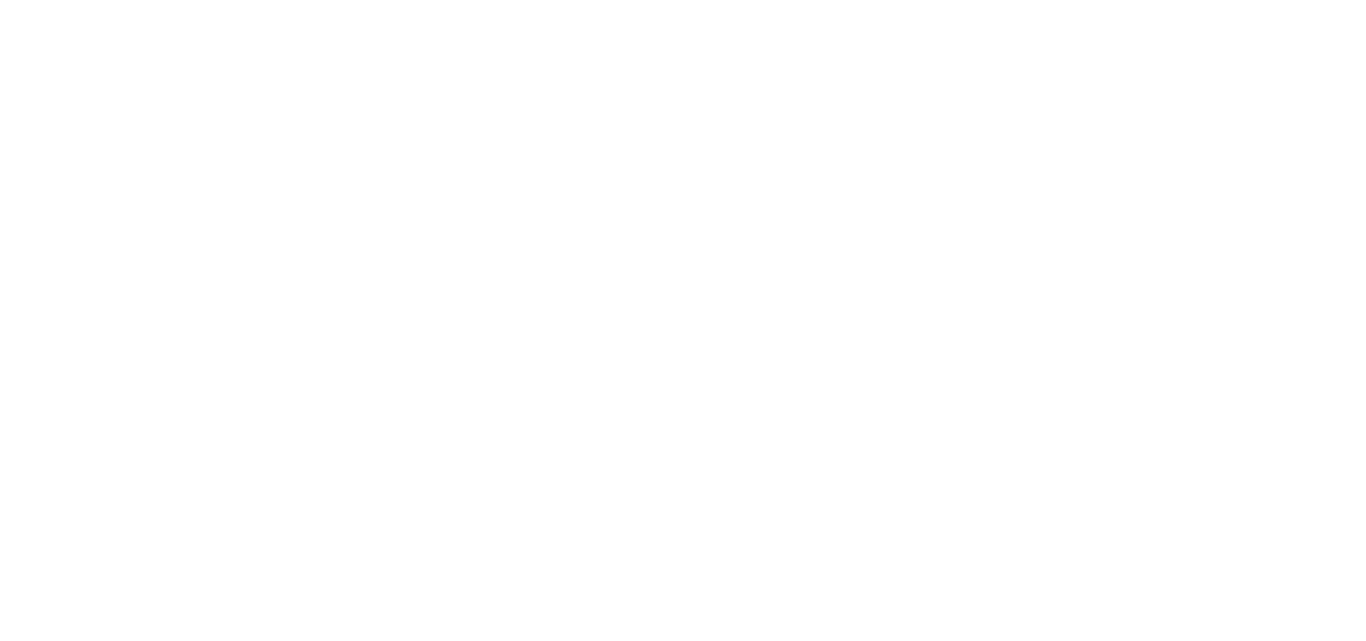 scroll, scrollTop: 0, scrollLeft: 0, axis: both 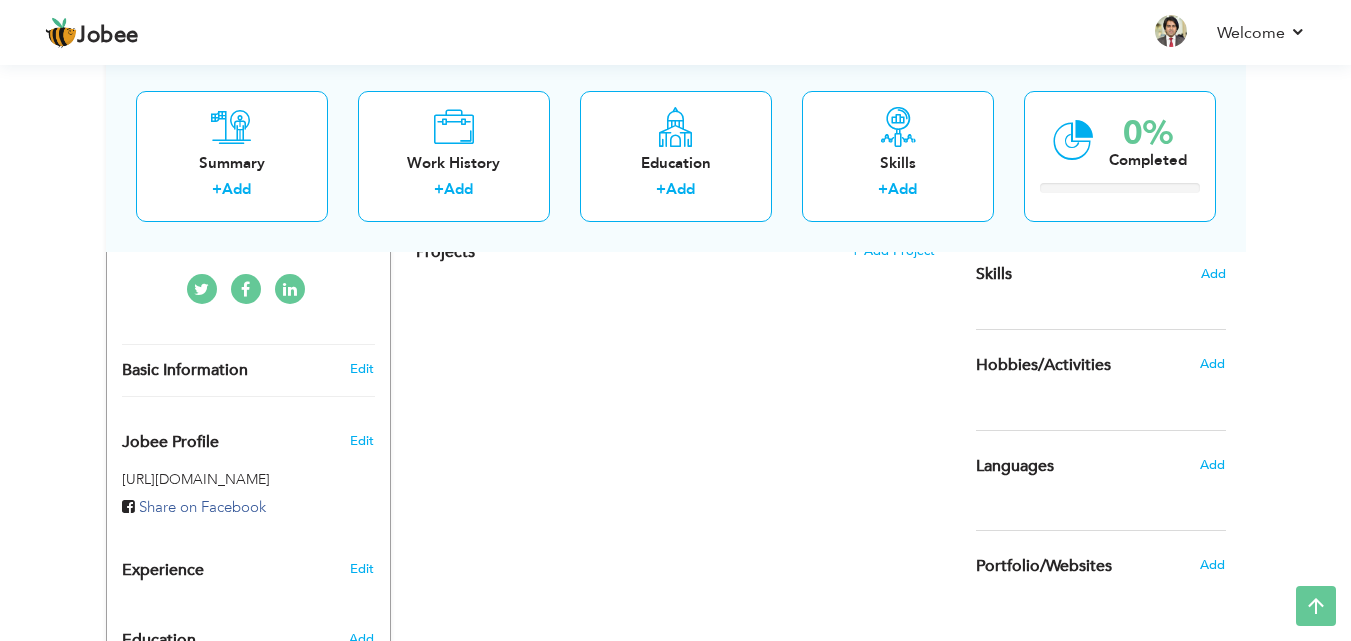 drag, startPoint x: 1340, startPoint y: 346, endPoint x: 1365, endPoint y: 312, distance: 42.201897 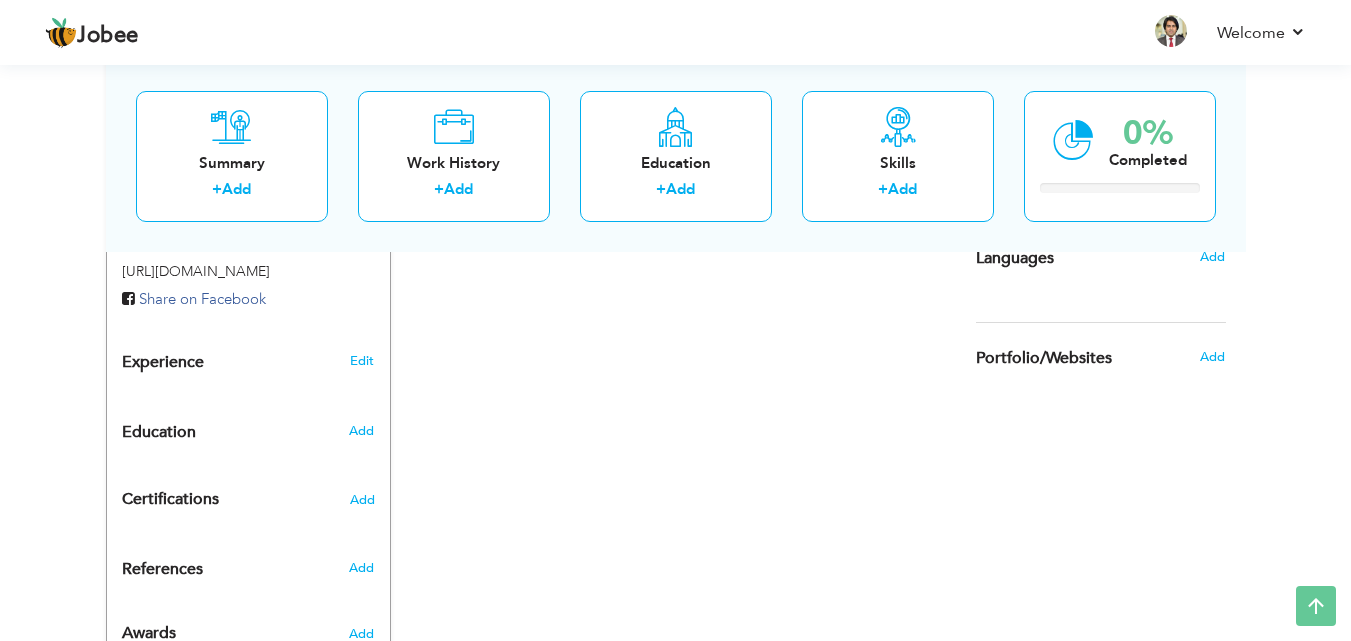scroll, scrollTop: 0, scrollLeft: 0, axis: both 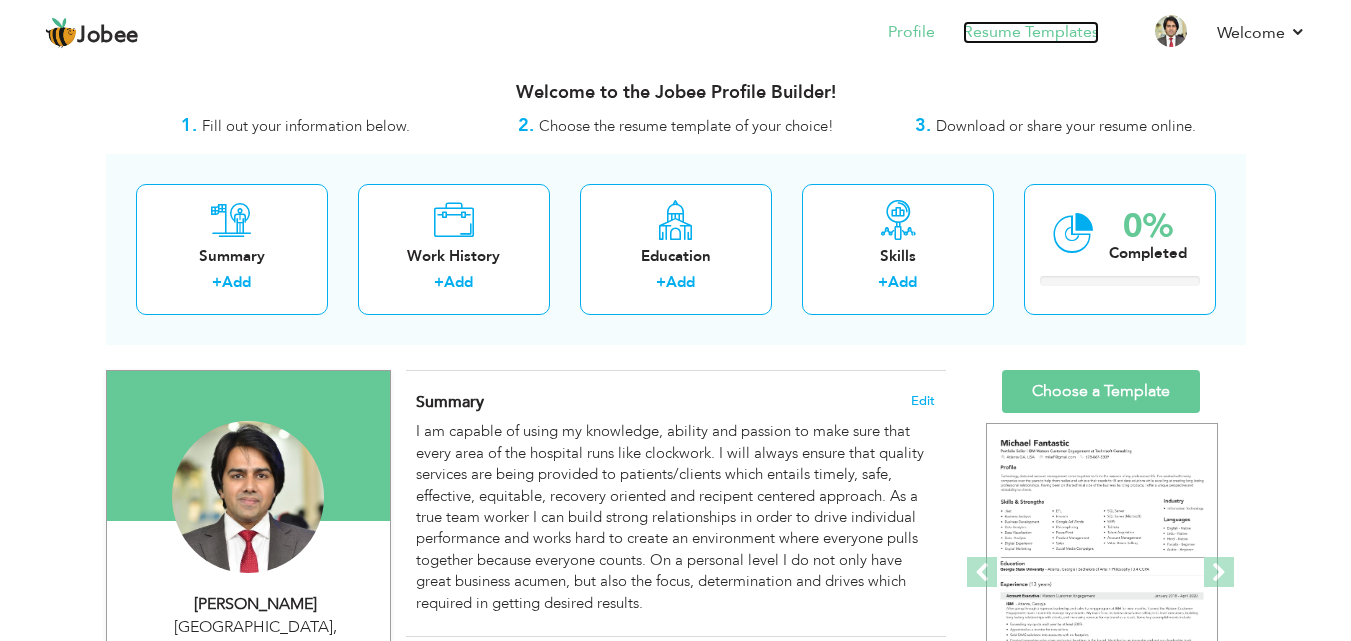 click on "Resume Templates" at bounding box center [1031, 32] 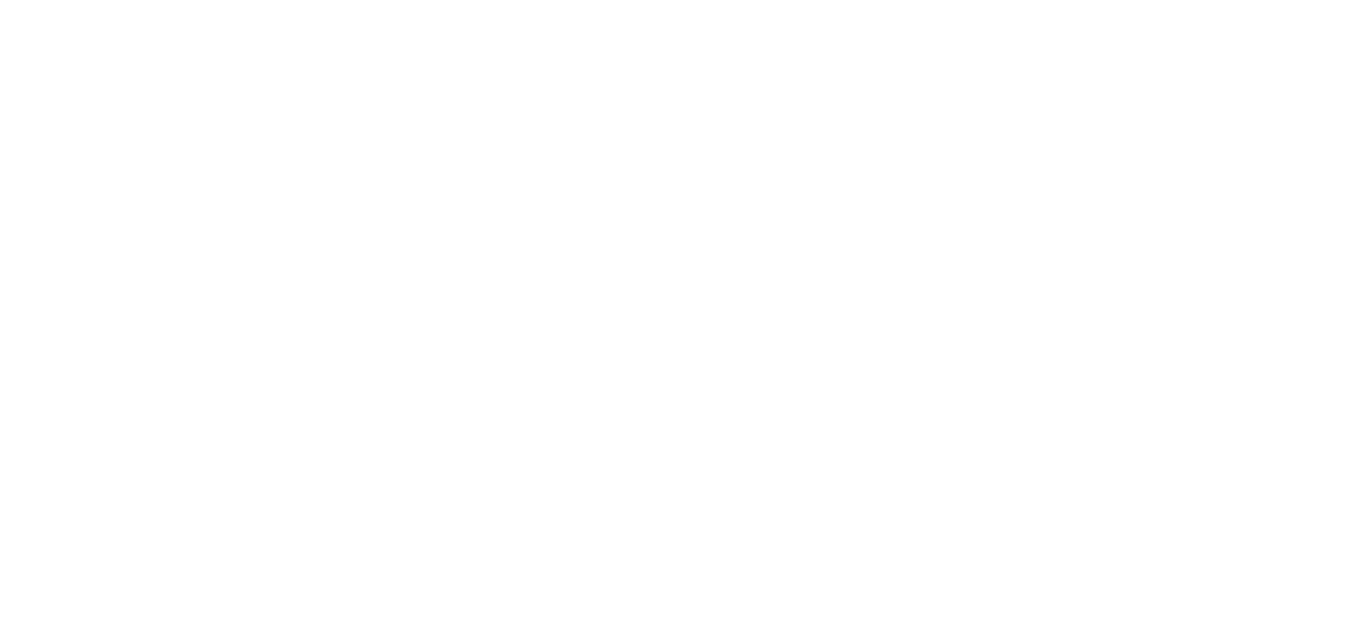 scroll, scrollTop: 0, scrollLeft: 0, axis: both 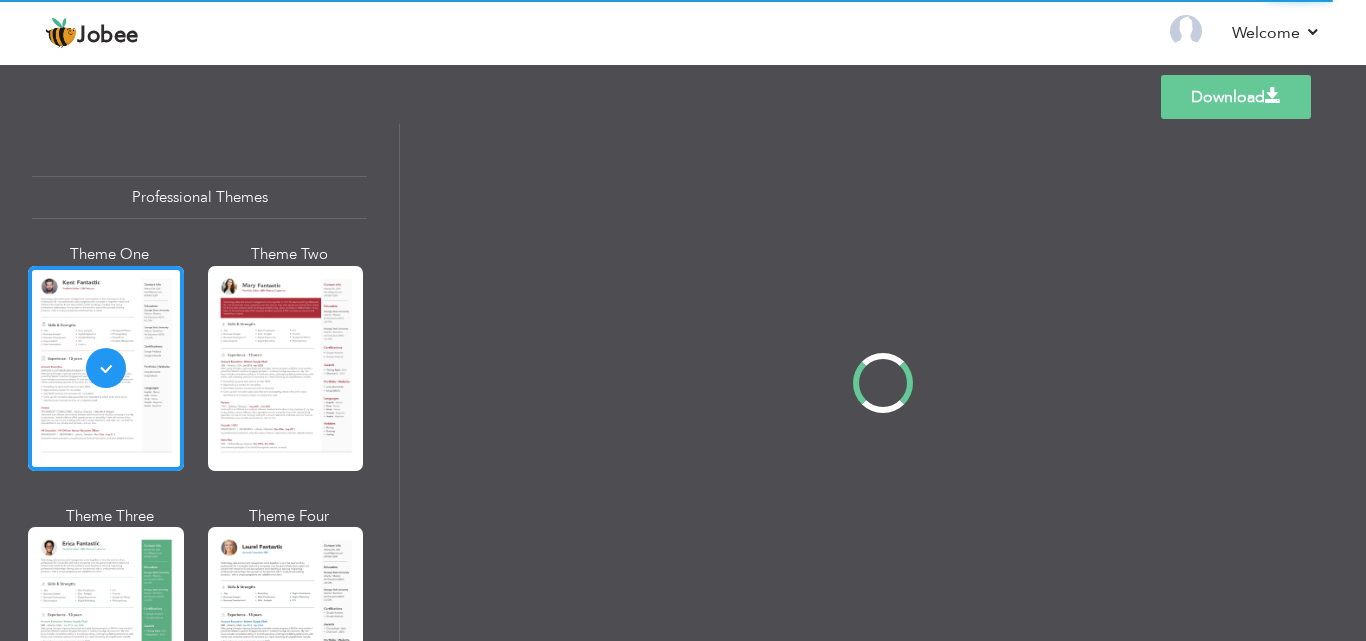 drag, startPoint x: 394, startPoint y: 171, endPoint x: 395, endPoint y: 201, distance: 30.016663 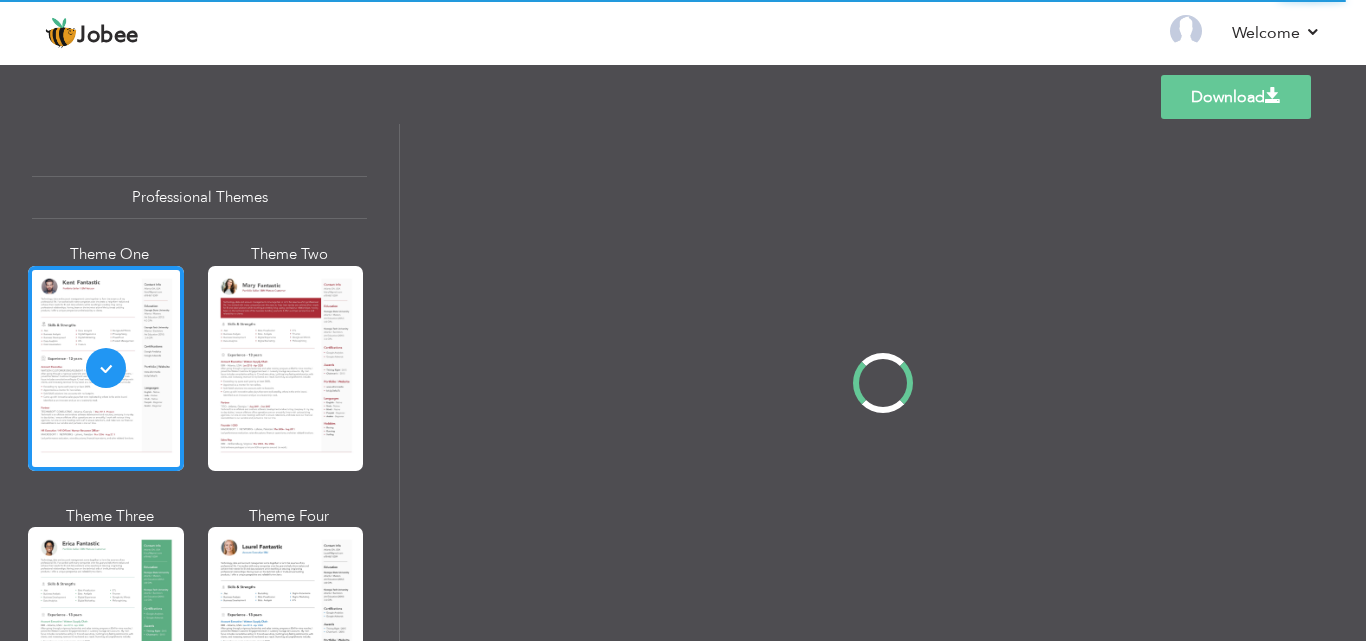 click on "Professional Themes
Theme One
Theme Two
Theme Three
Theme Four" at bounding box center (683, 382) 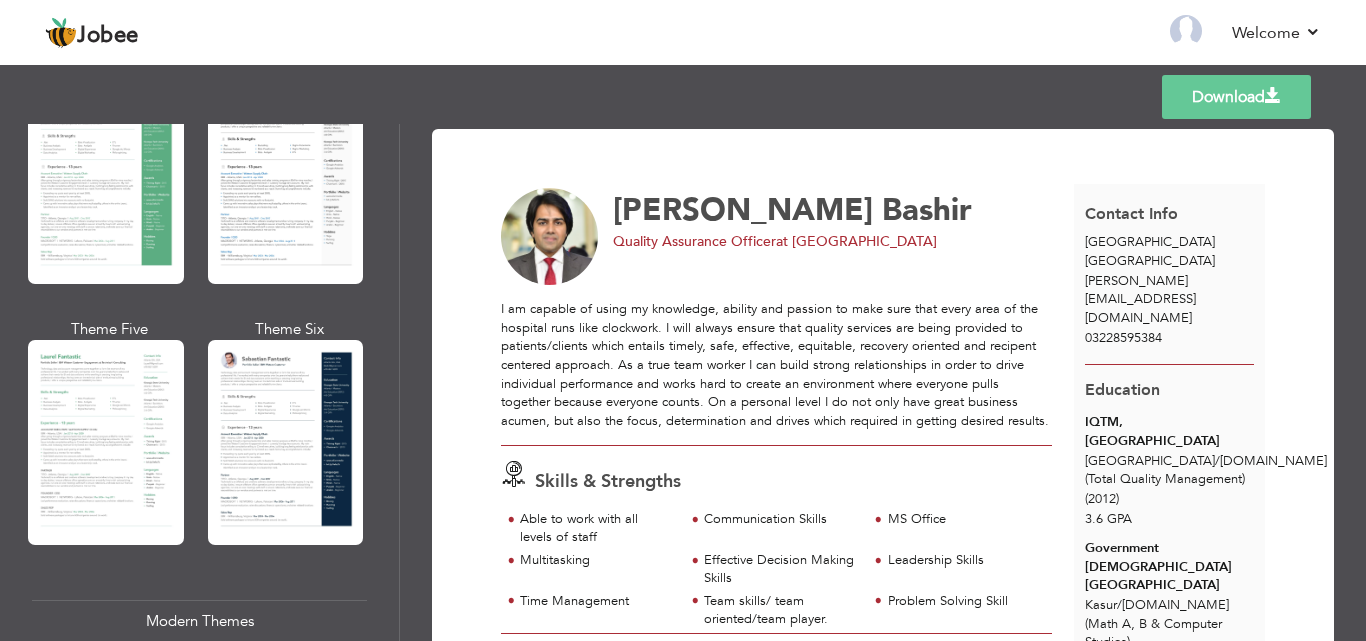 scroll, scrollTop: 452, scrollLeft: 0, axis: vertical 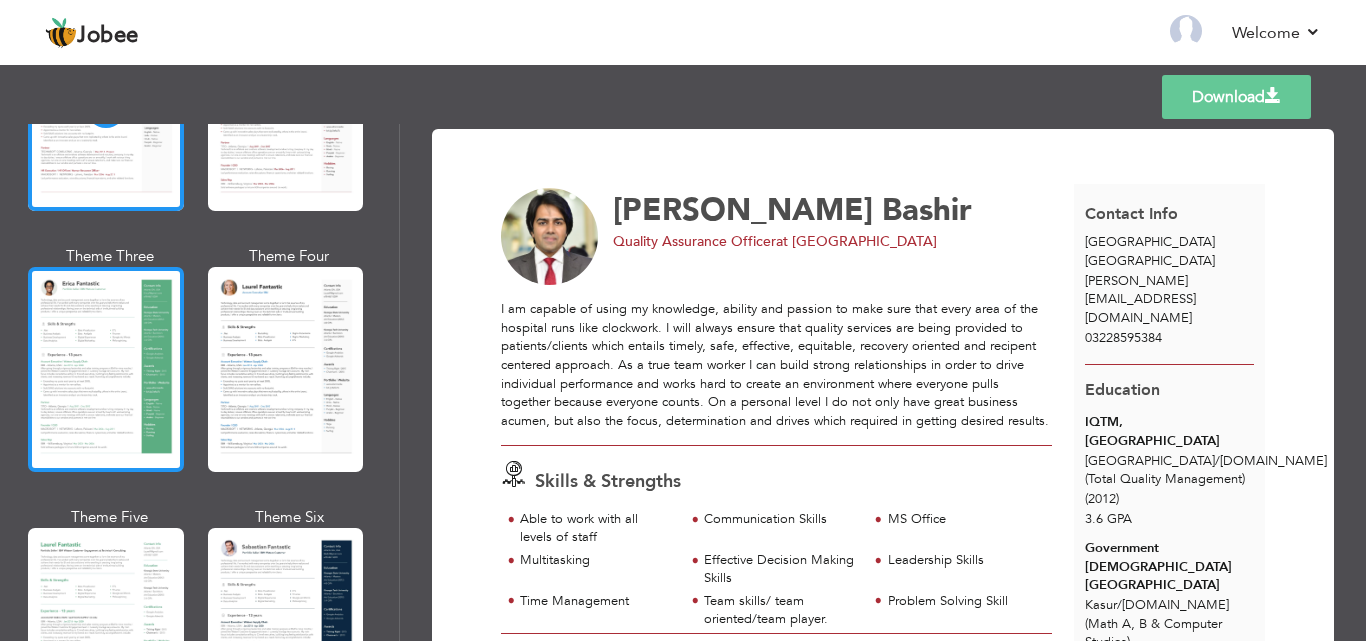 click at bounding box center (106, 369) 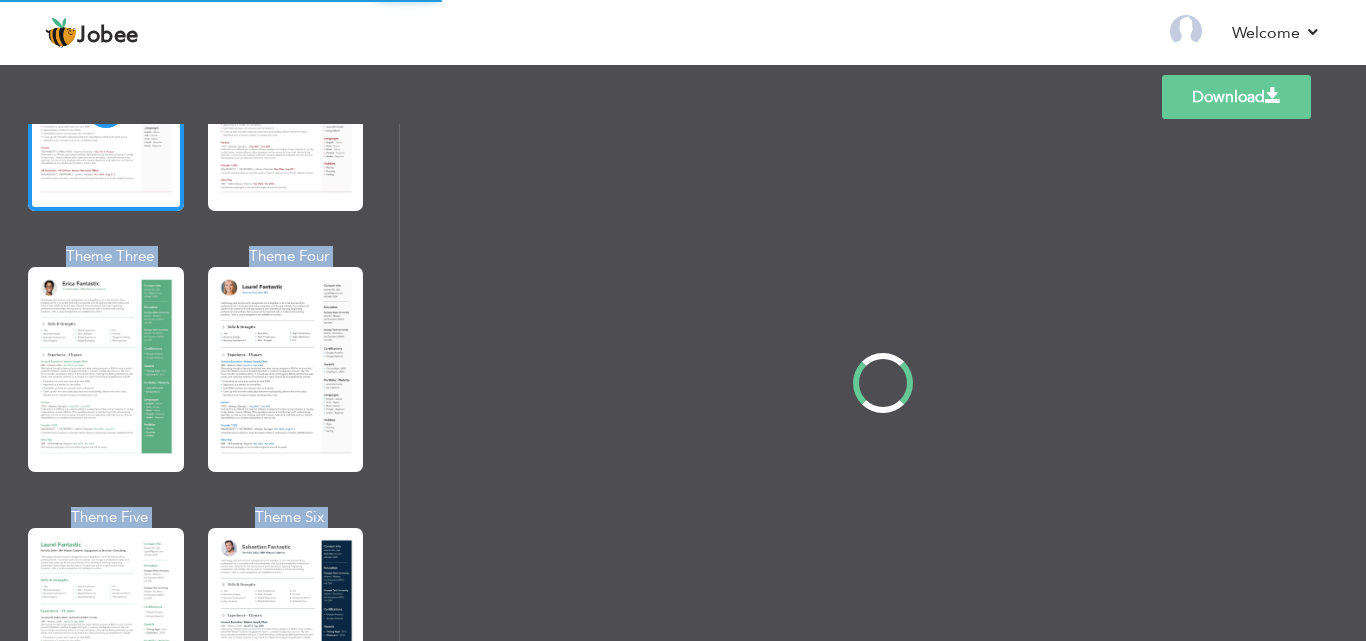 drag, startPoint x: 398, startPoint y: 192, endPoint x: 408, endPoint y: 222, distance: 31.622776 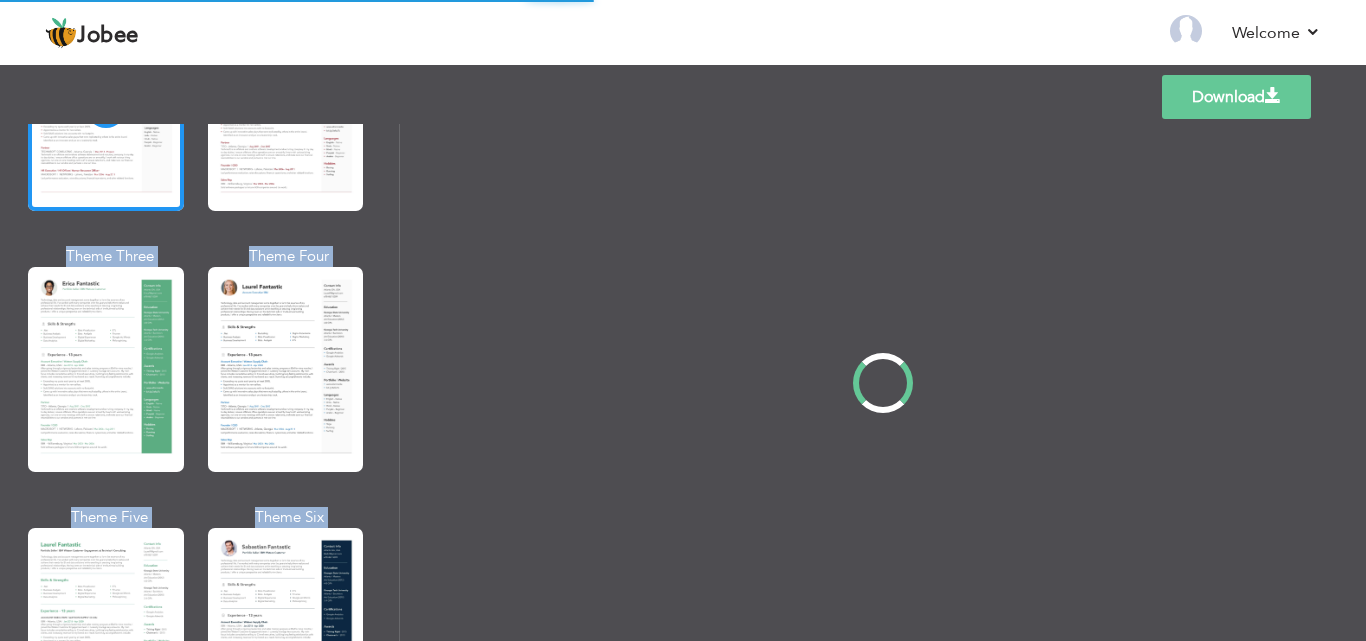 click on "Professional Themes
Theme One
Theme Two
Theme Three
Theme Four" at bounding box center [683, 382] 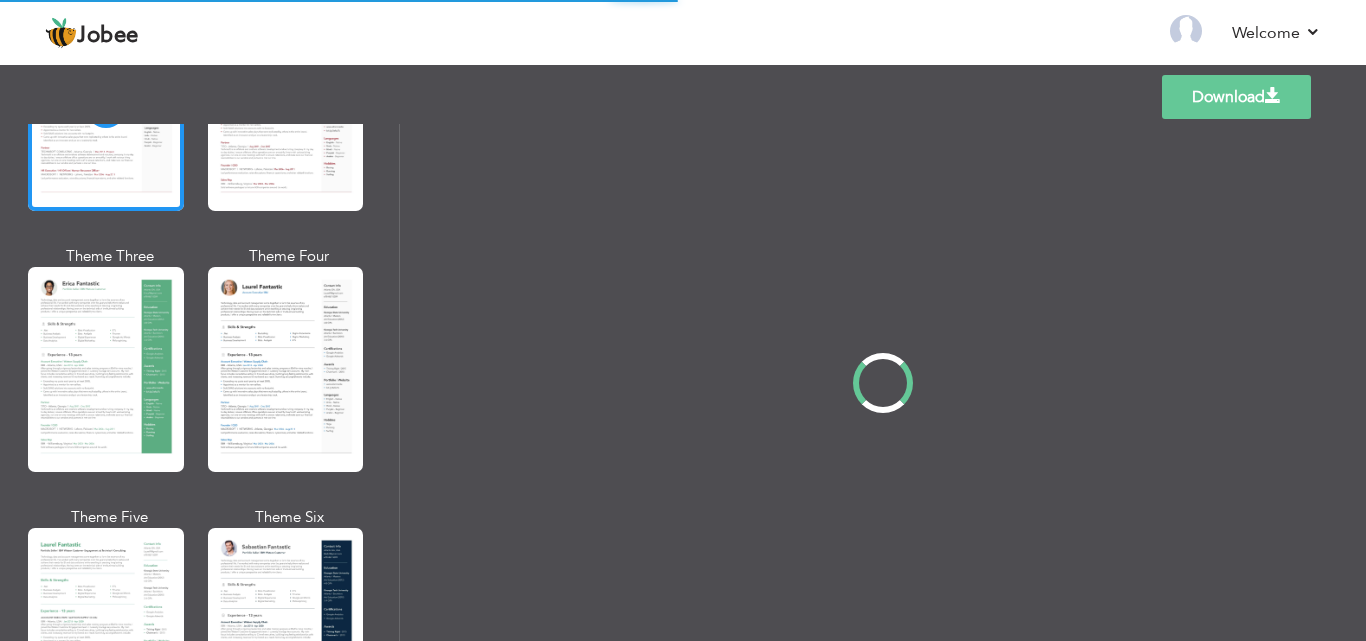 click on "Professional Themes
Theme One
Theme Two
Theme Three
Theme Four" at bounding box center [683, 382] 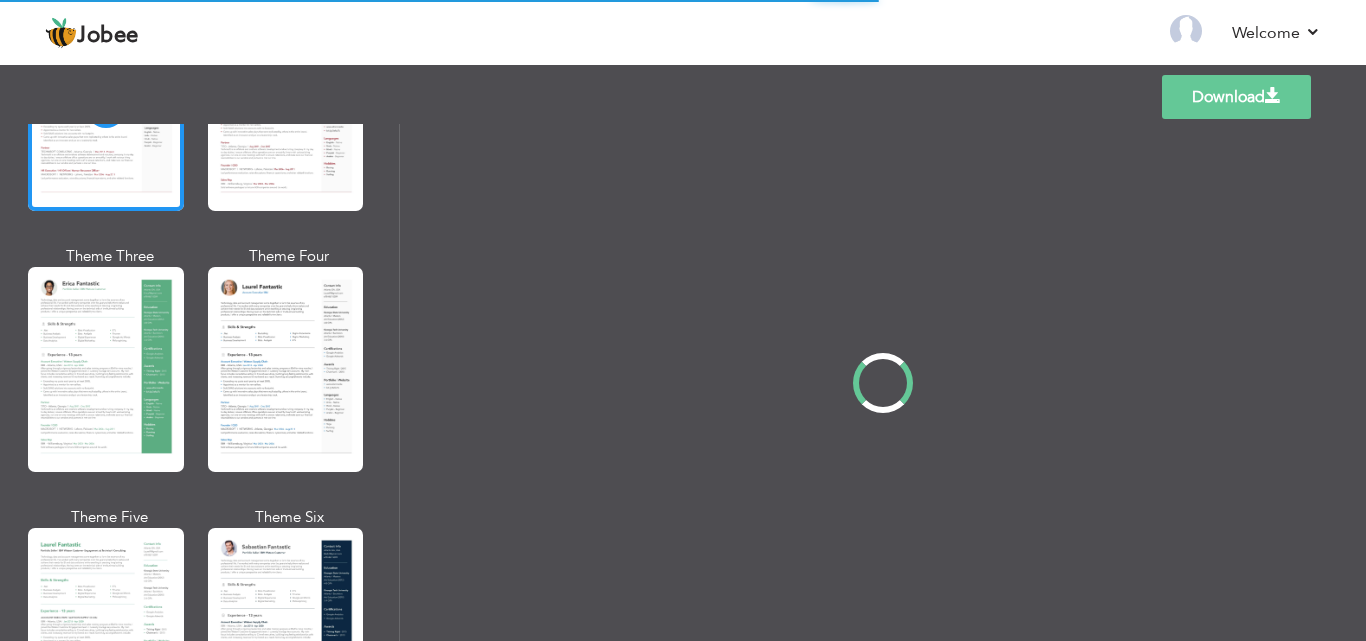 click on "Professional Themes
Theme One
Theme Two
Theme Three
Theme Four" at bounding box center [683, 382] 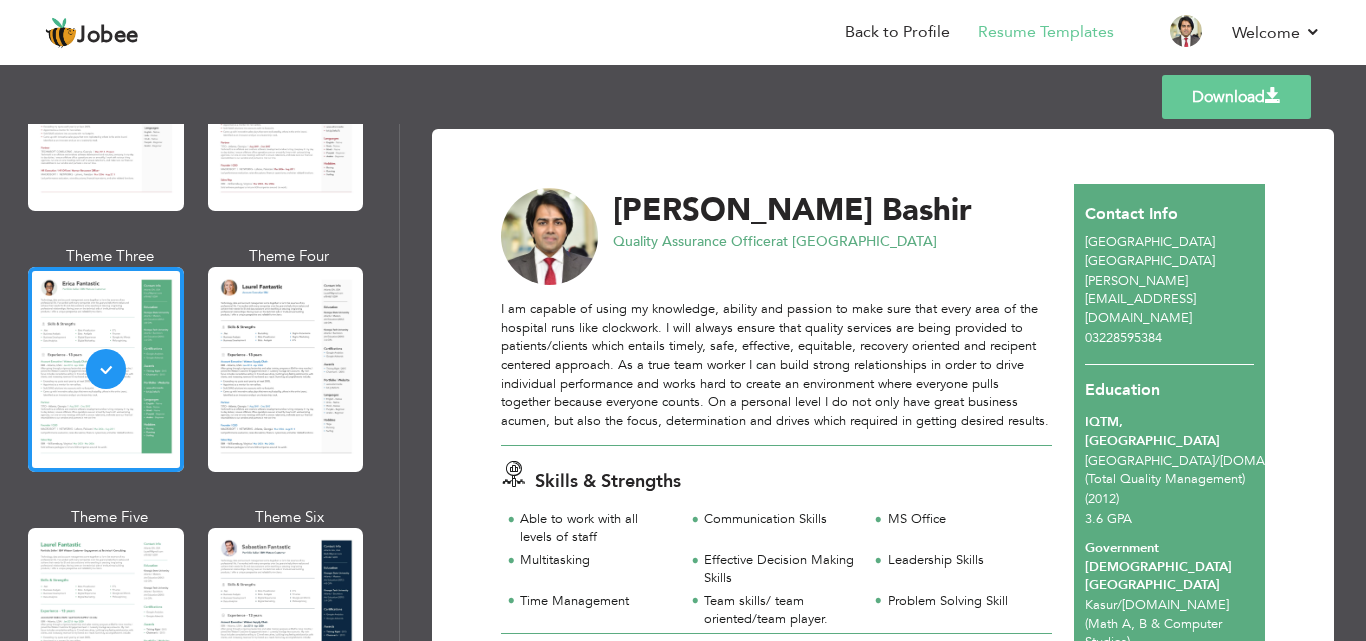 click on "Download" at bounding box center [1236, 97] 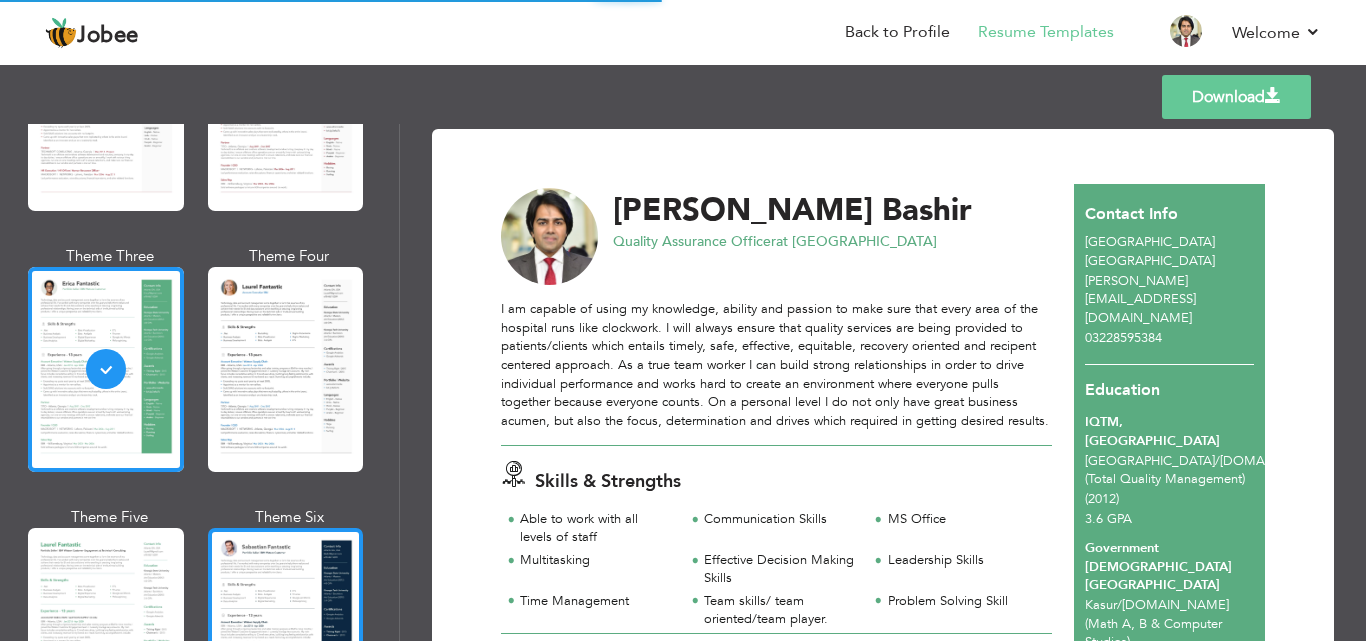 click at bounding box center (286, 630) 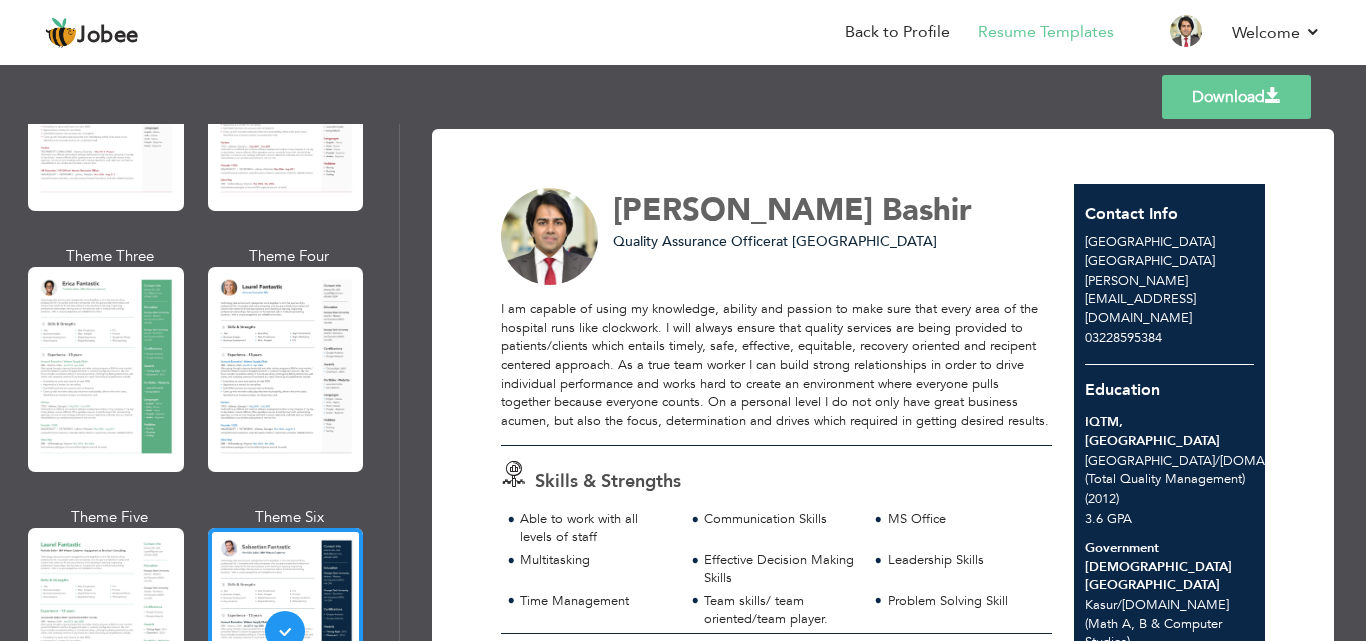 click on "Download" at bounding box center [1236, 97] 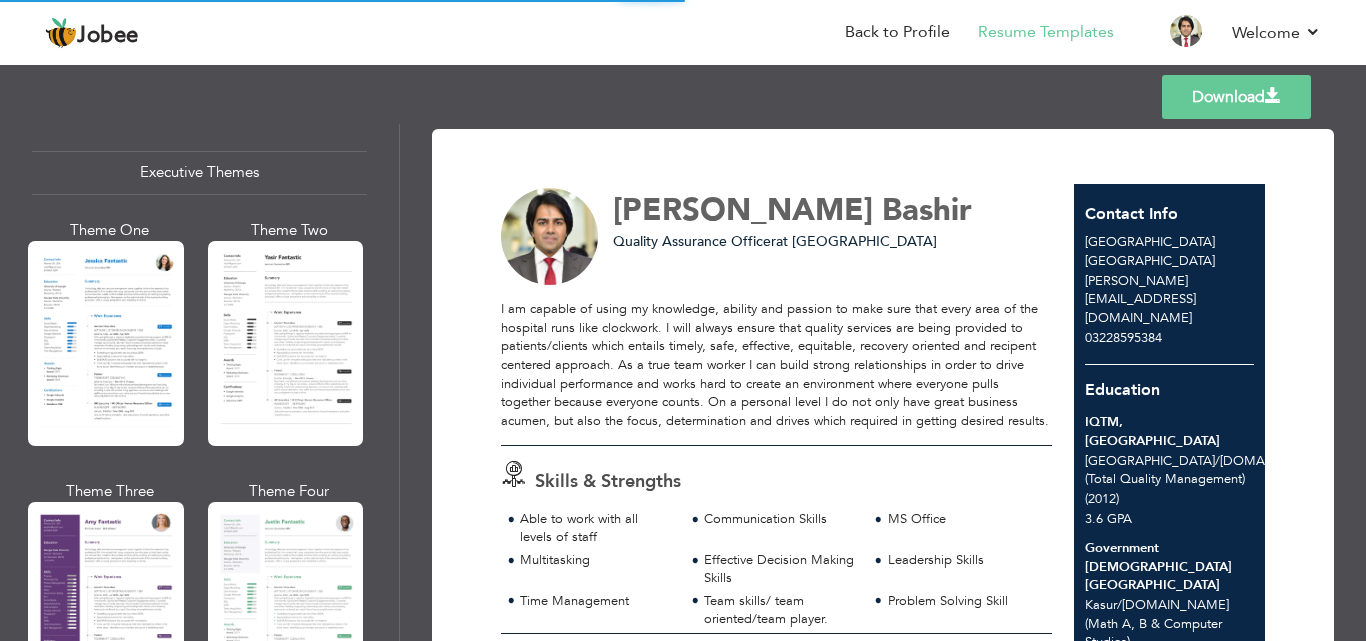 scroll, scrollTop: 1500, scrollLeft: 0, axis: vertical 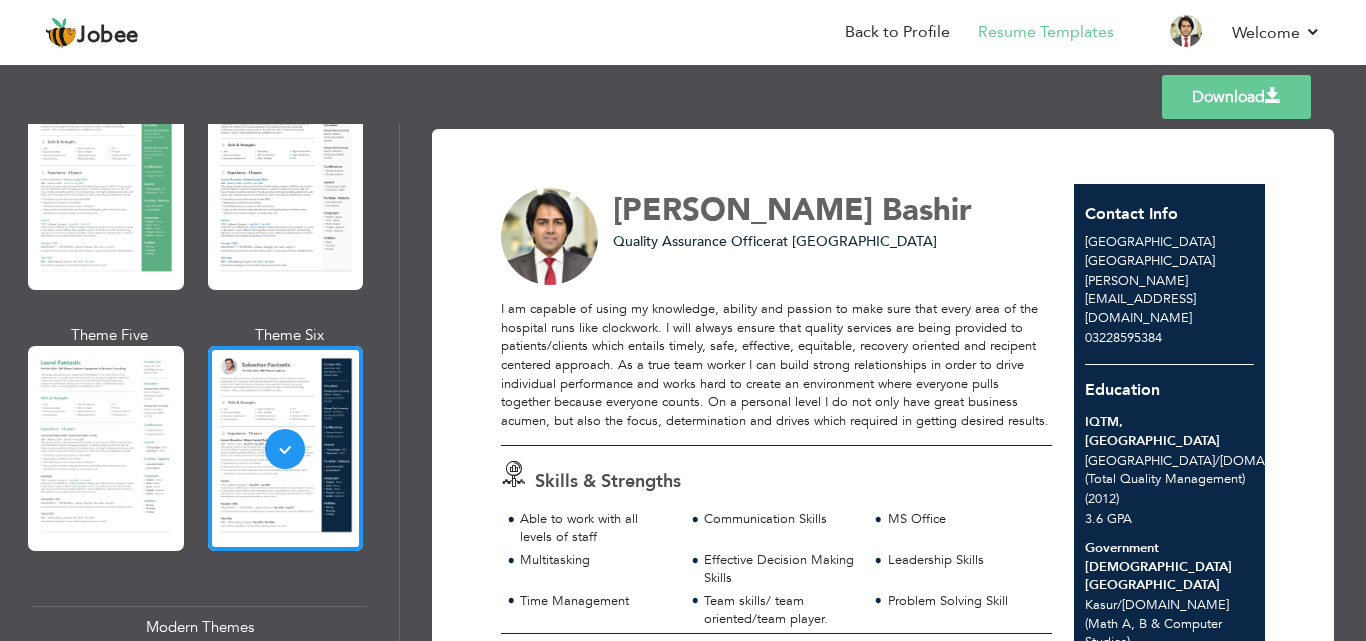 click on "Download
[PERSON_NAME]
Quality Assurance Officer  at [GEOGRAPHIC_DATA]
6" at bounding box center (883, 382) 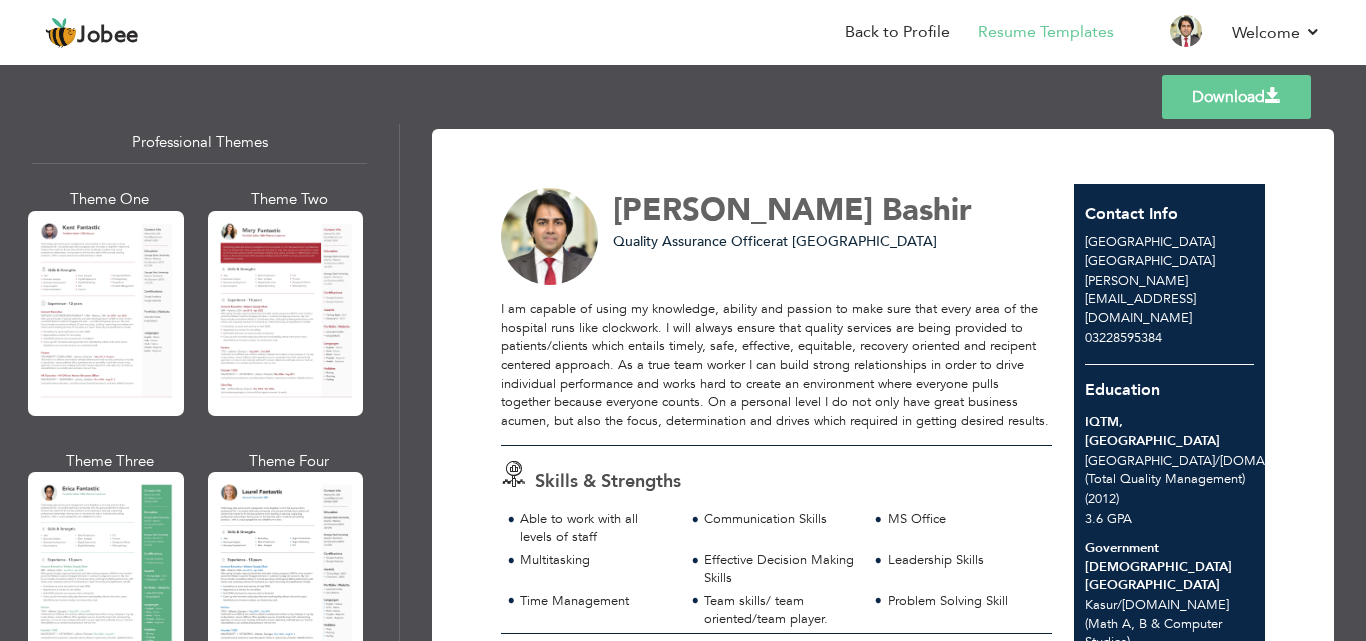 scroll, scrollTop: 0, scrollLeft: 0, axis: both 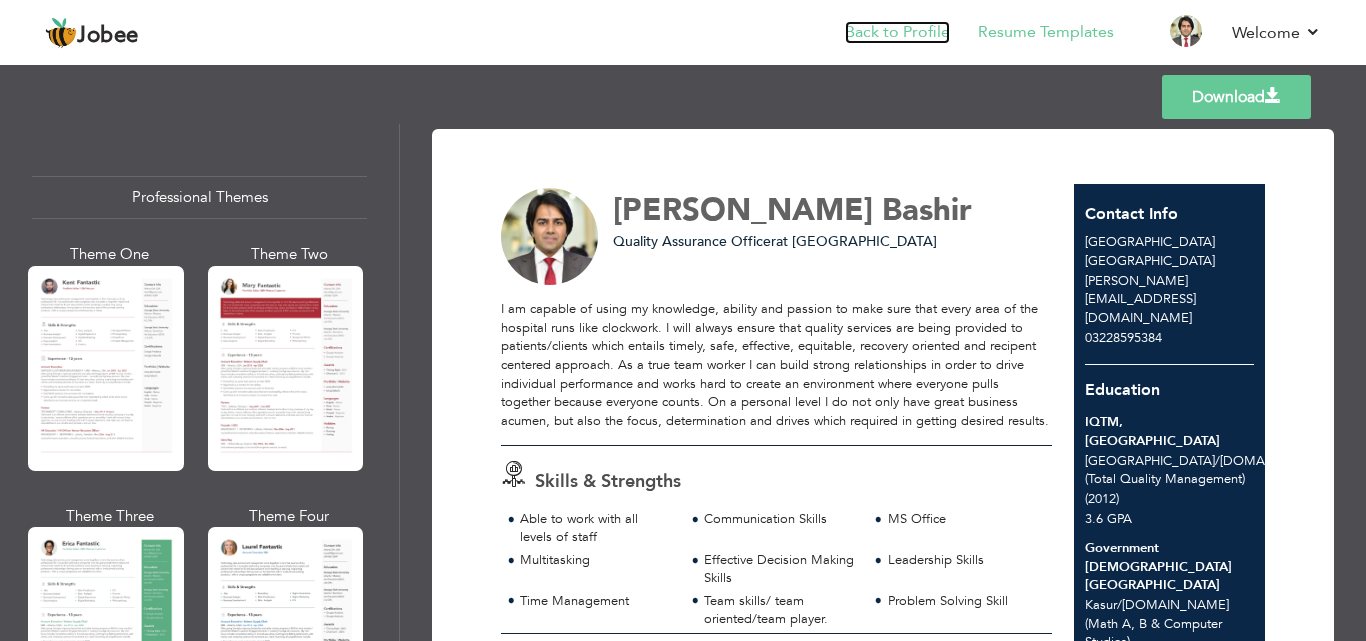 click on "Back to Profile" at bounding box center [897, 32] 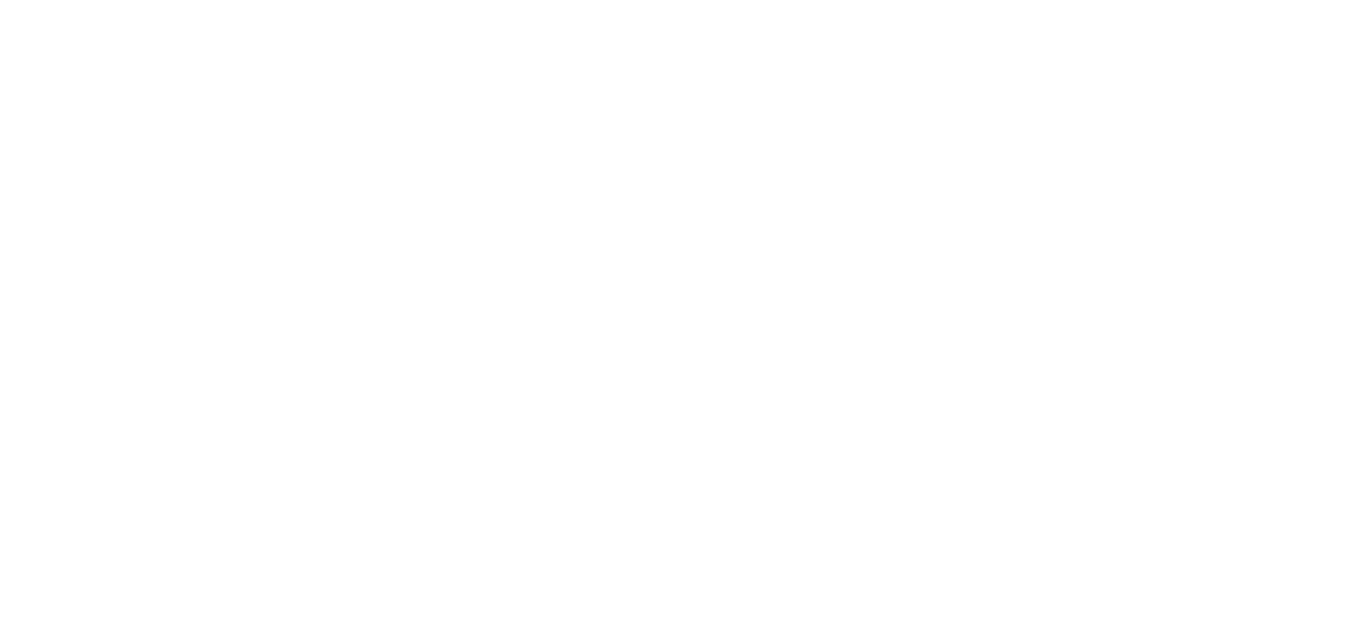 scroll, scrollTop: 0, scrollLeft: 0, axis: both 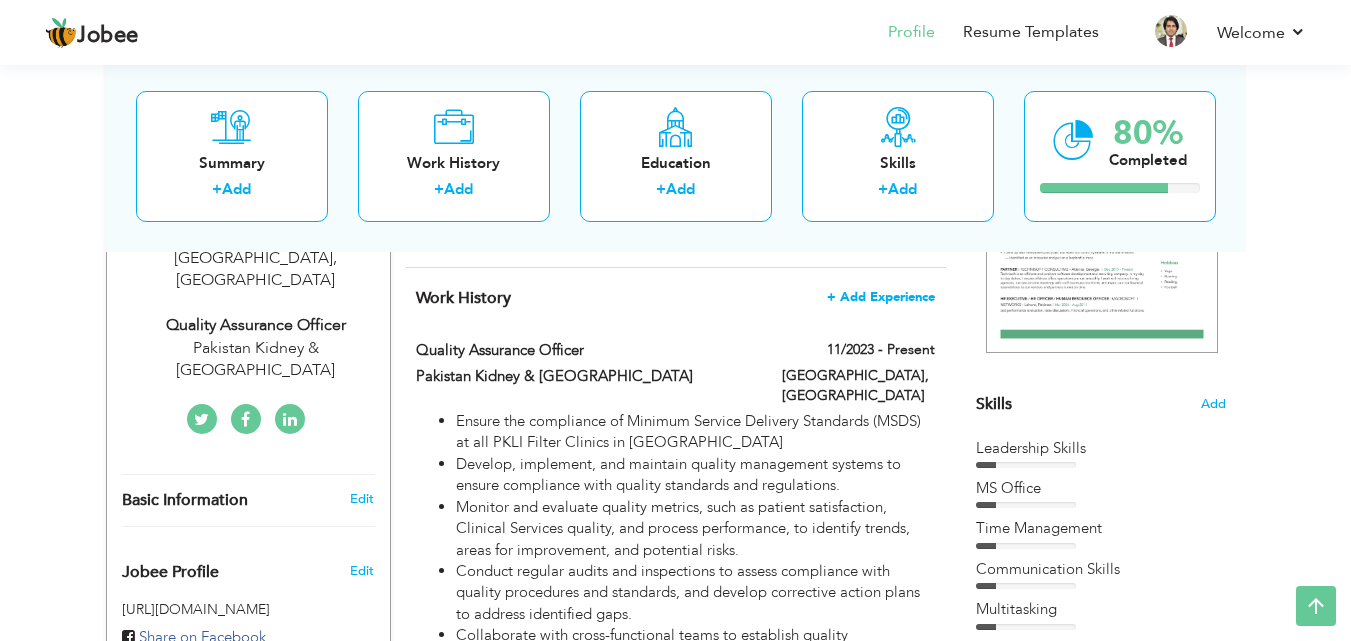 click on "+ Add Experience" at bounding box center (881, 297) 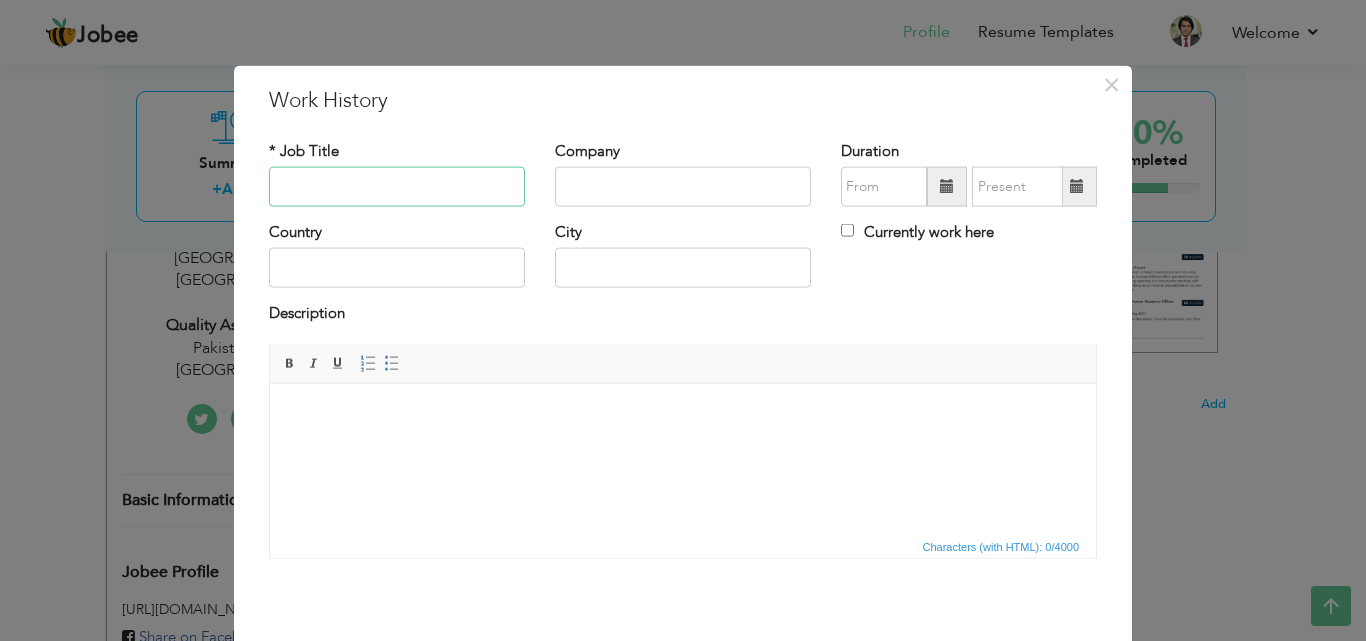 paste on "Business Development Executive" 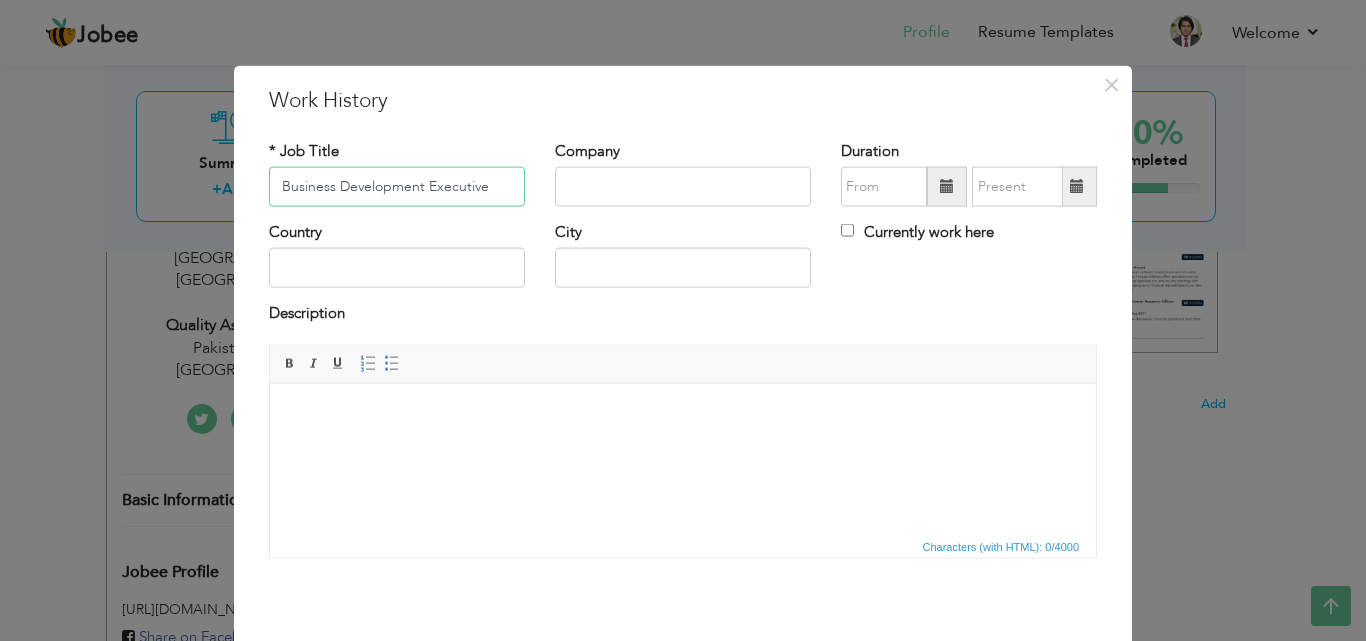 type on "Business Development Executive" 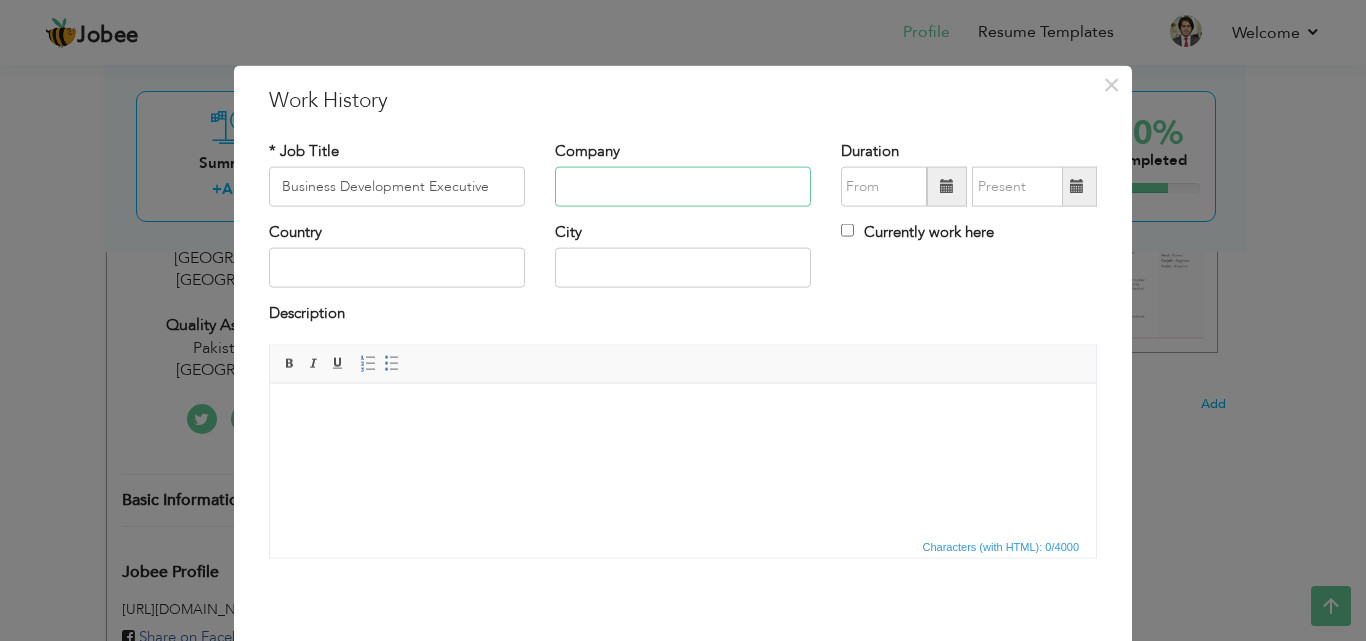 paste on "Neon Chemicals" 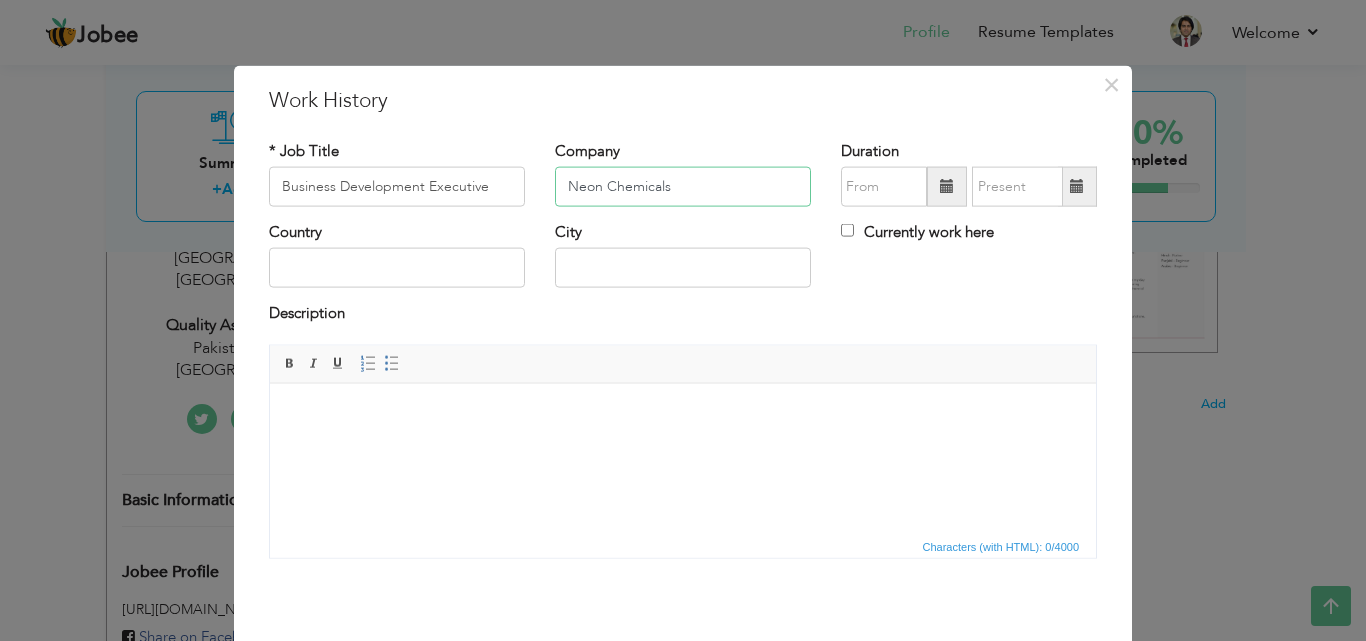 type on "Neon Chemicals" 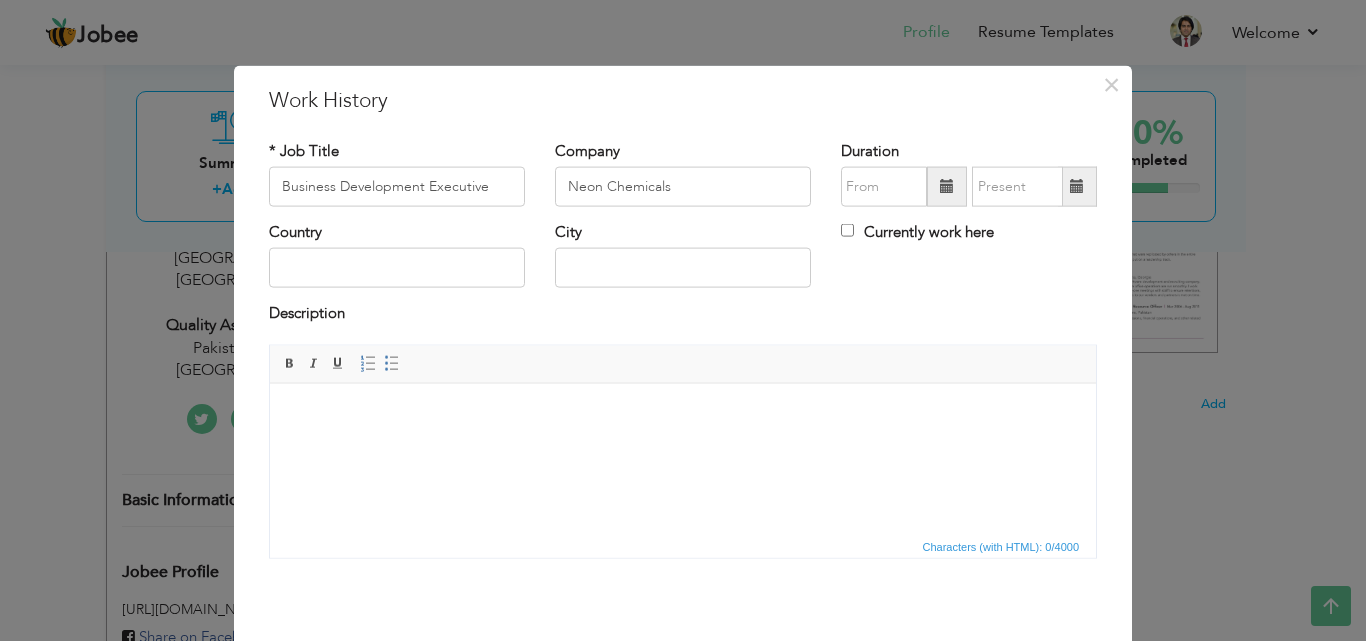 click at bounding box center (947, 186) 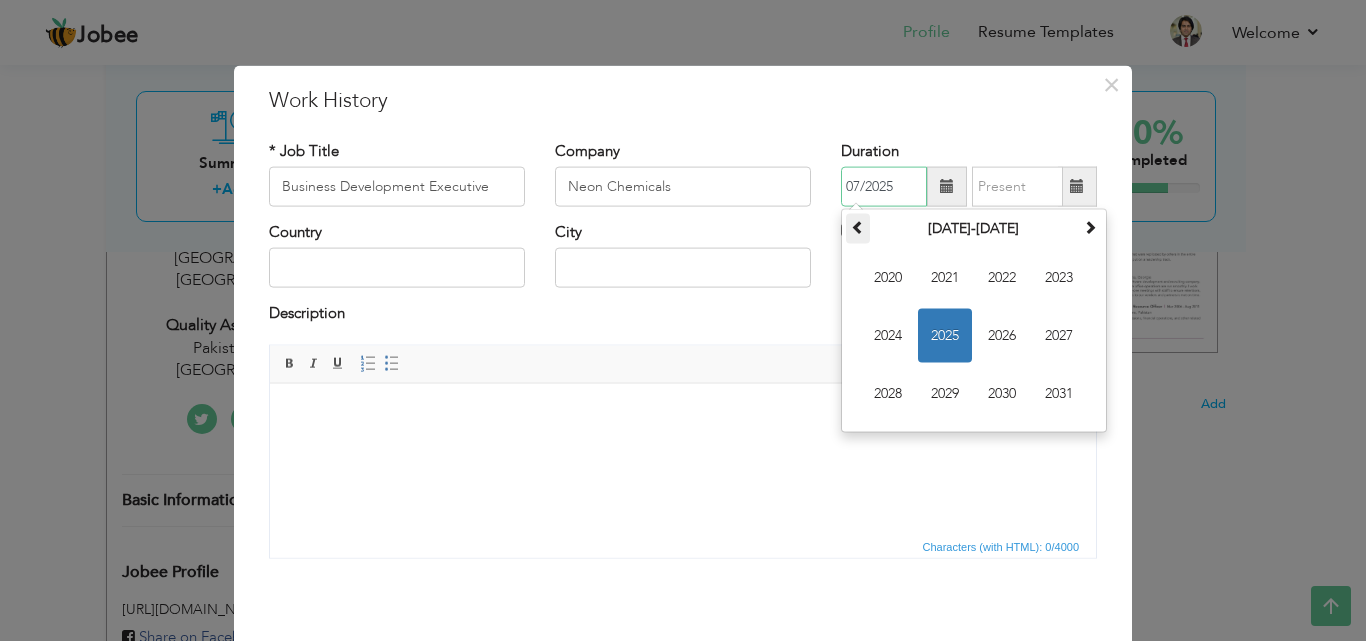 click at bounding box center (858, 227) 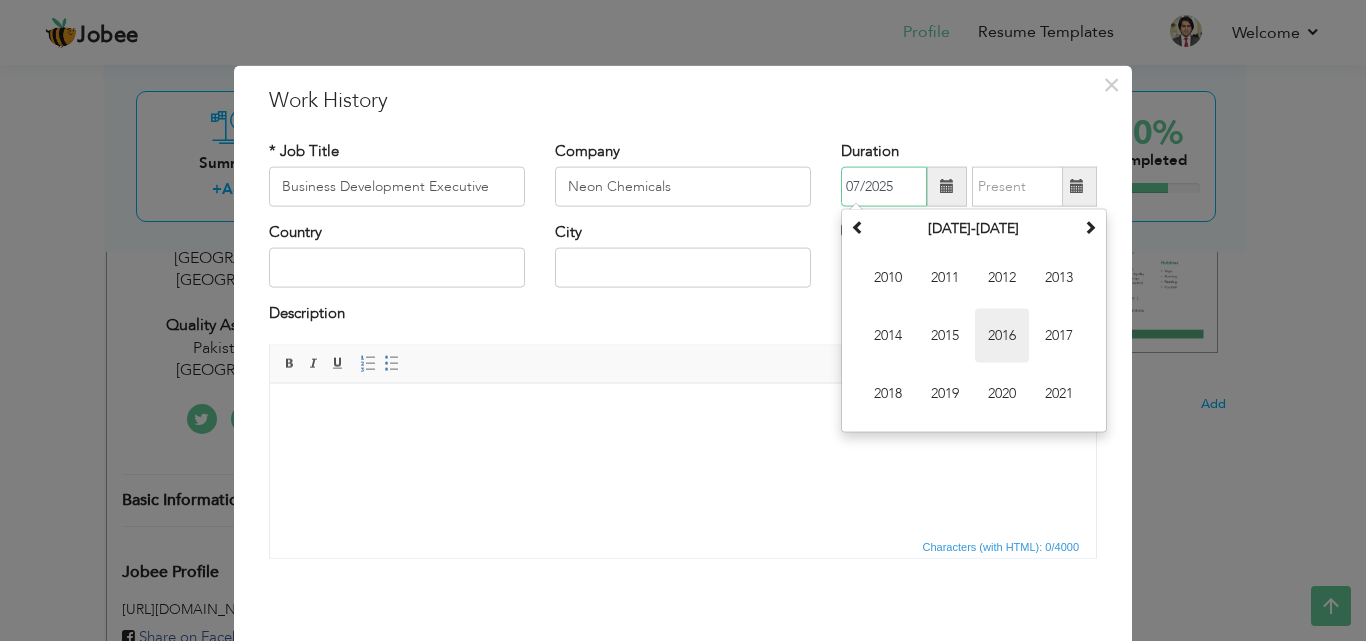 click on "2016" at bounding box center (1002, 336) 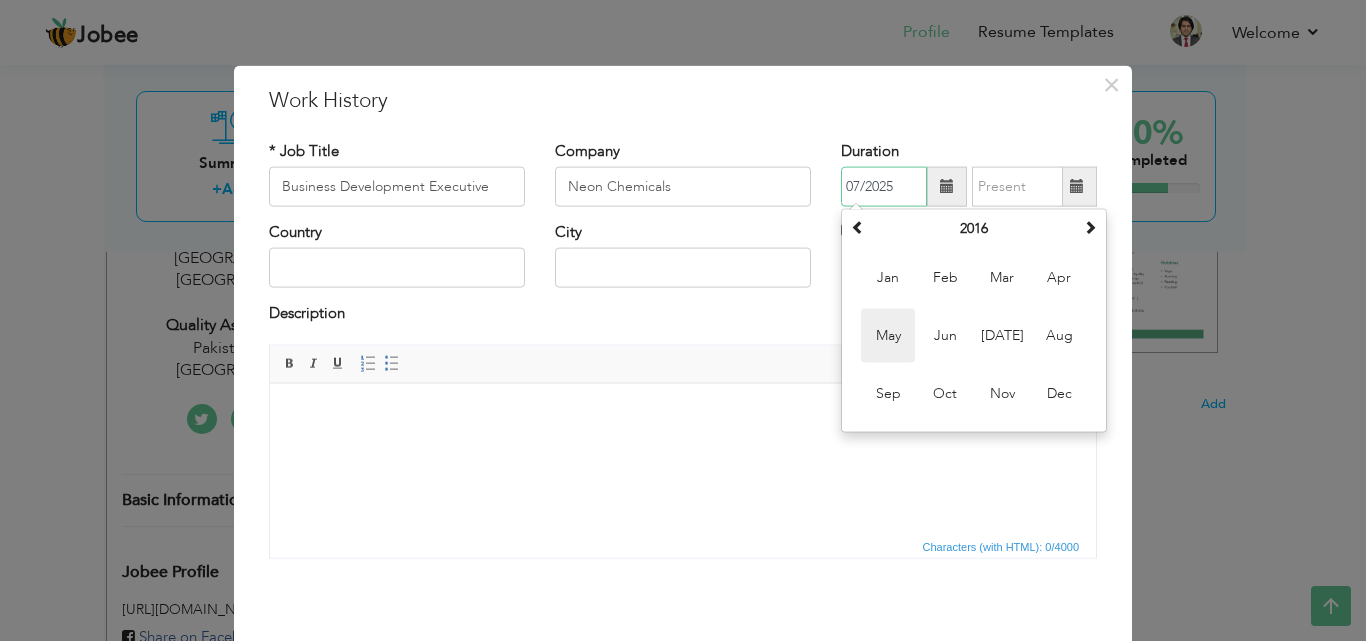click on "May" at bounding box center (888, 336) 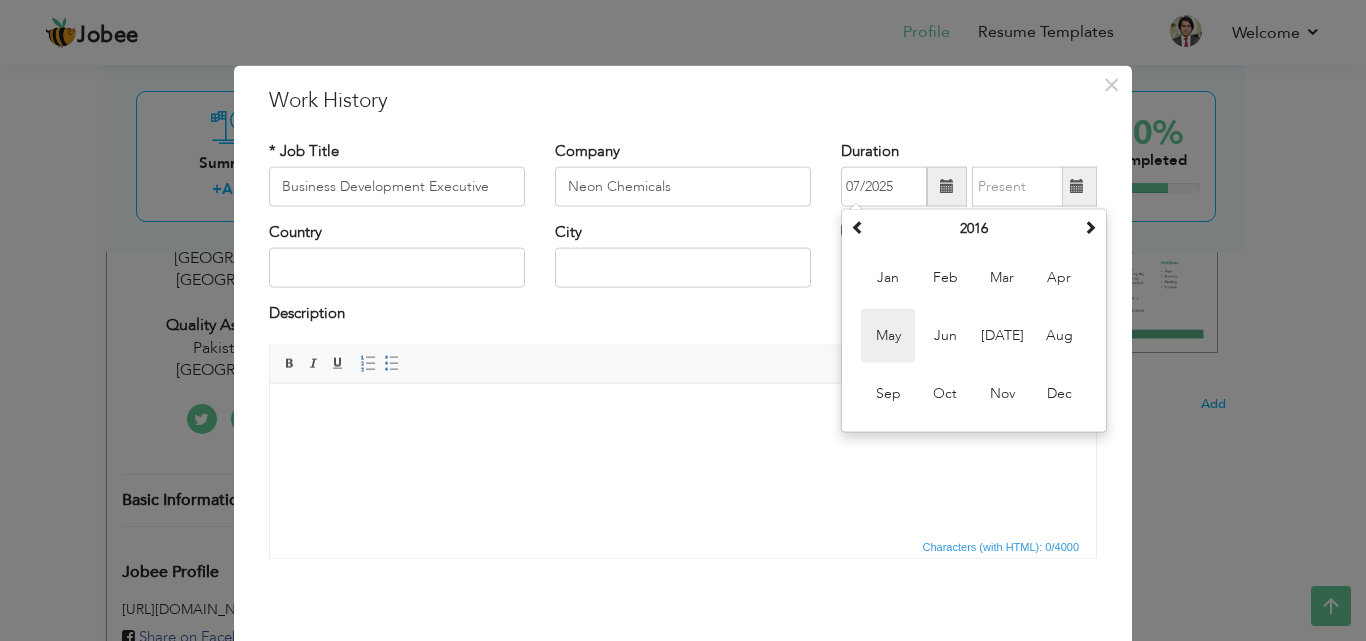 type on "05/2016" 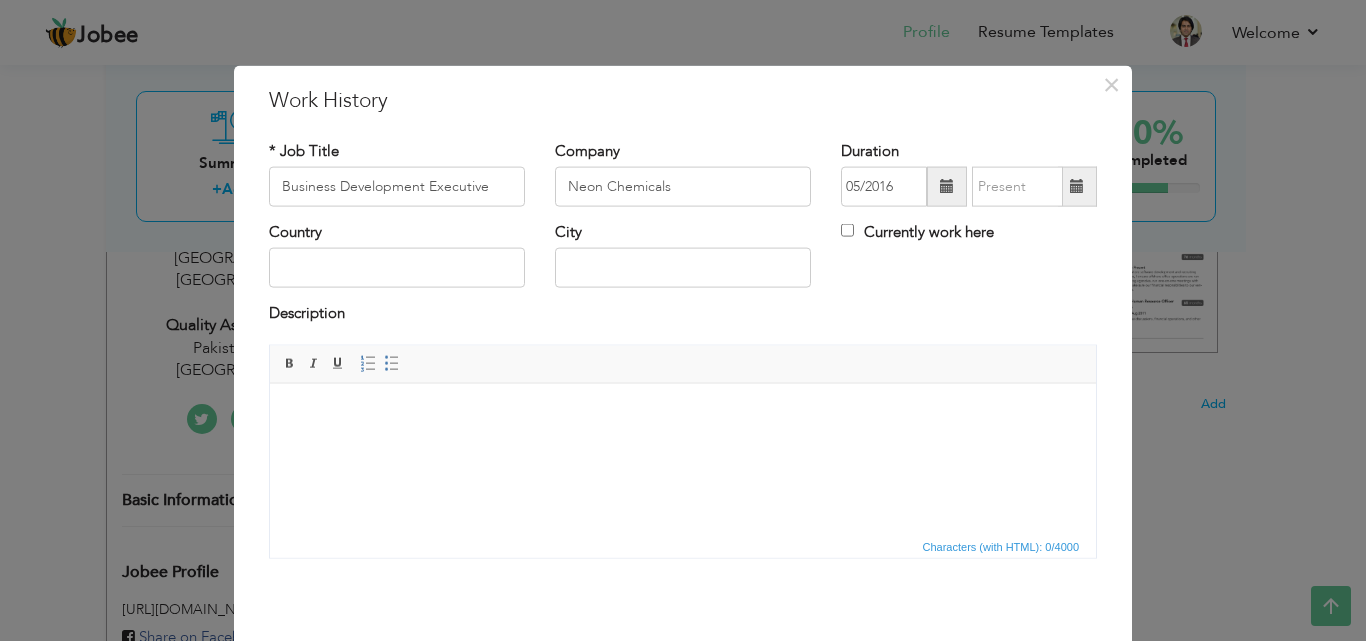 click at bounding box center (1077, 187) 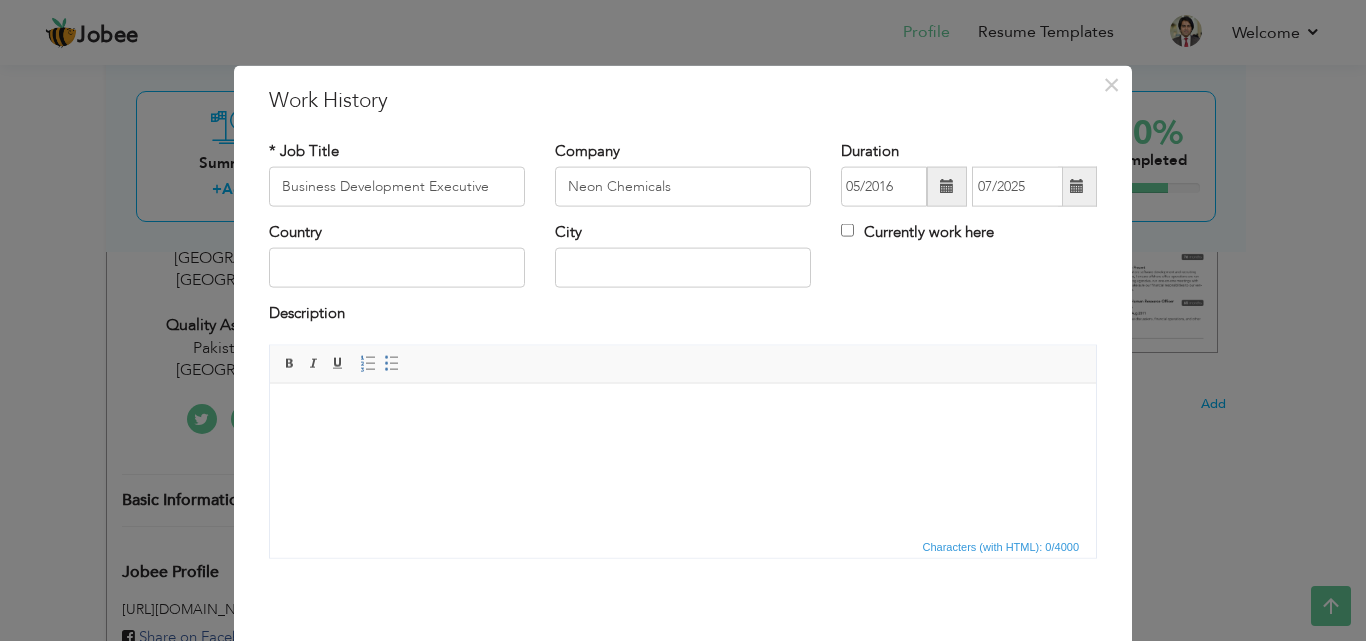 click at bounding box center [1077, 187] 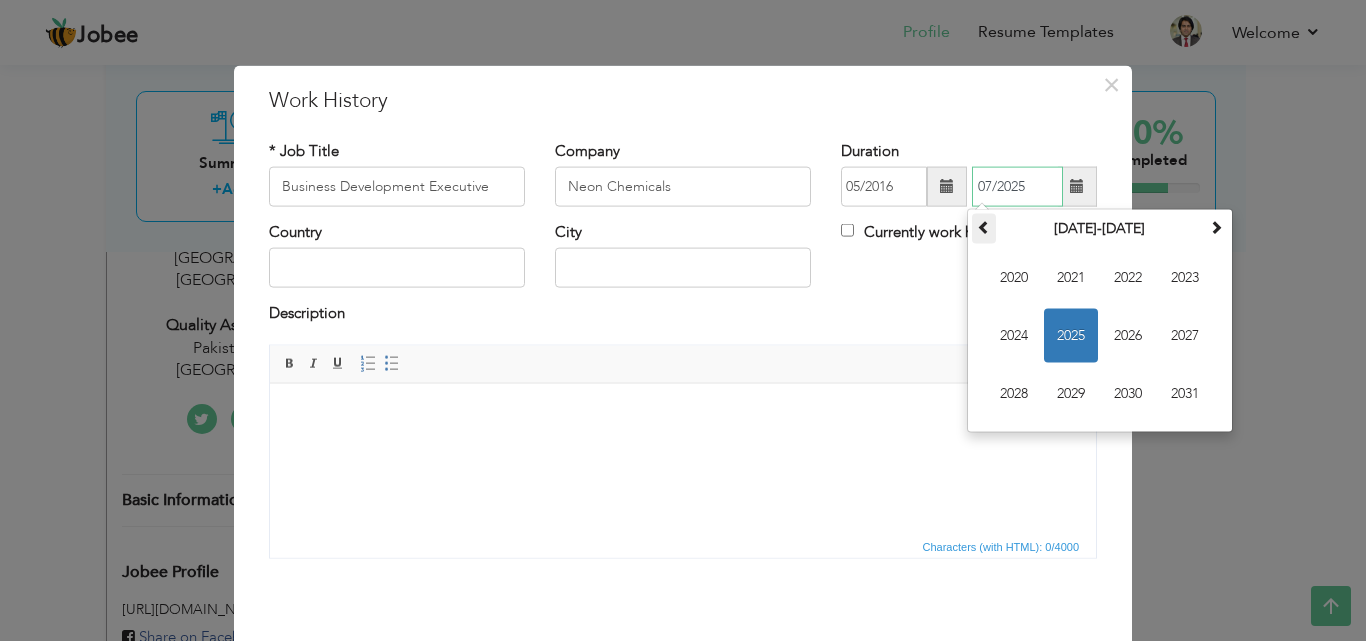 click at bounding box center (984, 229) 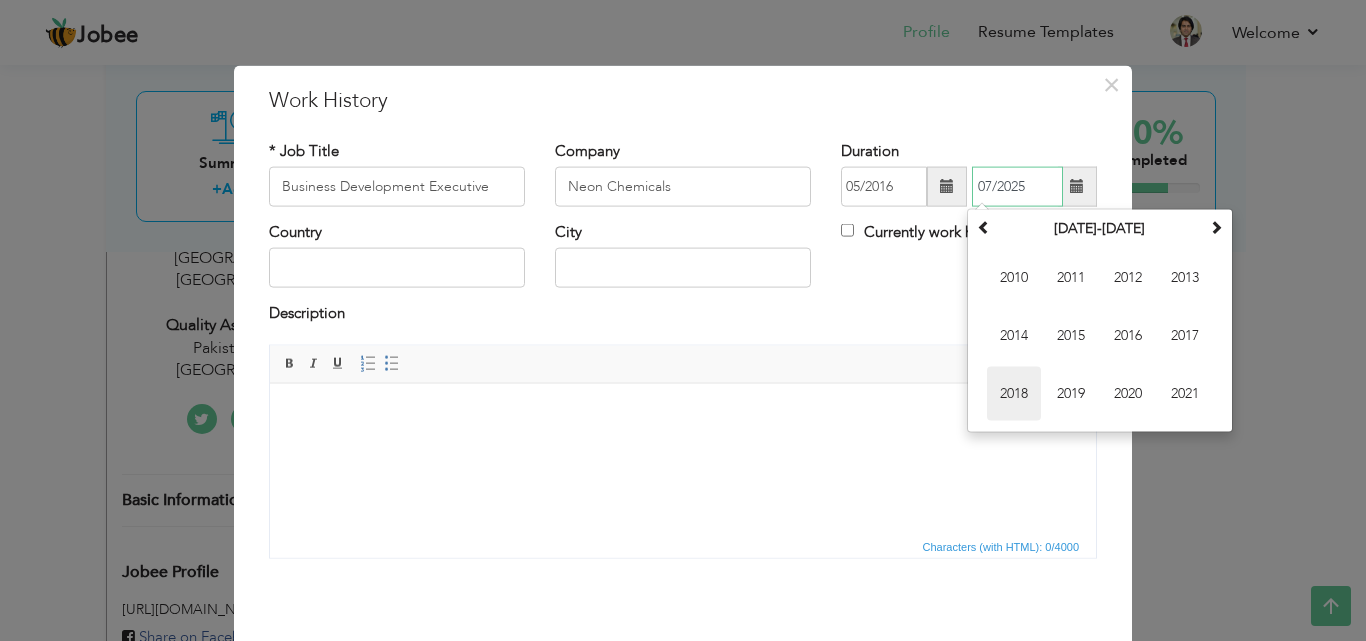 click on "2018" at bounding box center (1014, 394) 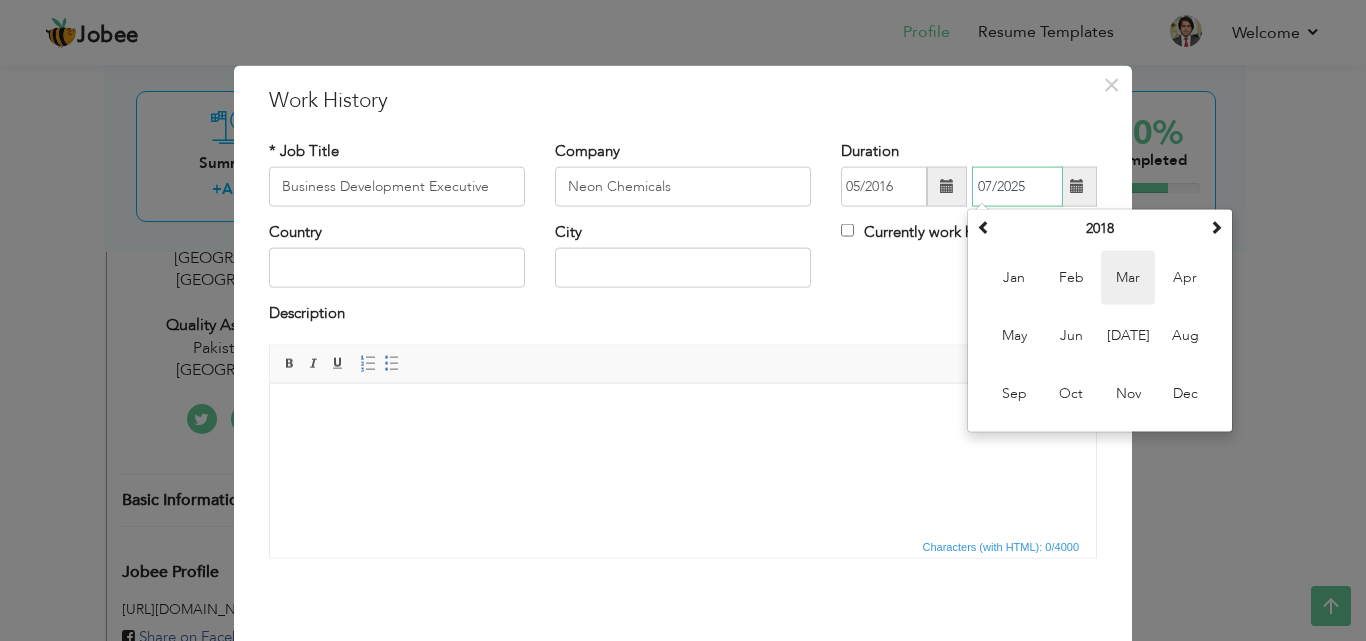 click on "Mar" at bounding box center [1128, 278] 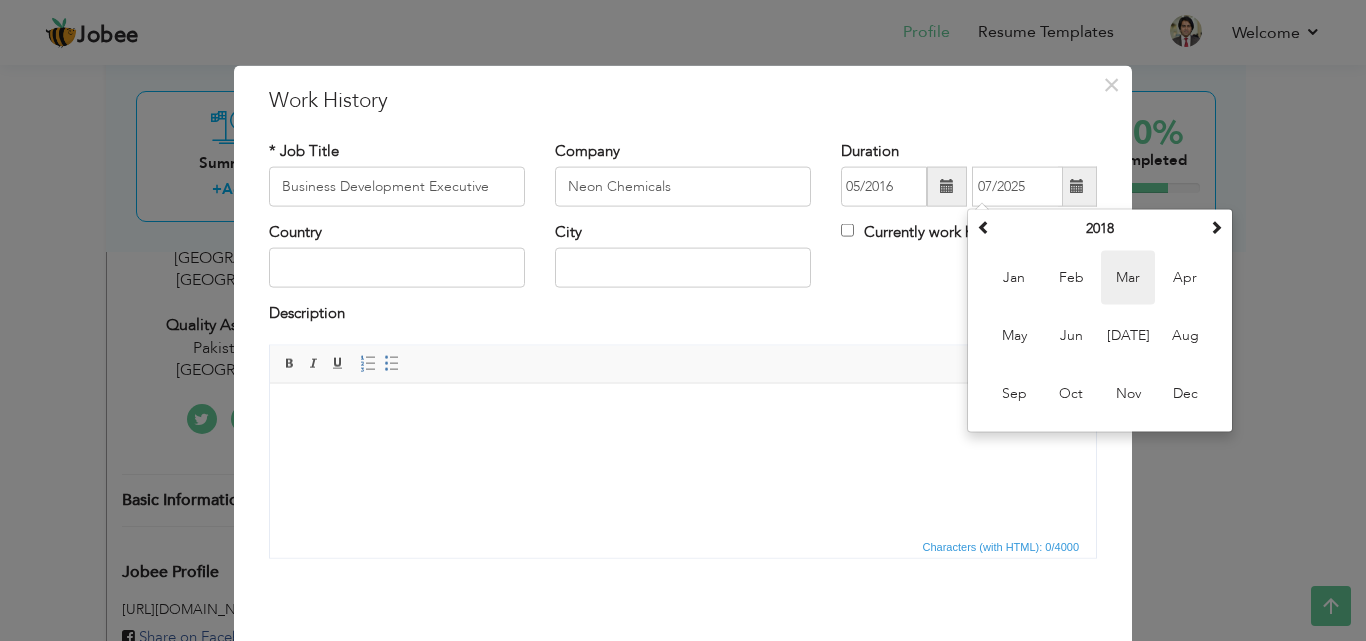type on "03/2018" 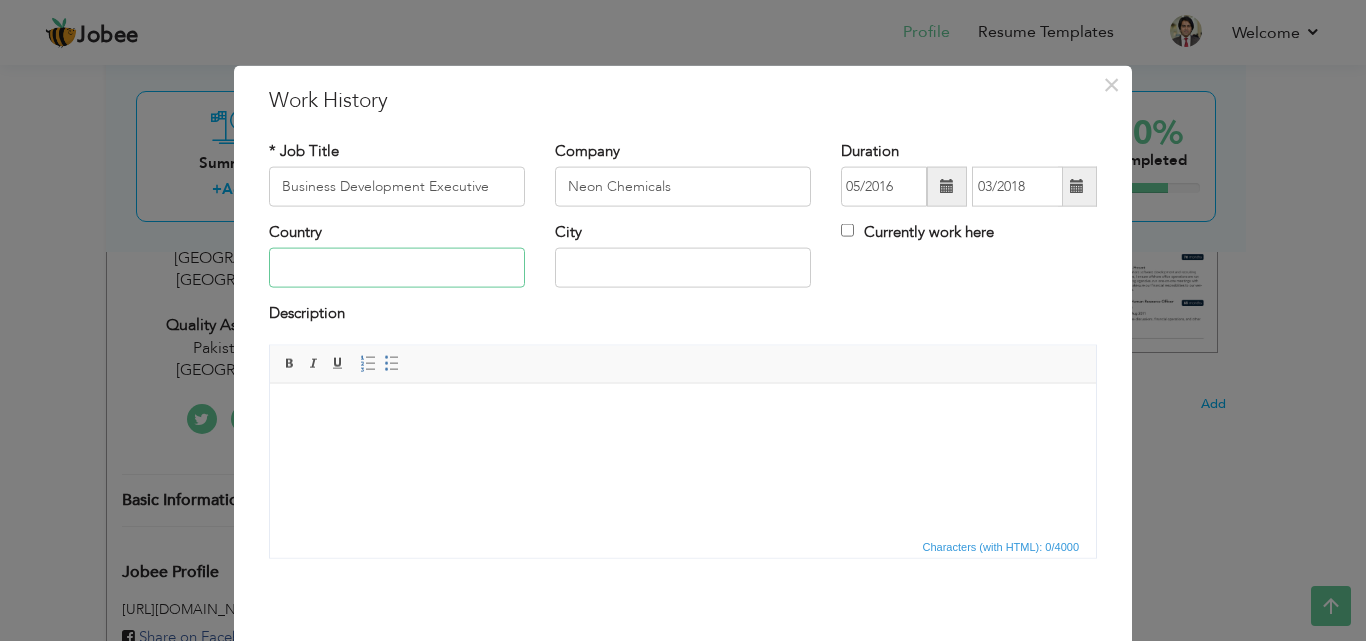 click at bounding box center (397, 268) 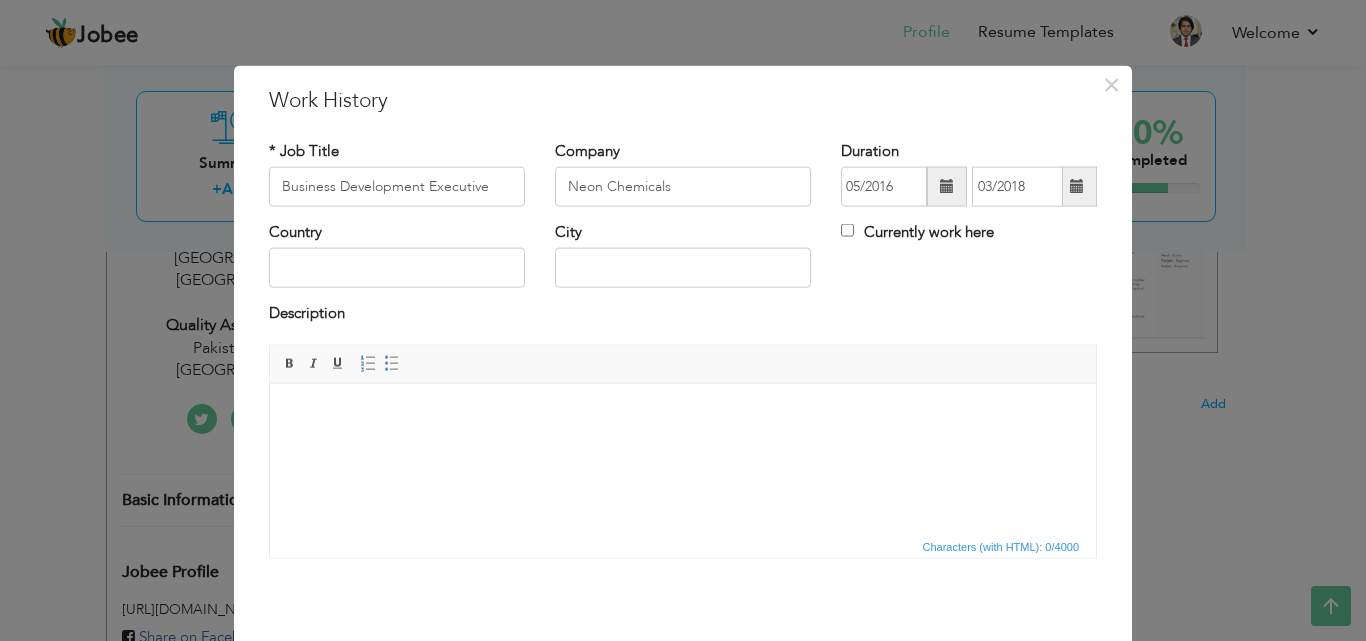 click on "Editor toolbars Basic Styles   Bold   Italic   Underline Paragraph   Insert/Remove Numbered List   Insert/Remove Bulleted List" at bounding box center (683, 364) 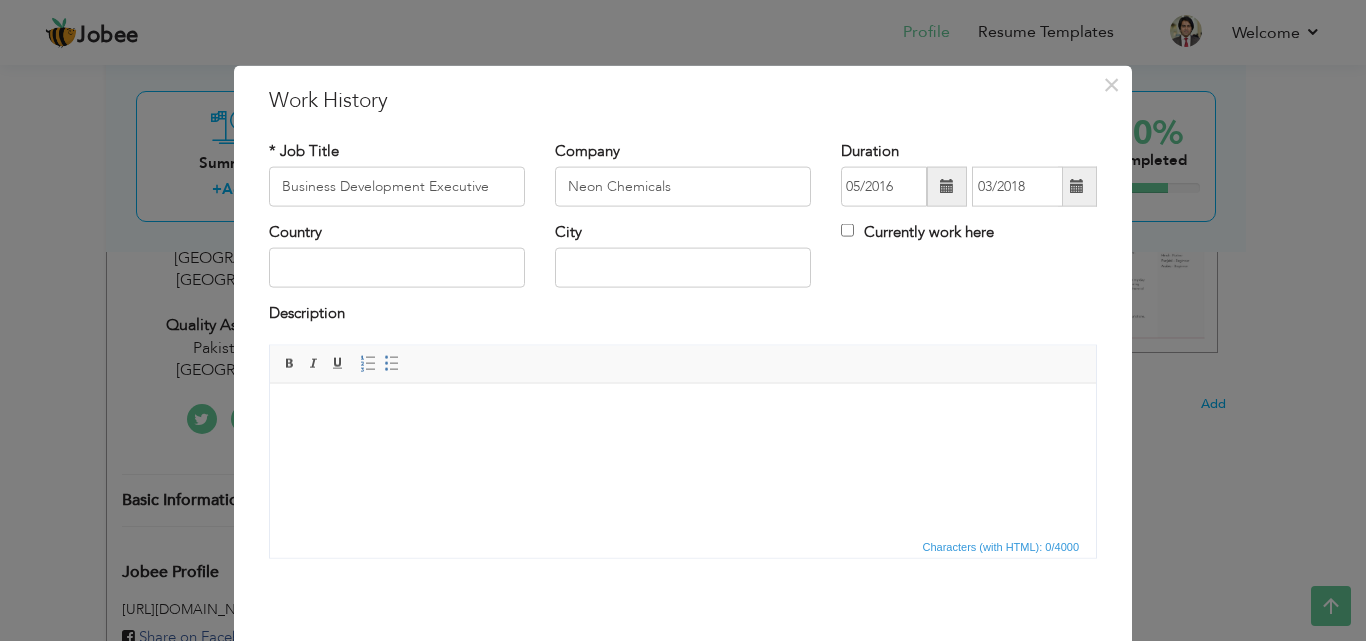 click at bounding box center (683, 413) 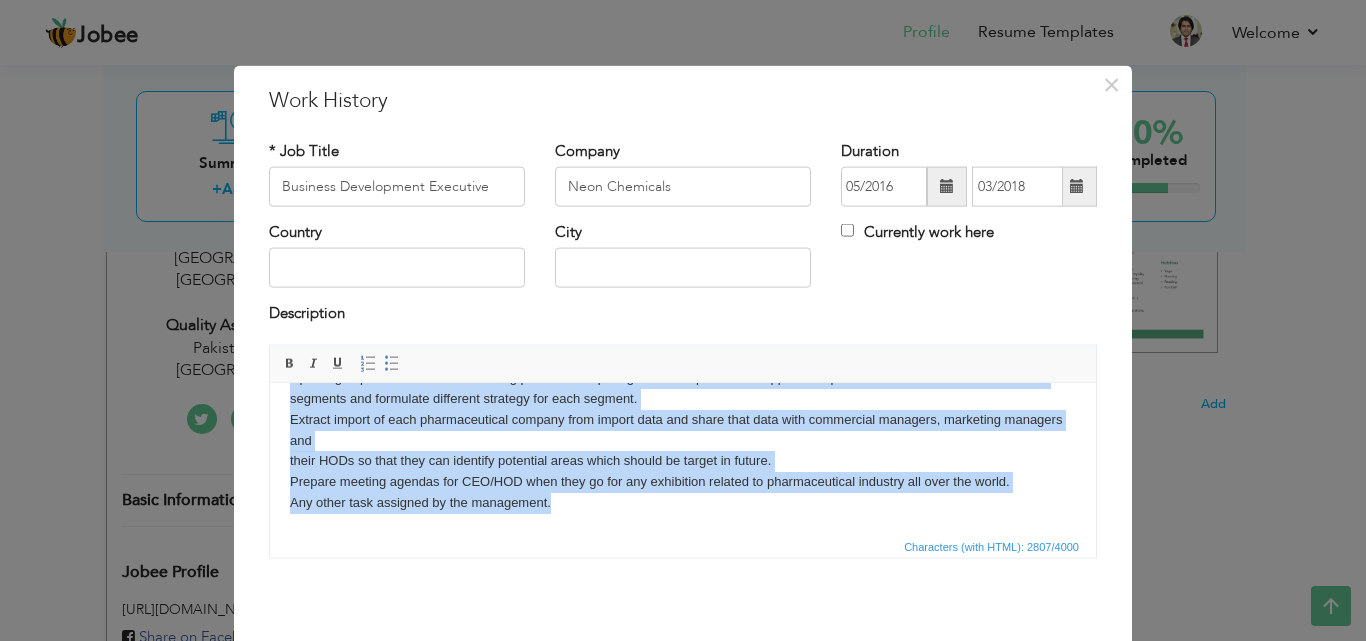 scroll, scrollTop: 615, scrollLeft: 0, axis: vertical 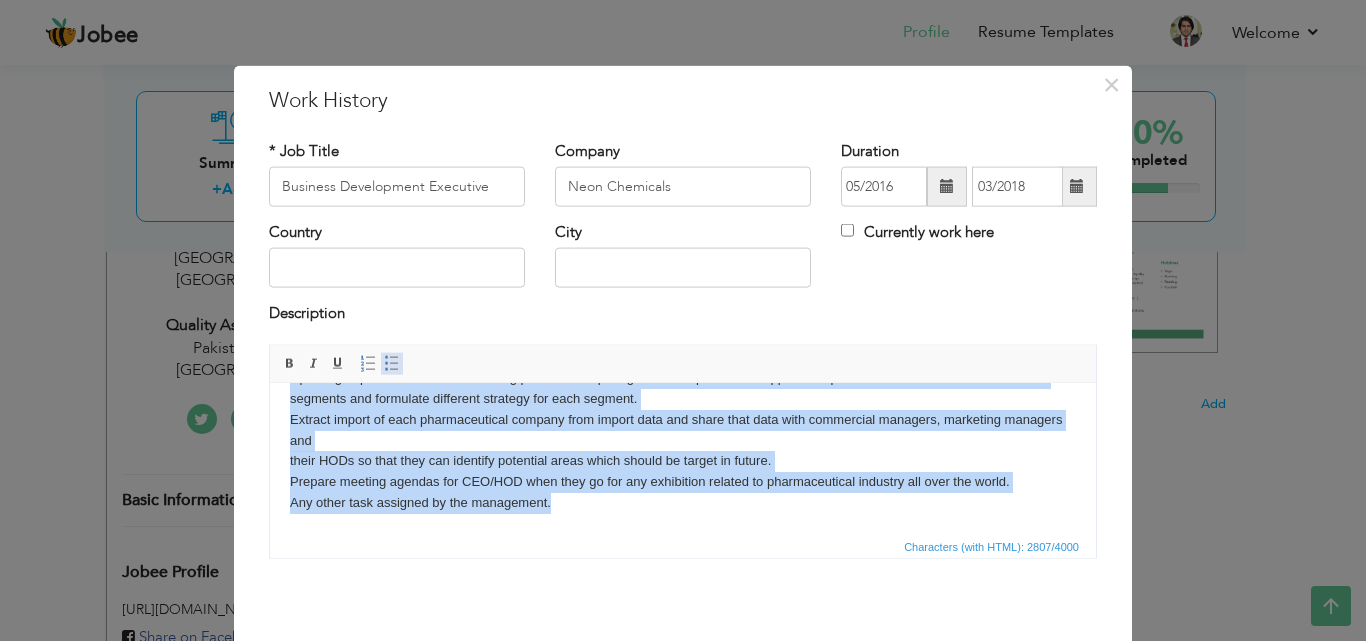 click at bounding box center [392, 363] 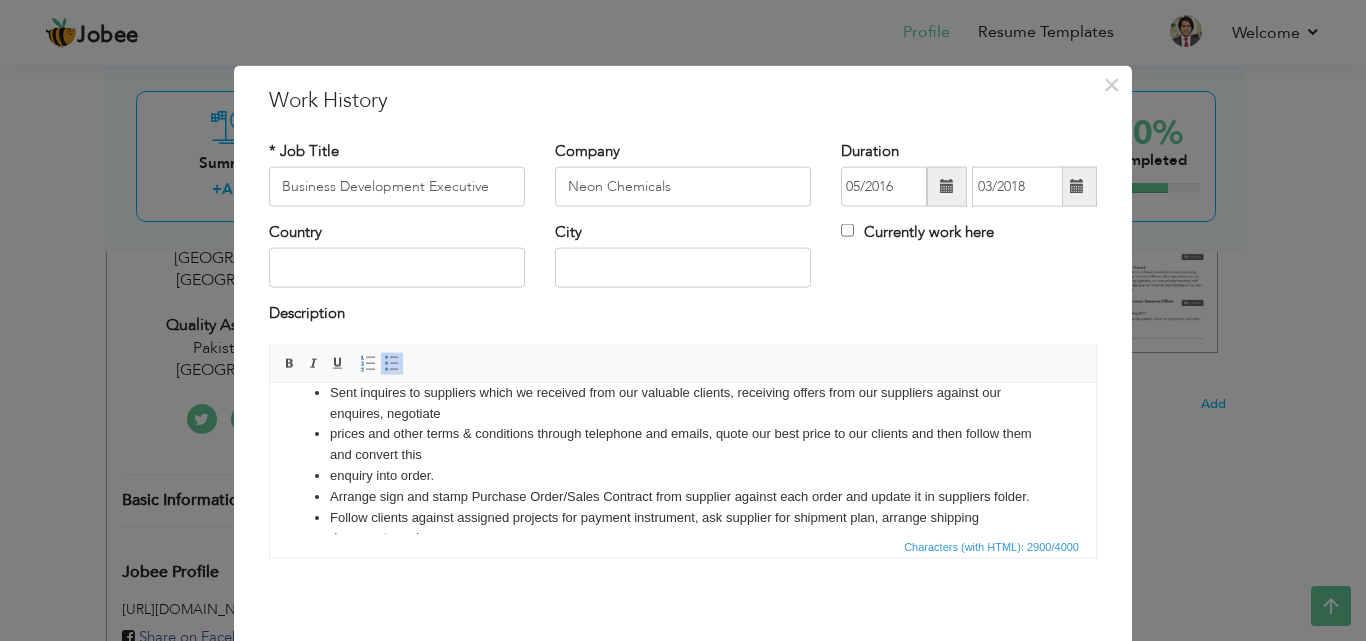 scroll, scrollTop: 22, scrollLeft: 0, axis: vertical 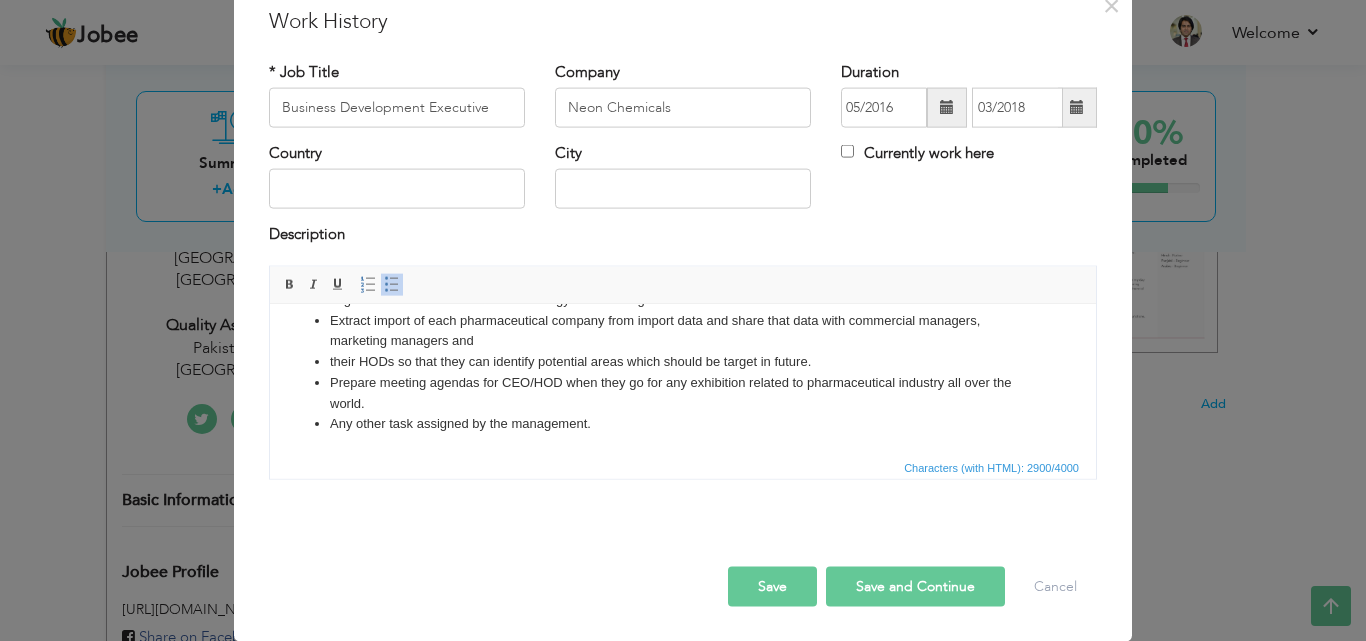 click on "Save and Continue" at bounding box center (915, 586) 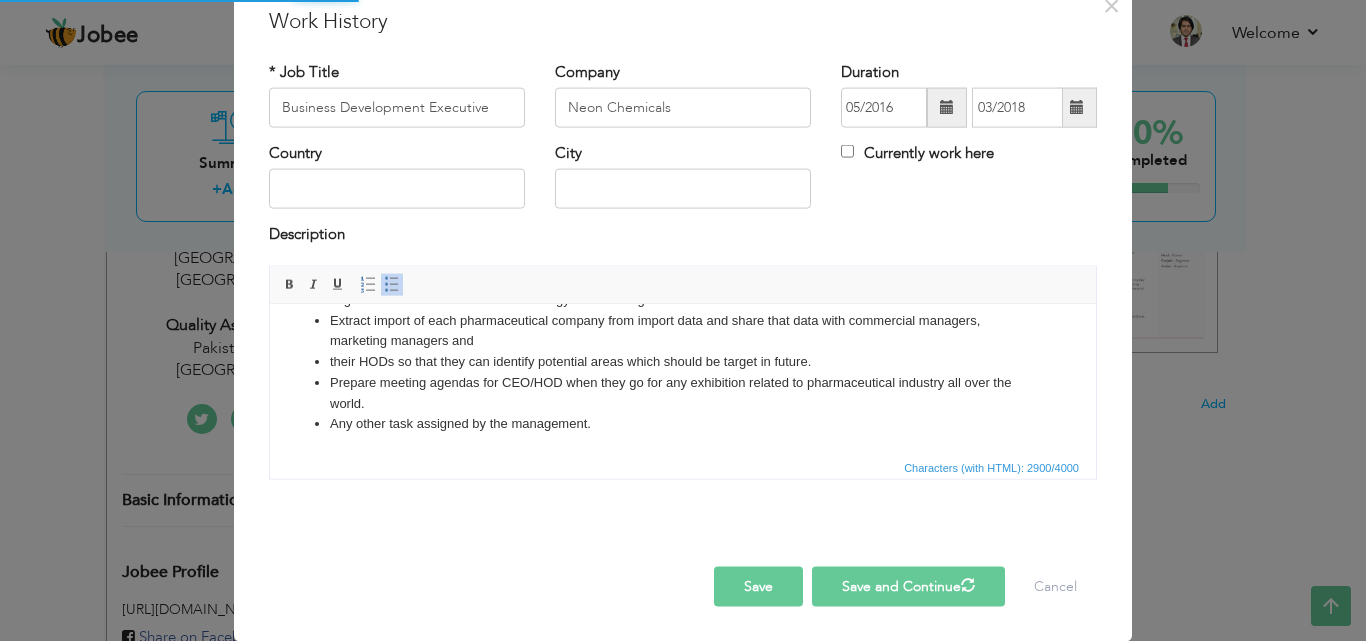 type 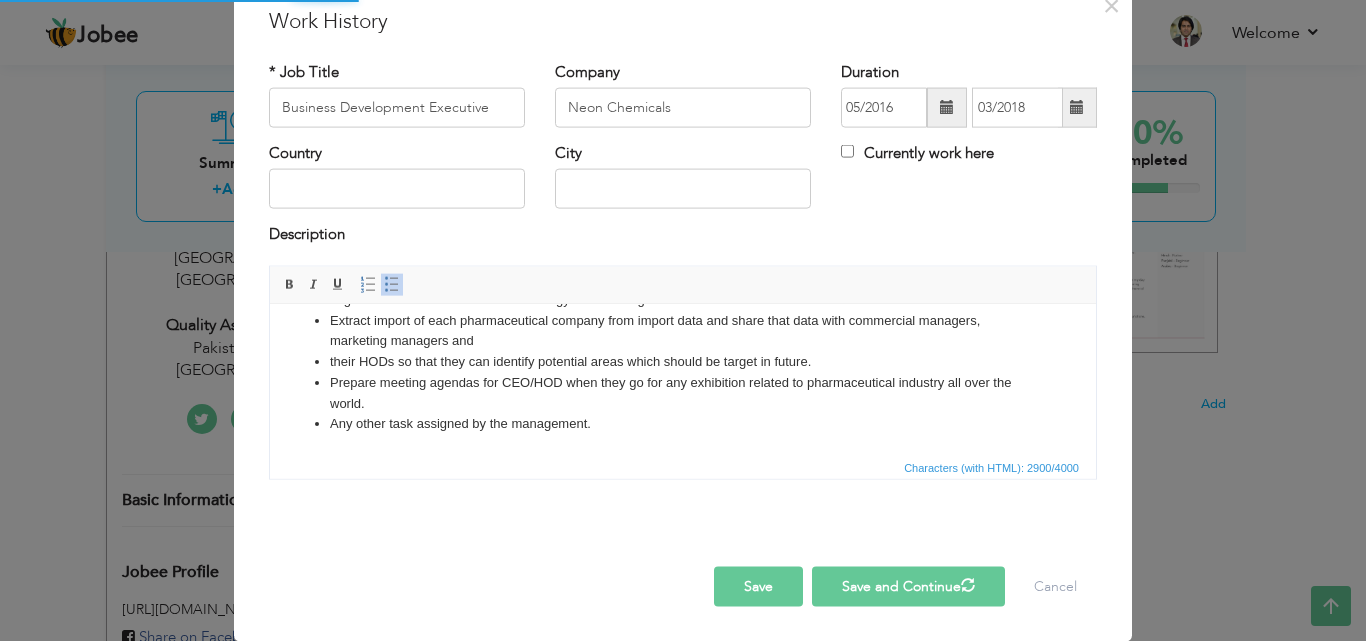 type 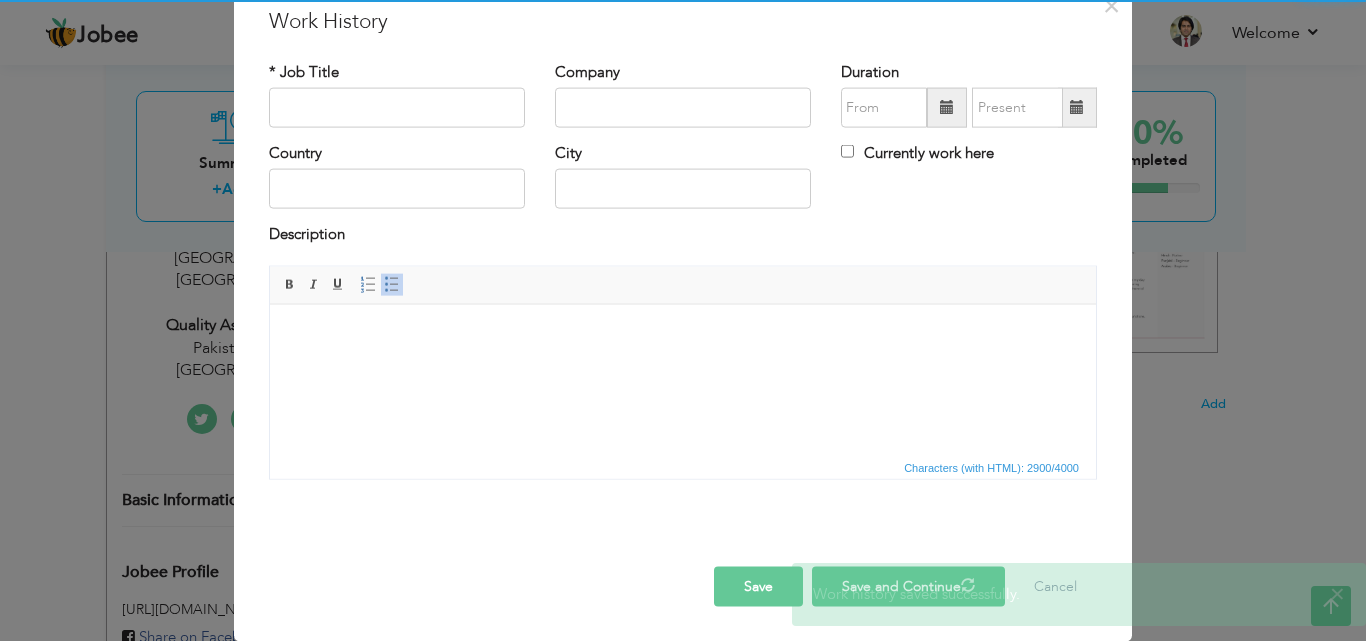 scroll, scrollTop: 0, scrollLeft: 0, axis: both 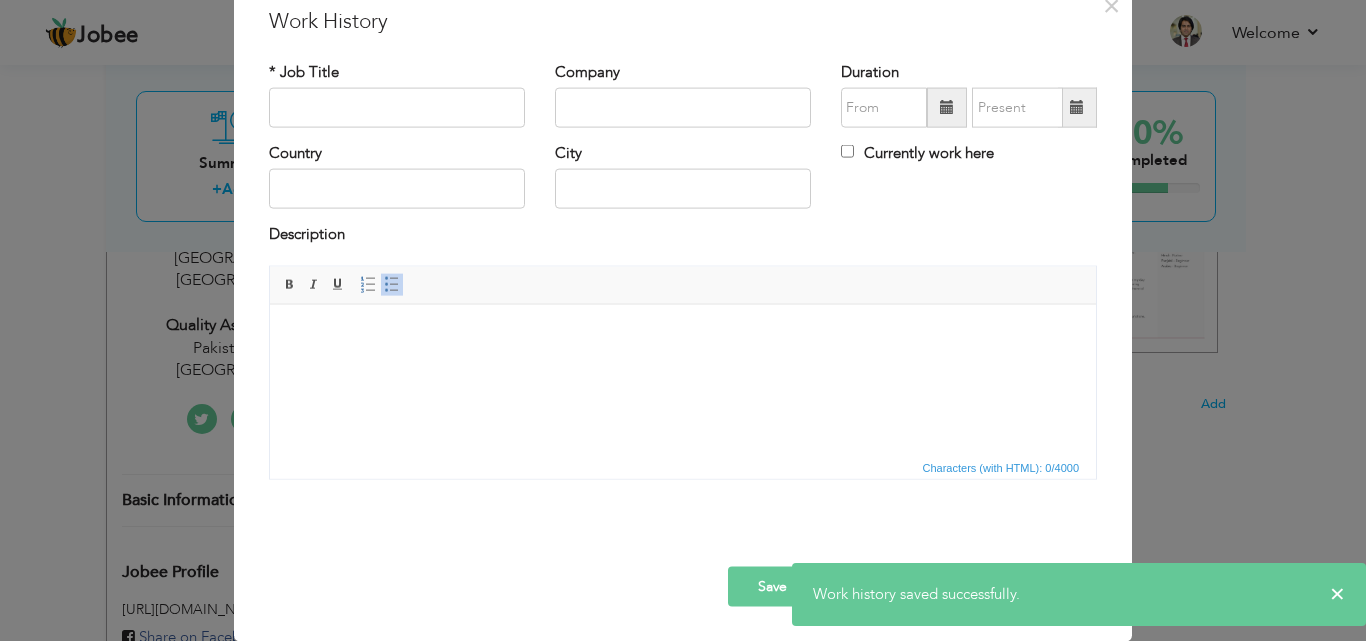 type 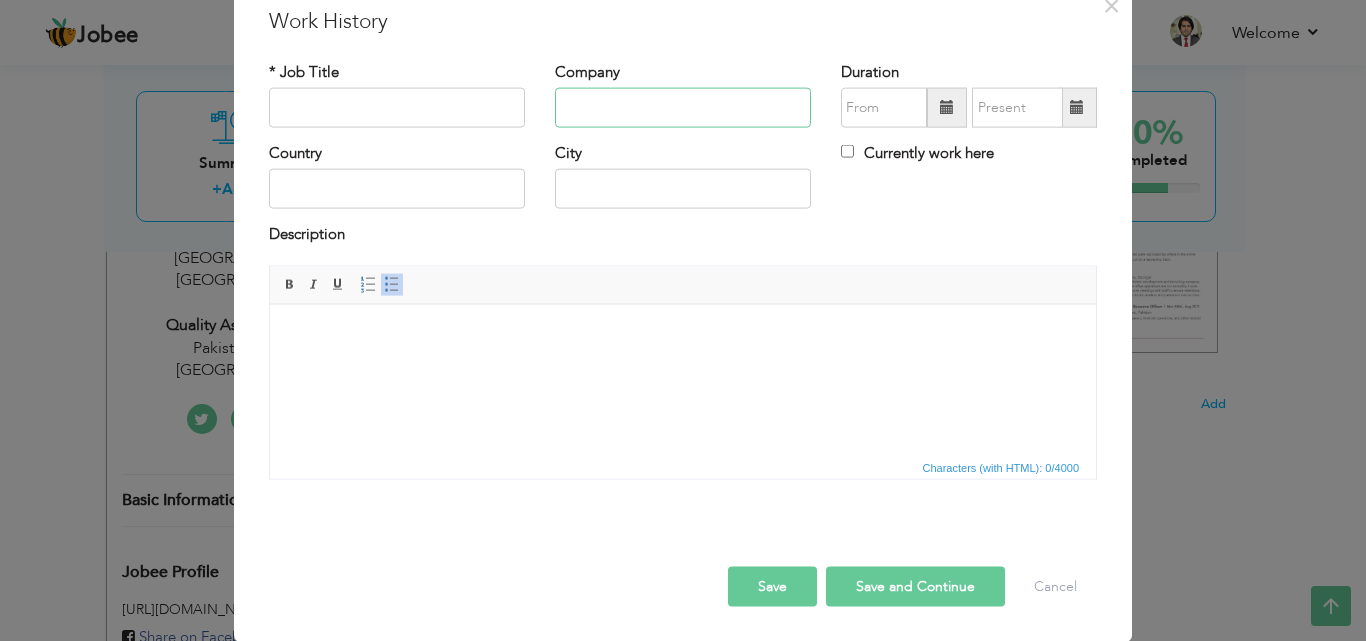 click at bounding box center (683, 108) 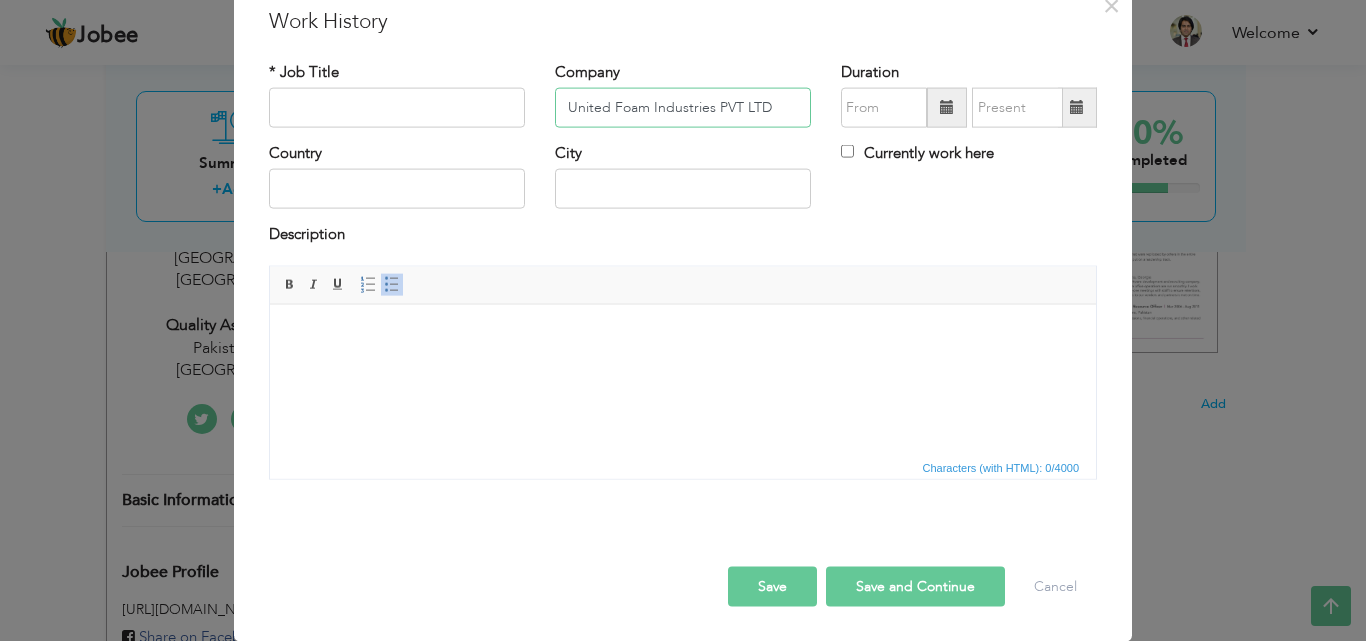 type on "United Foam Industries PVT LTD" 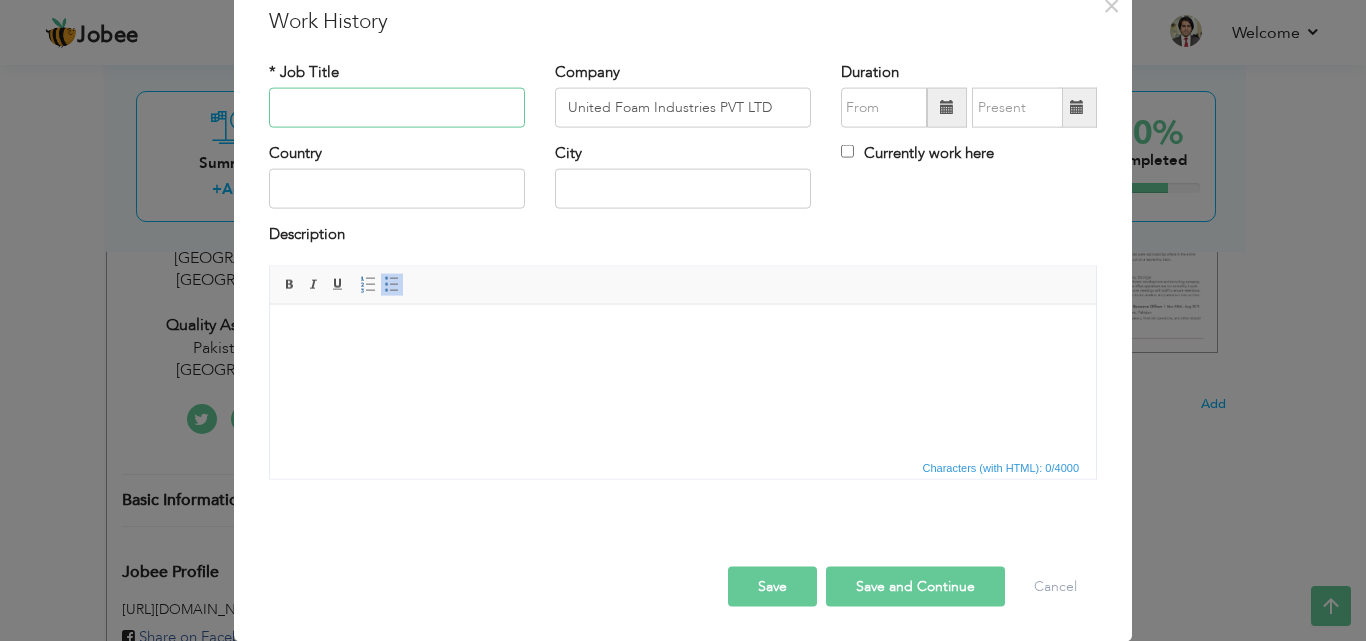 click at bounding box center [397, 108] 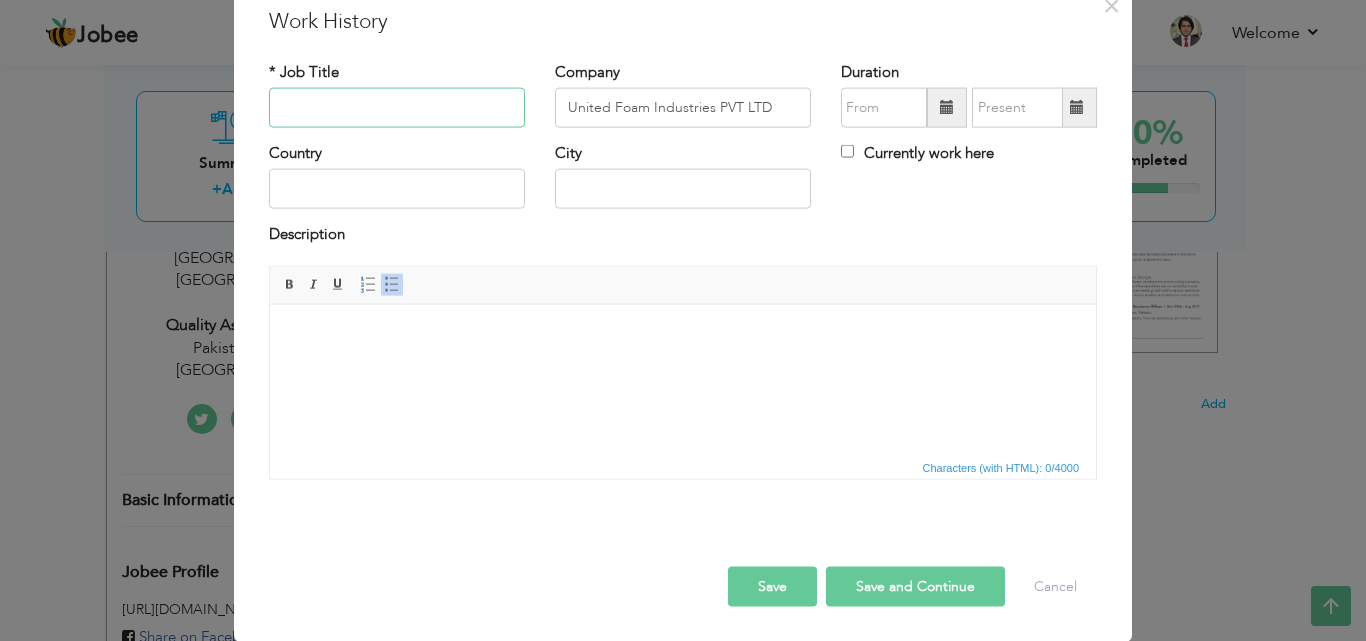 paste on "Assistant Manager Warehouse" 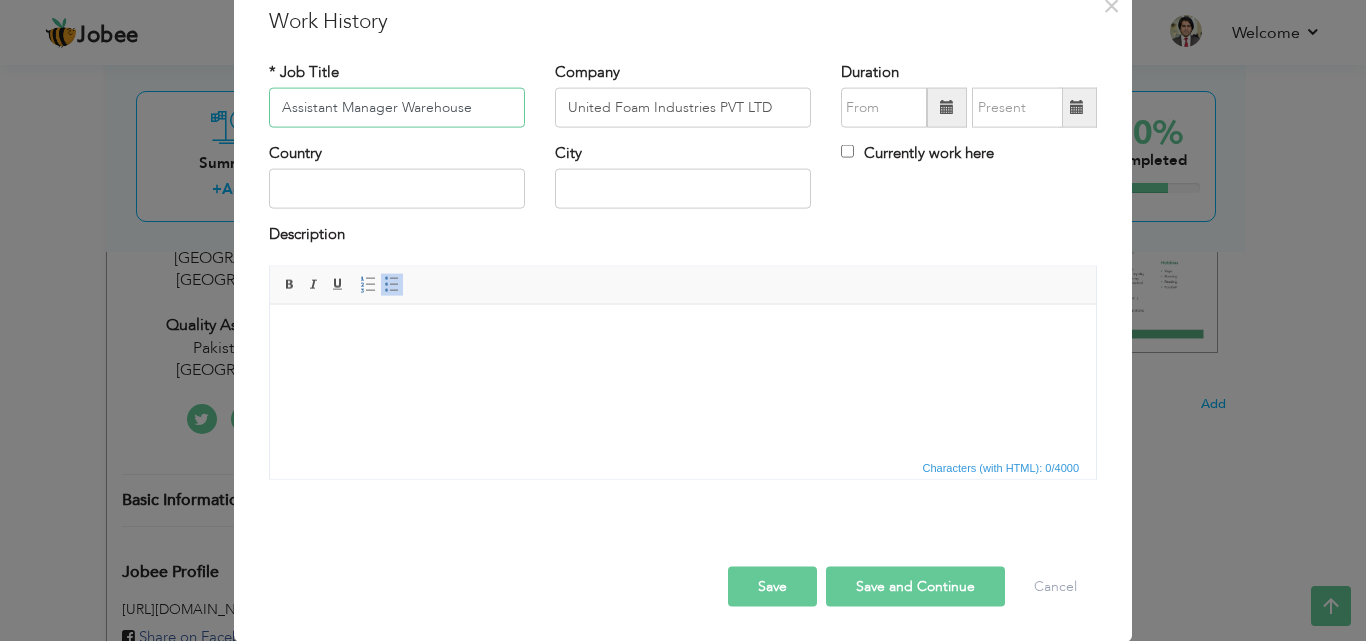 type on "Assistant Manager Warehouse" 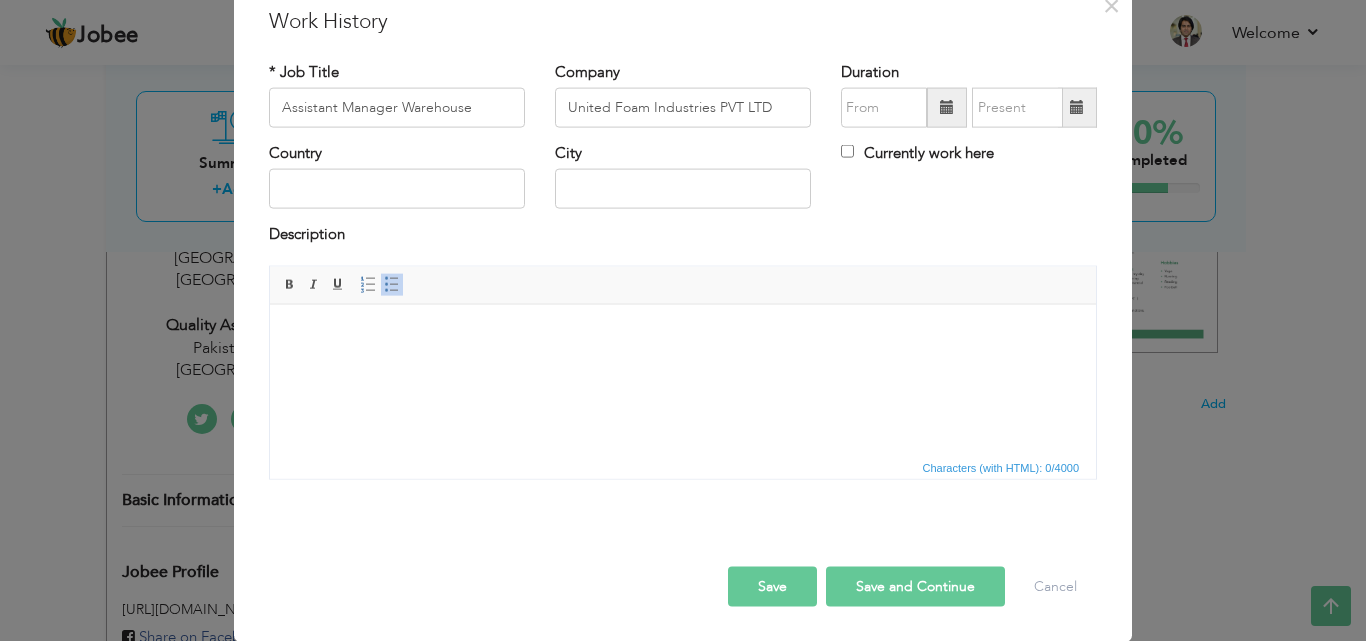click at bounding box center [947, 108] 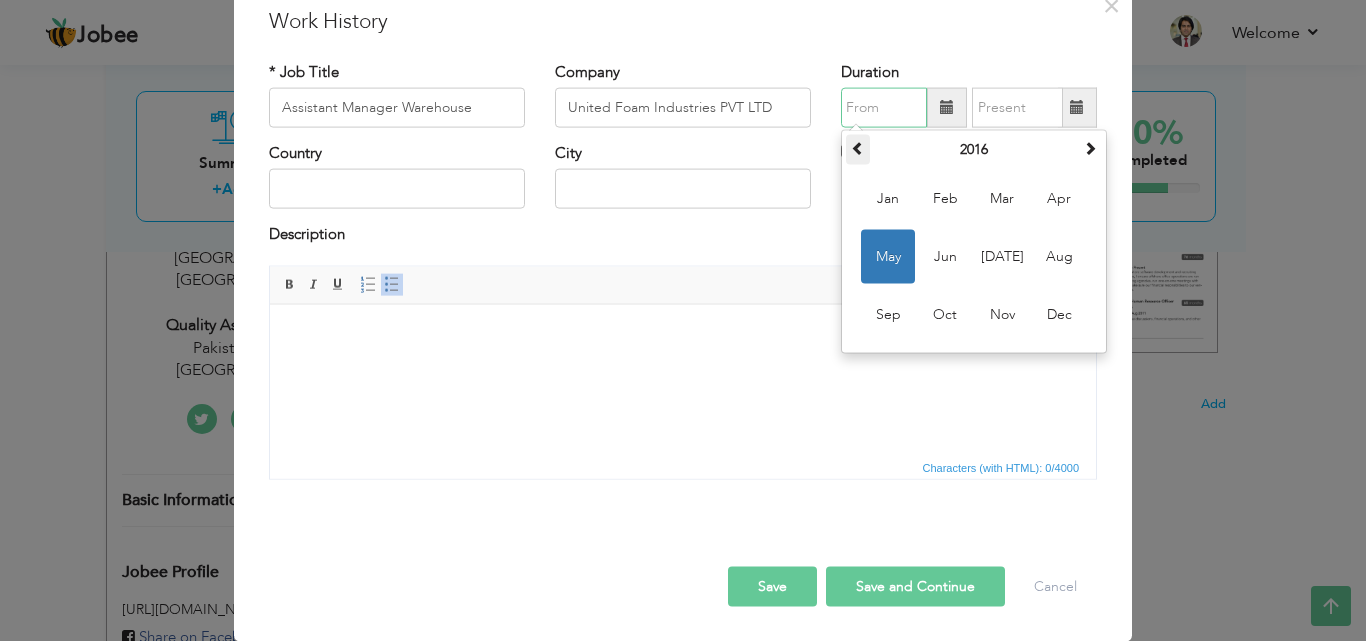 click at bounding box center [858, 148] 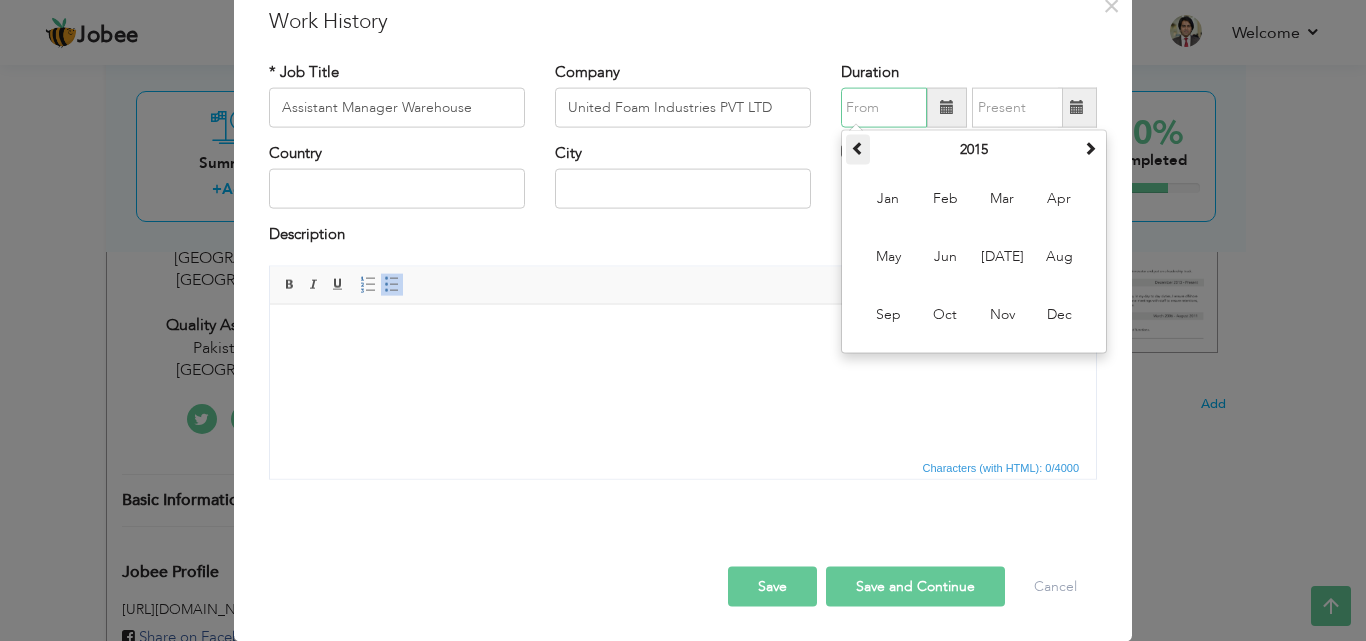 click at bounding box center (858, 148) 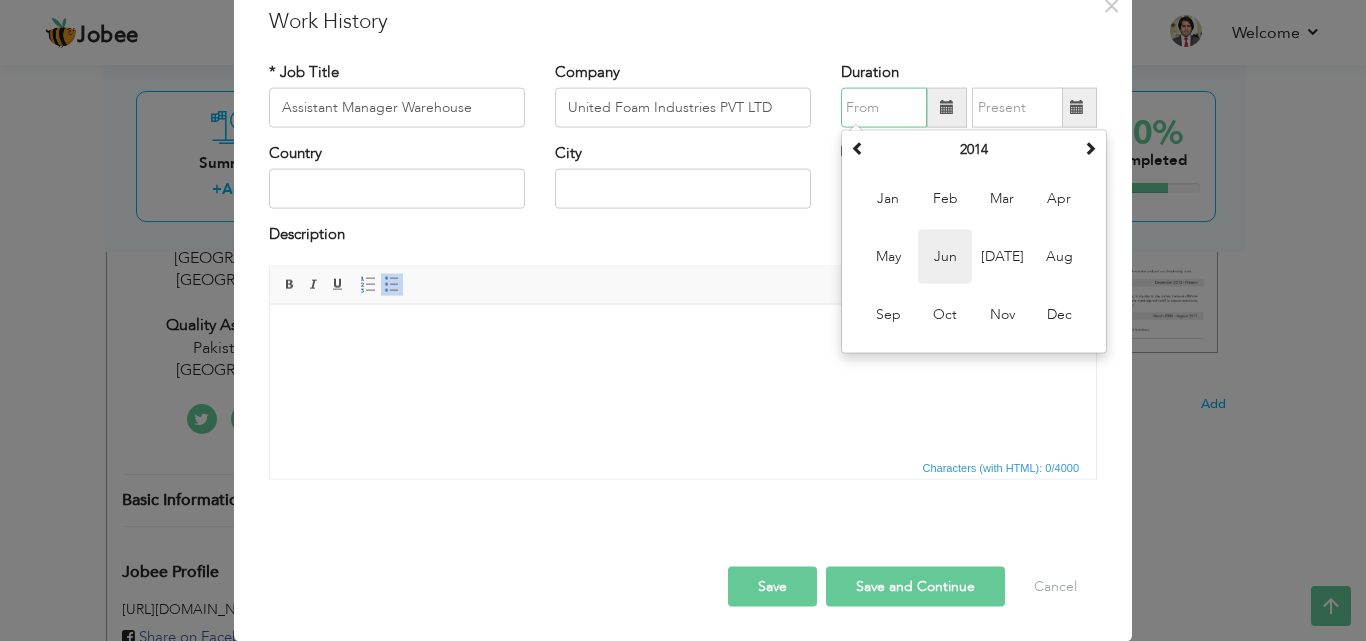 click on "Jun" at bounding box center [945, 257] 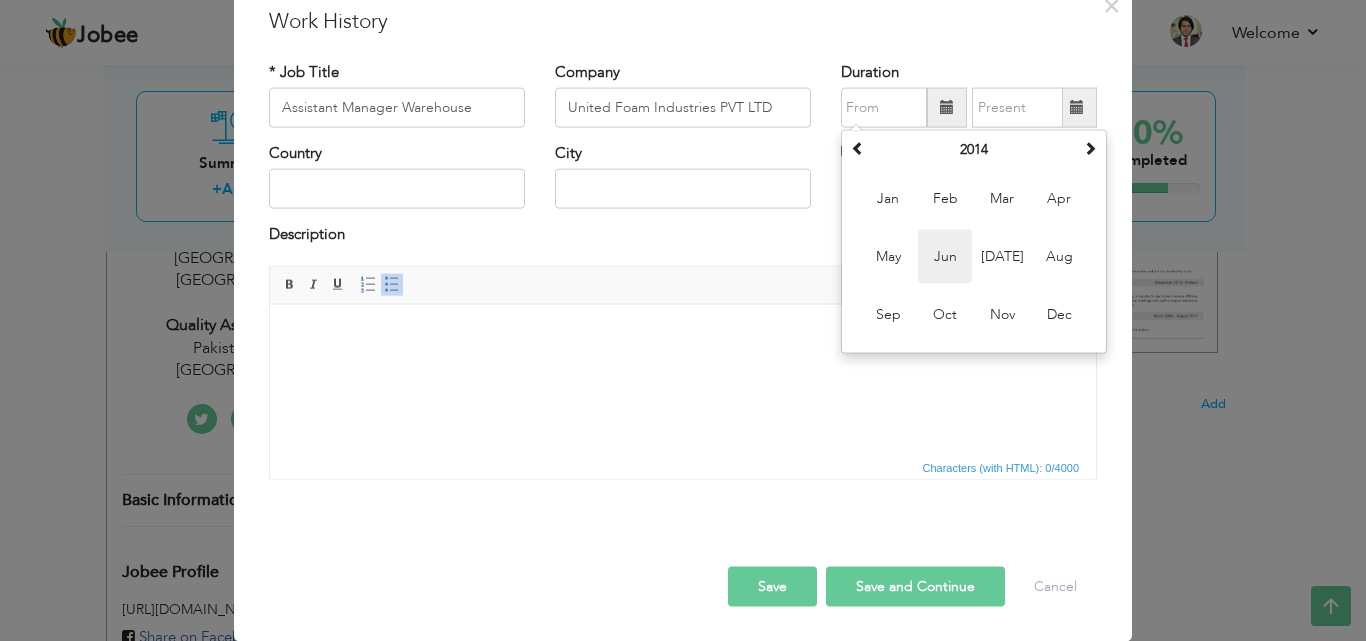 type on "06/2014" 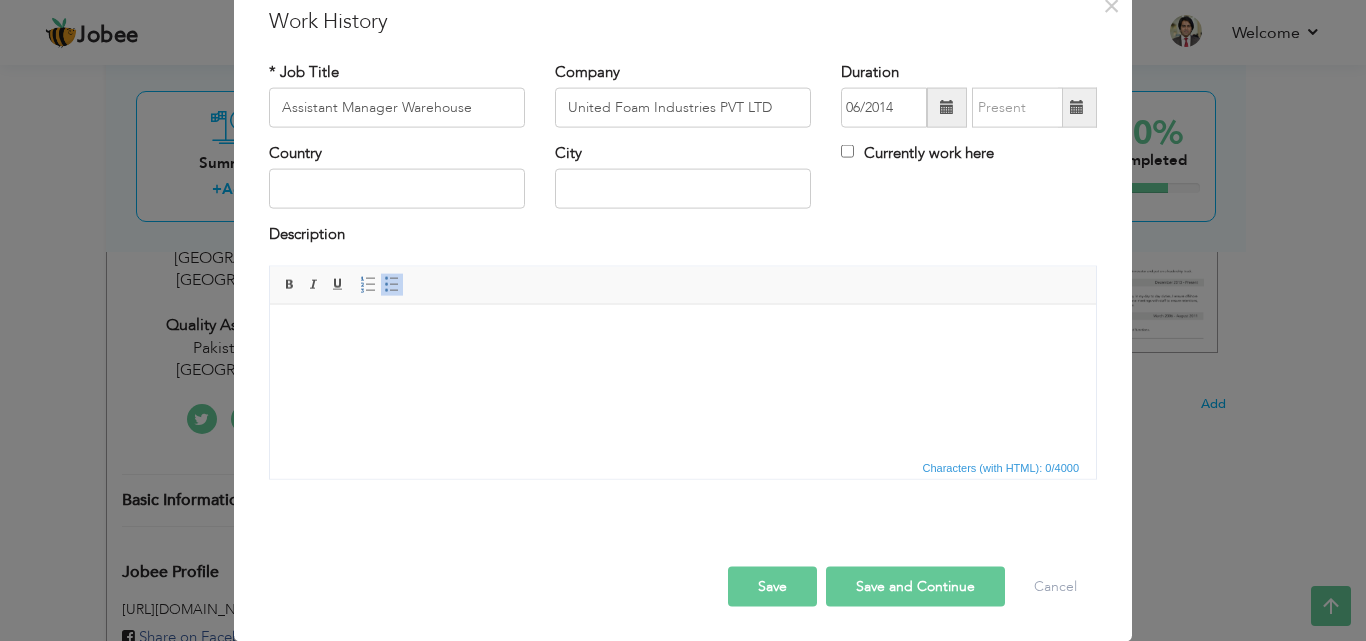 click at bounding box center (1077, 107) 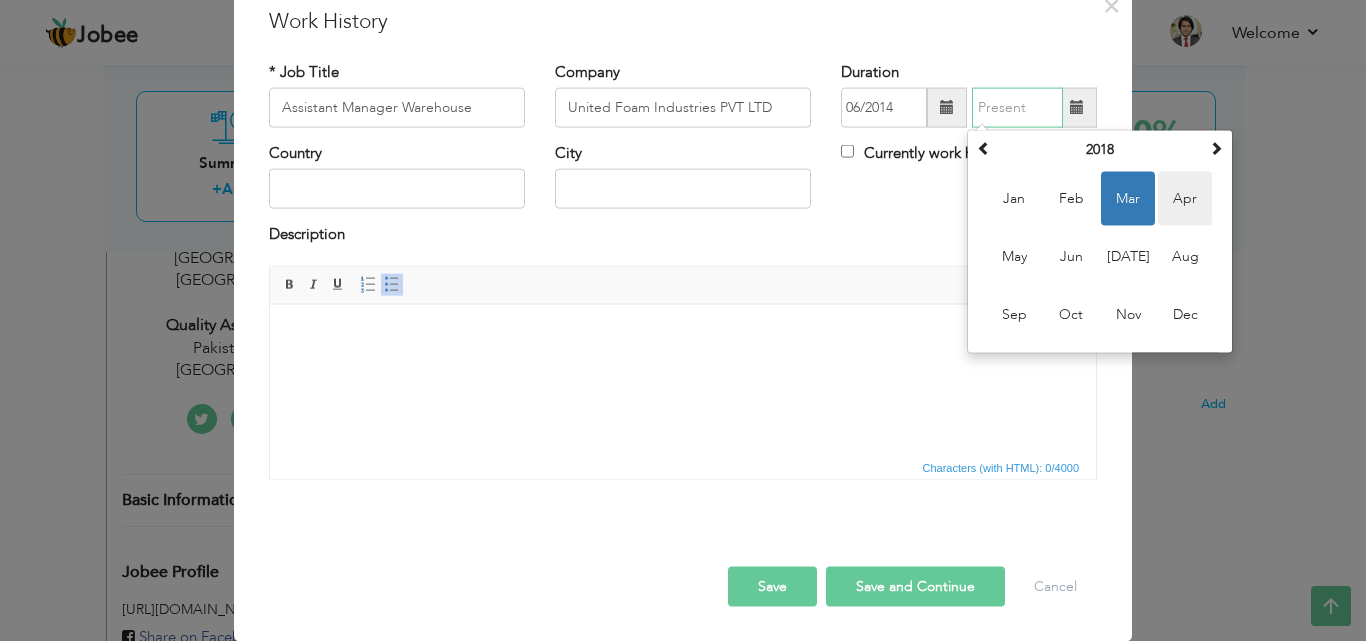 click on "Apr" at bounding box center [1185, 199] 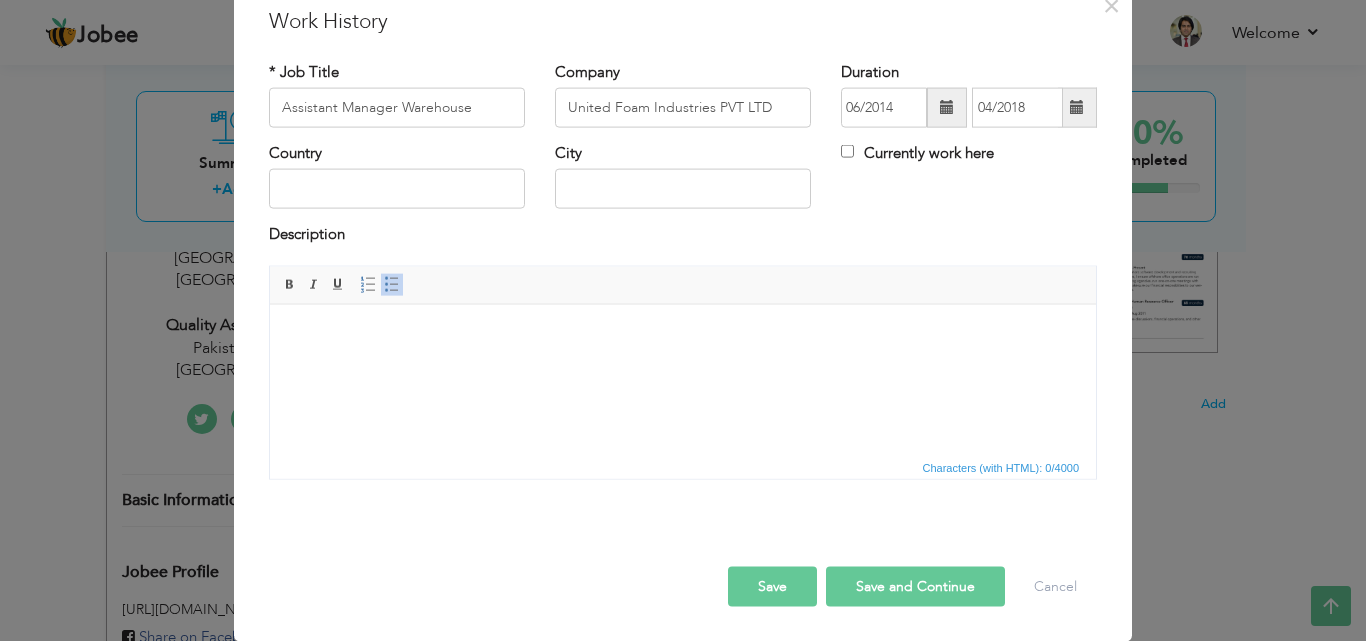 click at bounding box center [1077, 107] 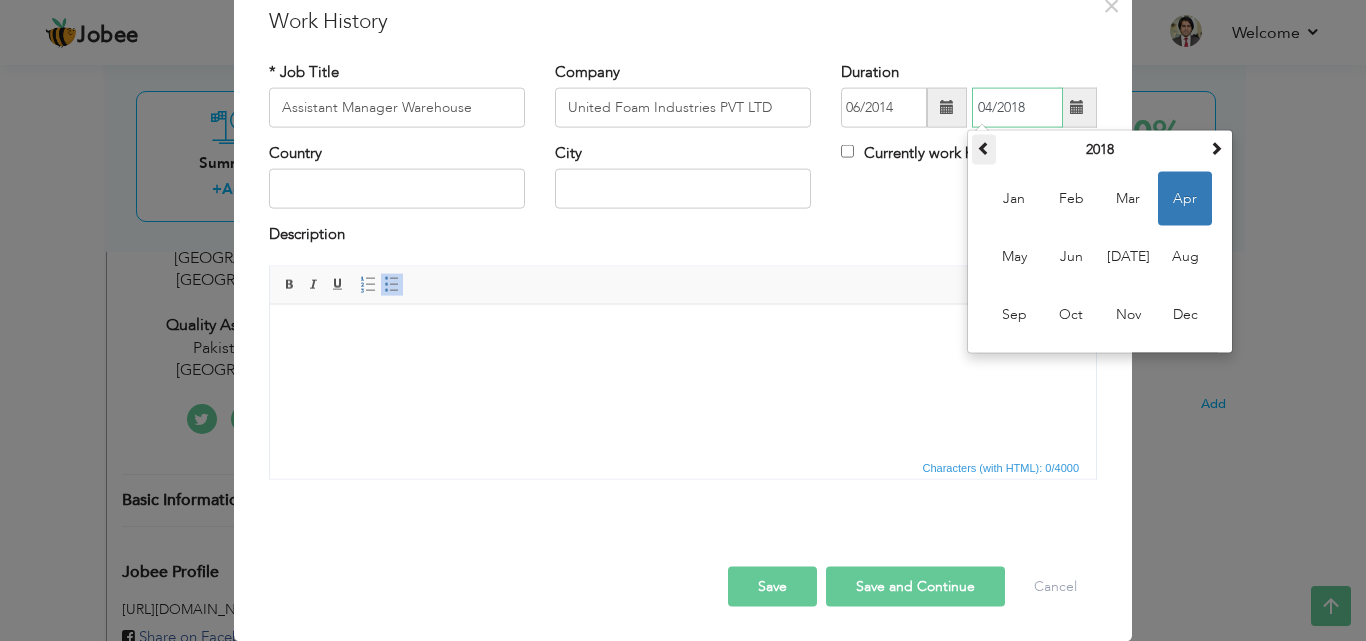 click at bounding box center (984, 148) 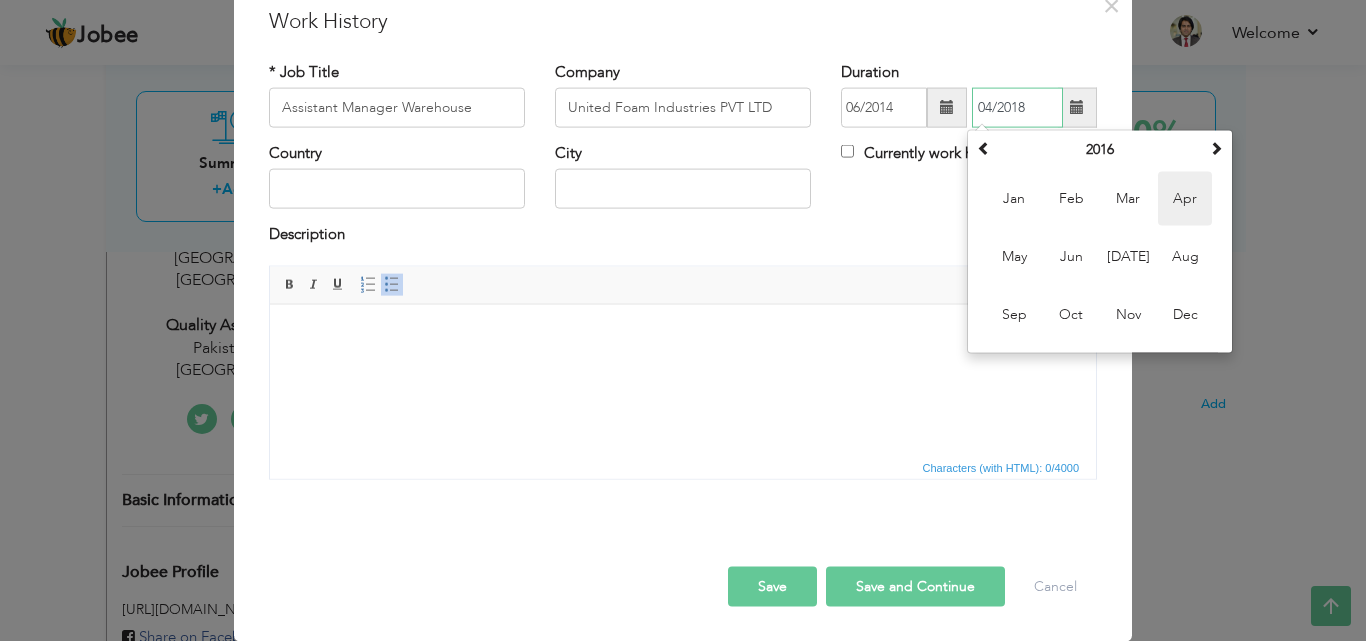 click on "Apr" at bounding box center [1185, 199] 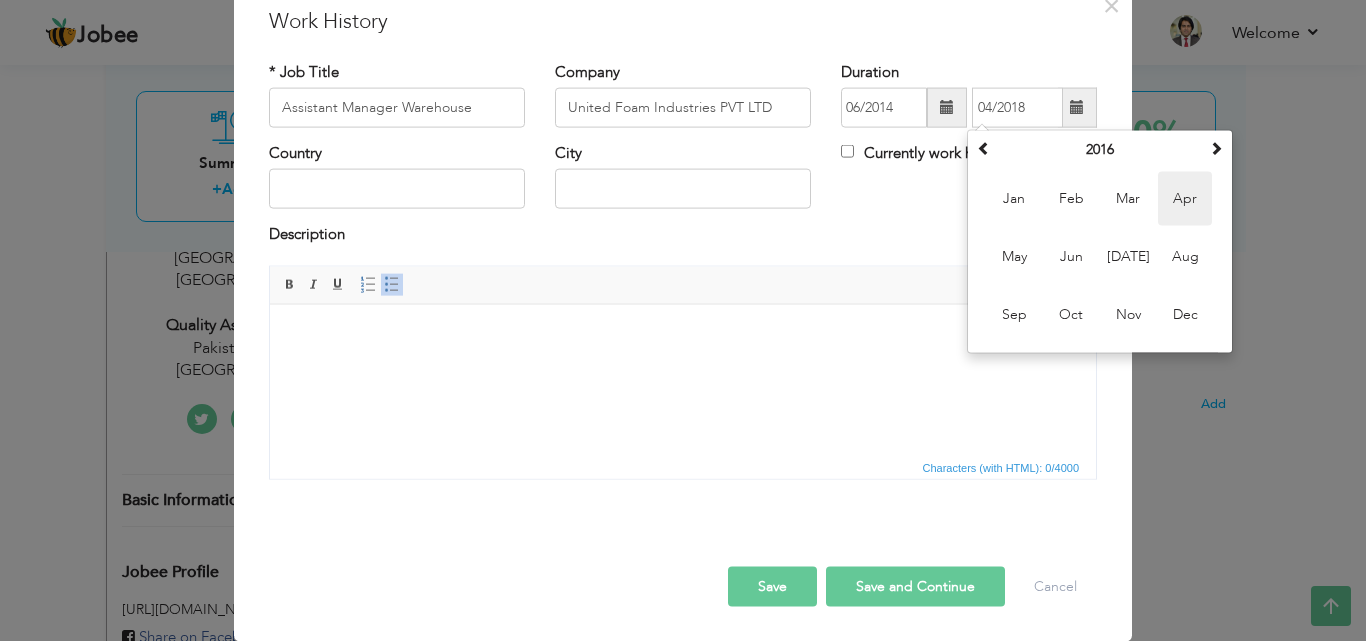 type on "04/2016" 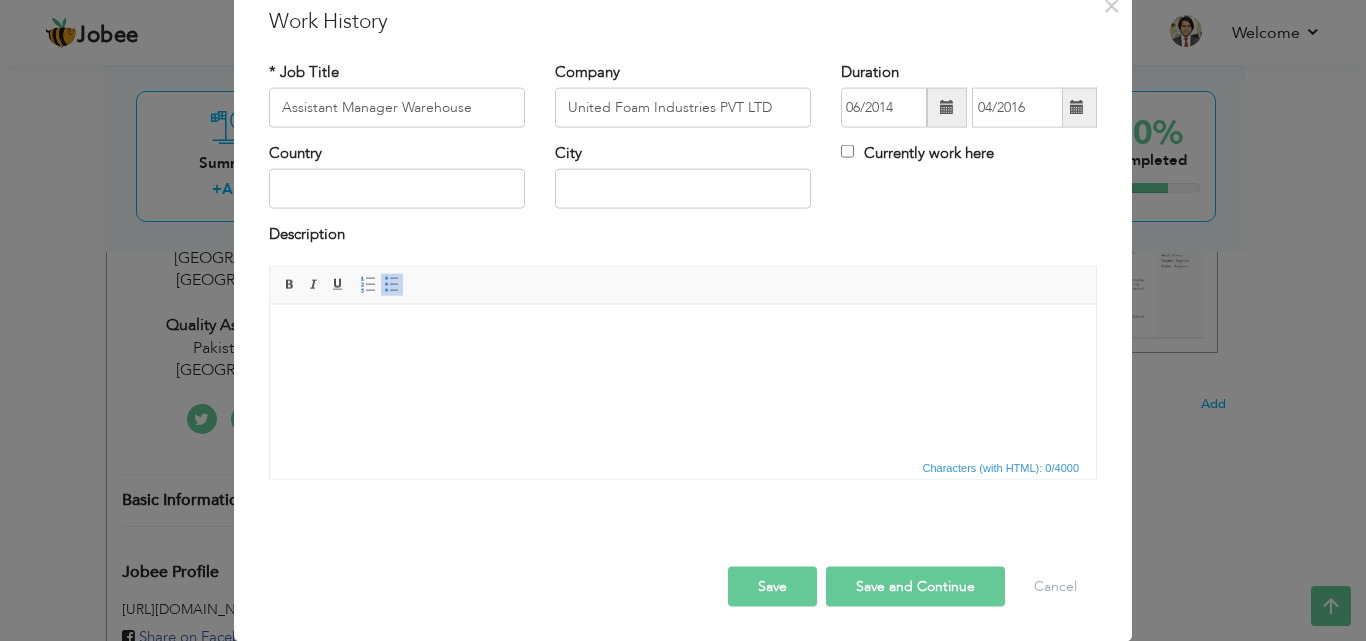click at bounding box center [683, 334] 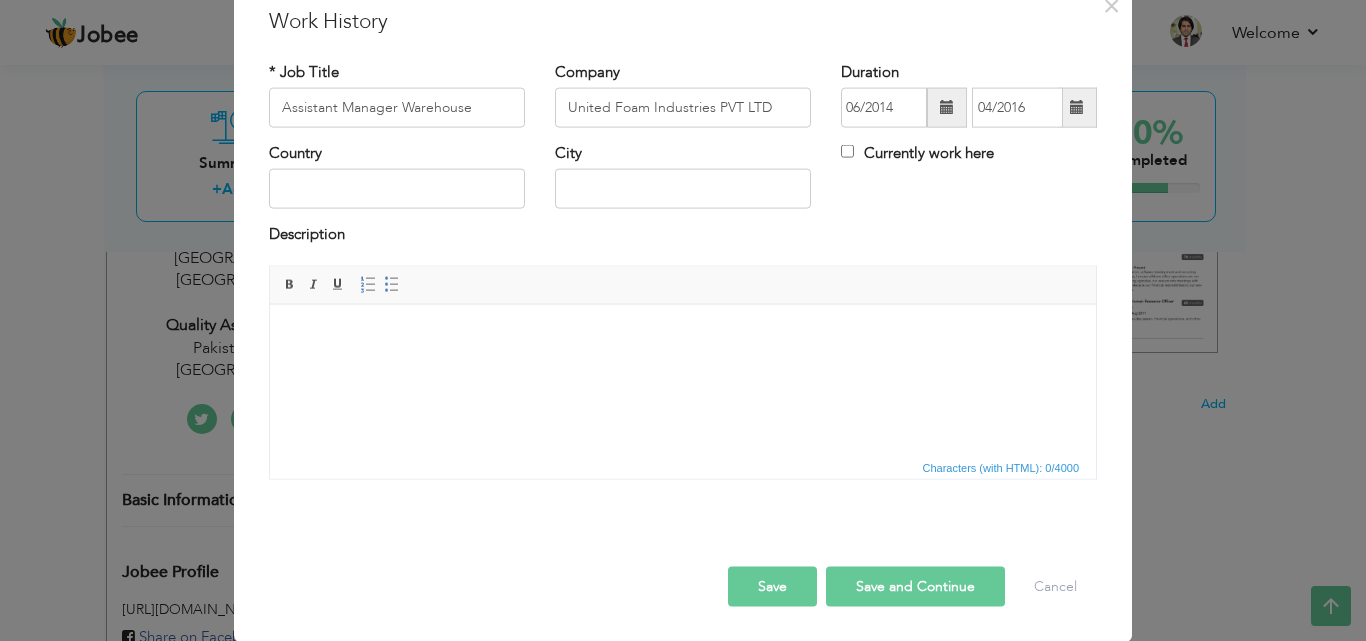 paste 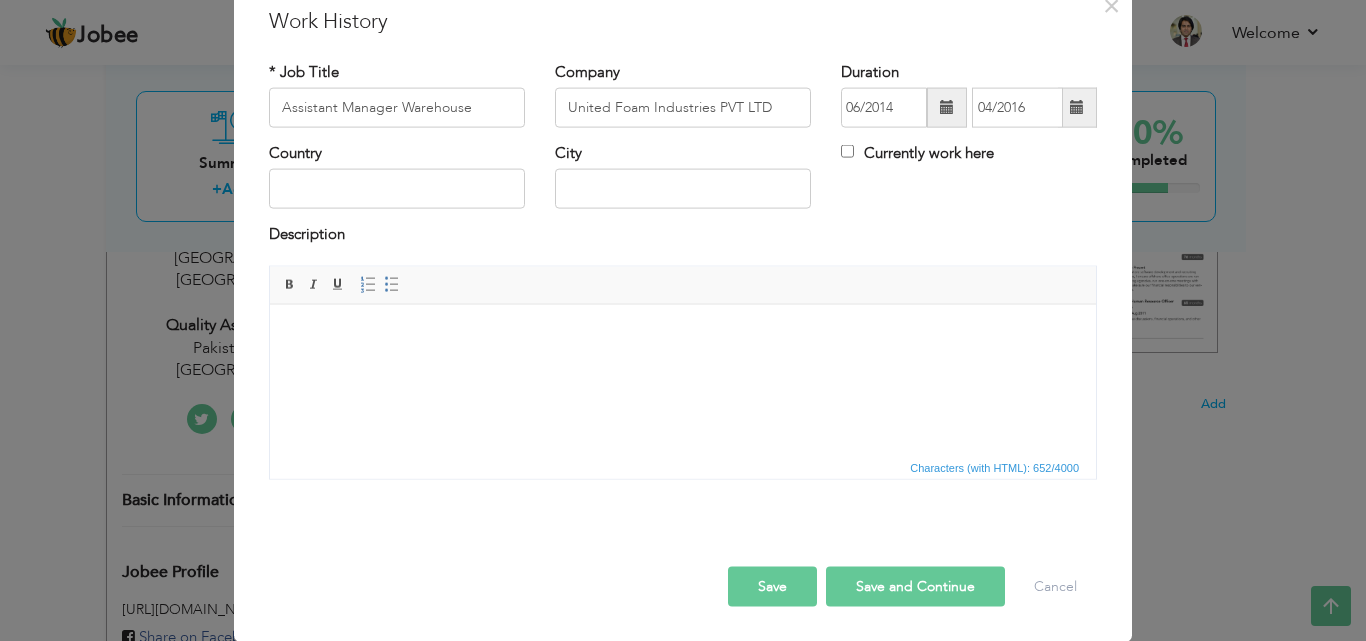 scroll, scrollTop: 33, scrollLeft: 0, axis: vertical 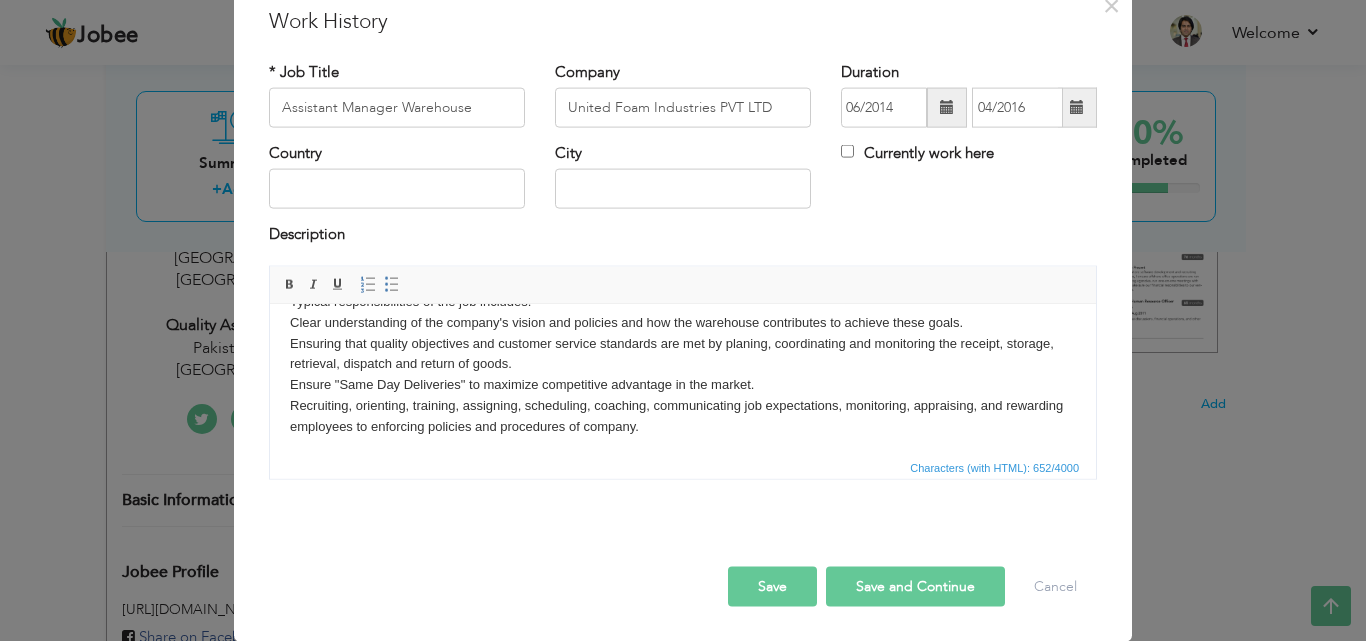 type 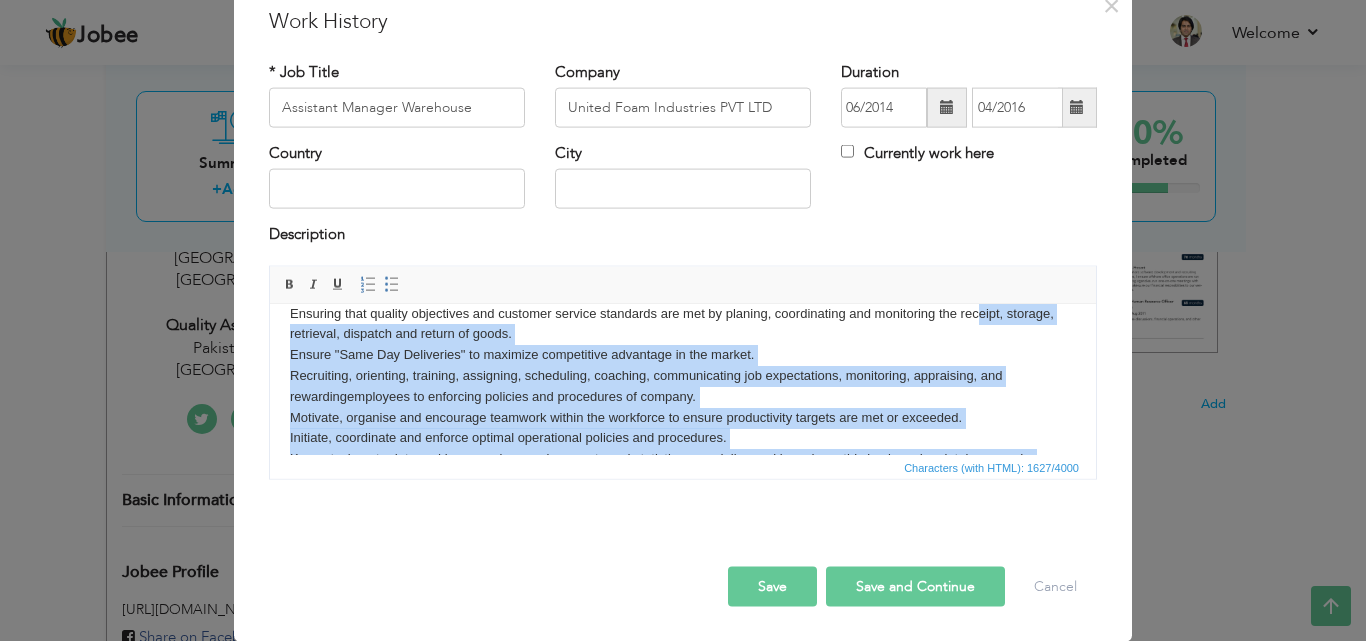 scroll, scrollTop: 22, scrollLeft: 0, axis: vertical 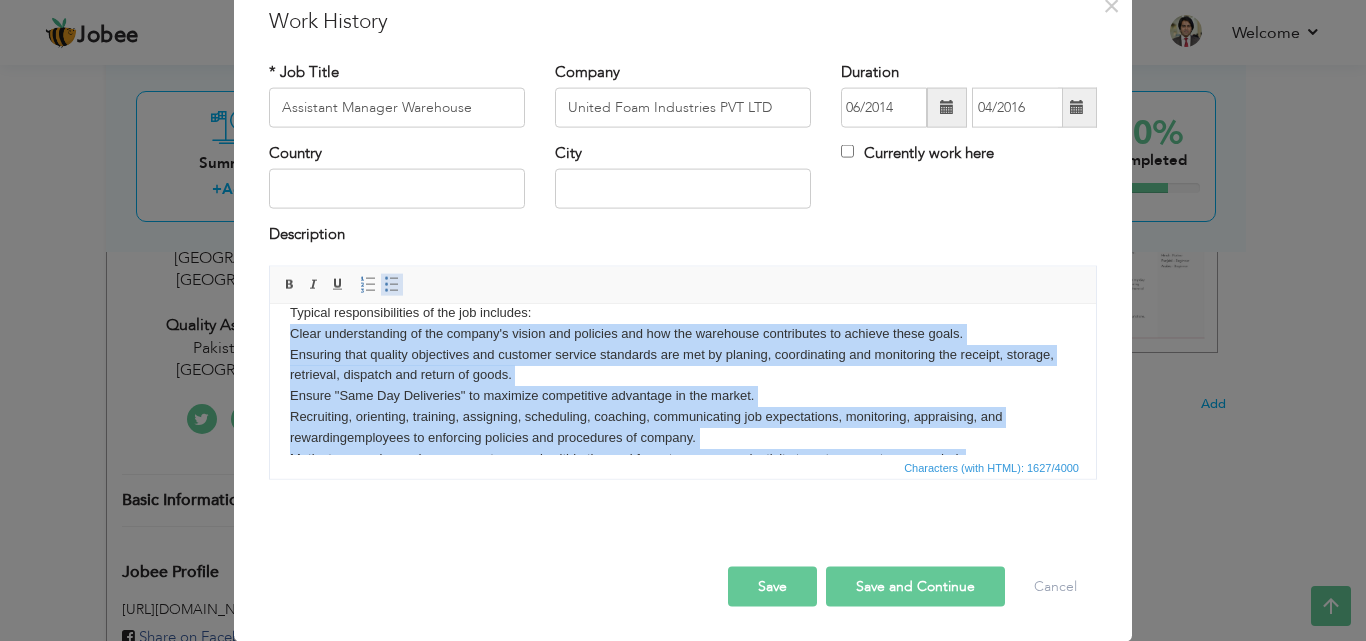 click at bounding box center (392, 284) 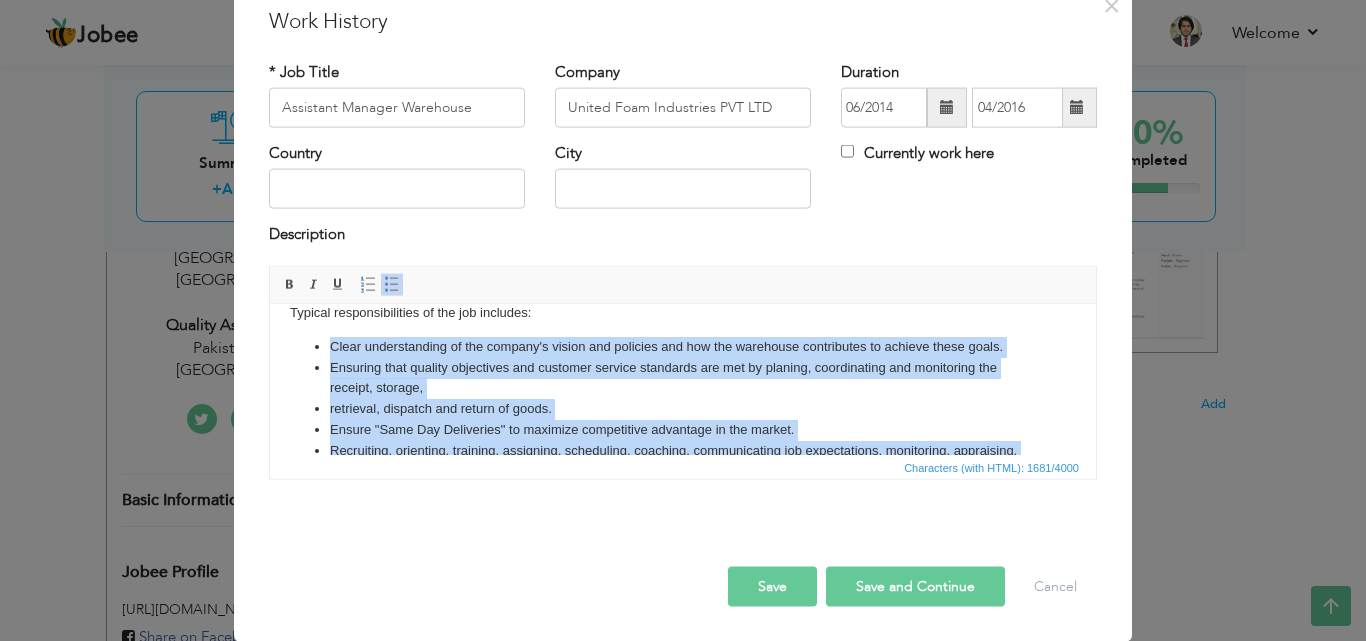 scroll, scrollTop: 275, scrollLeft: 0, axis: vertical 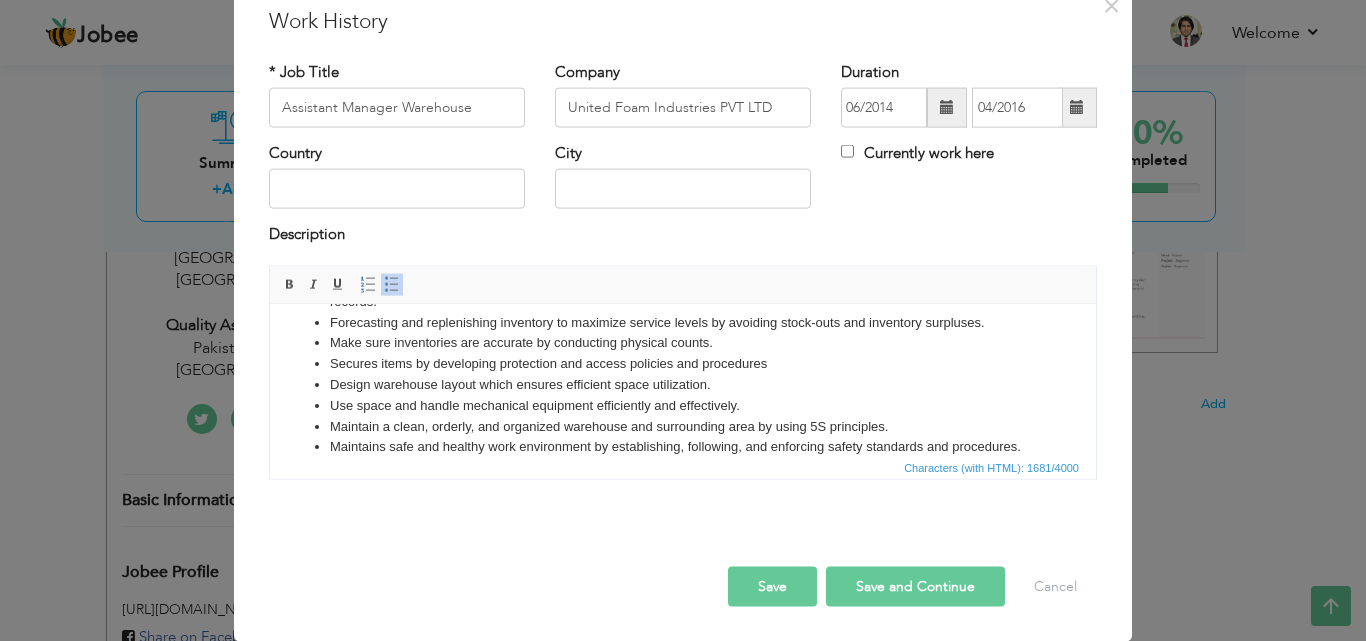 click on "Save and Continue" at bounding box center (915, 586) 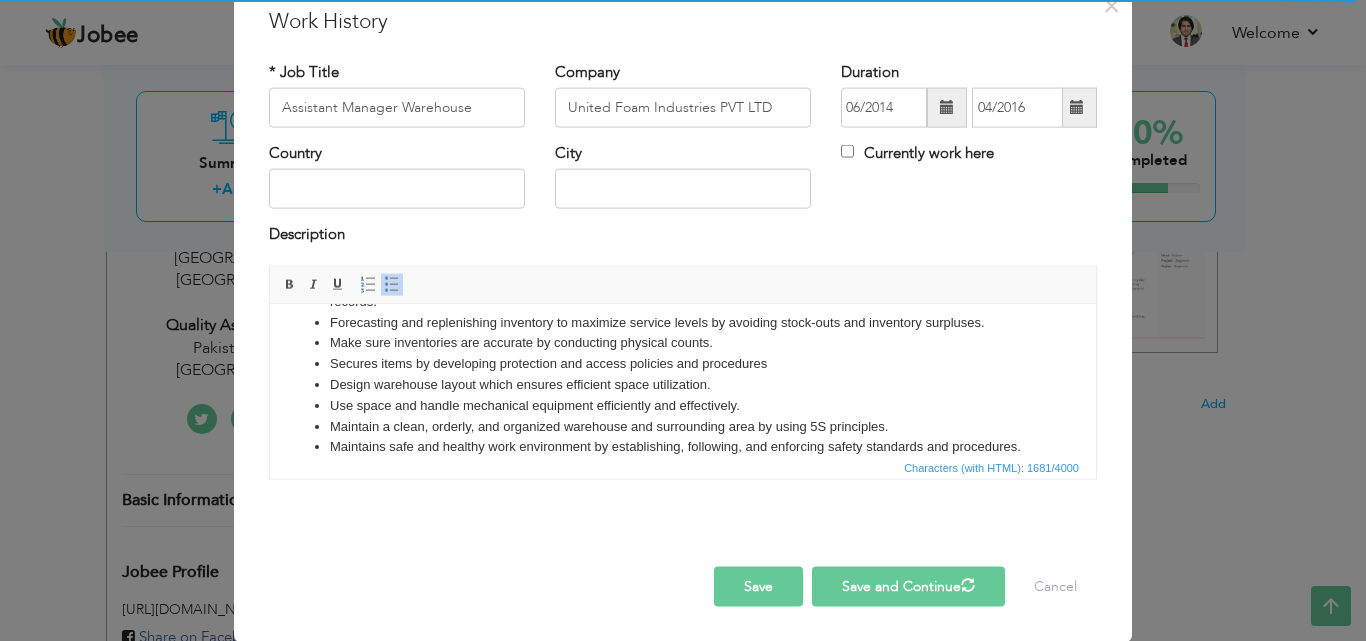 type 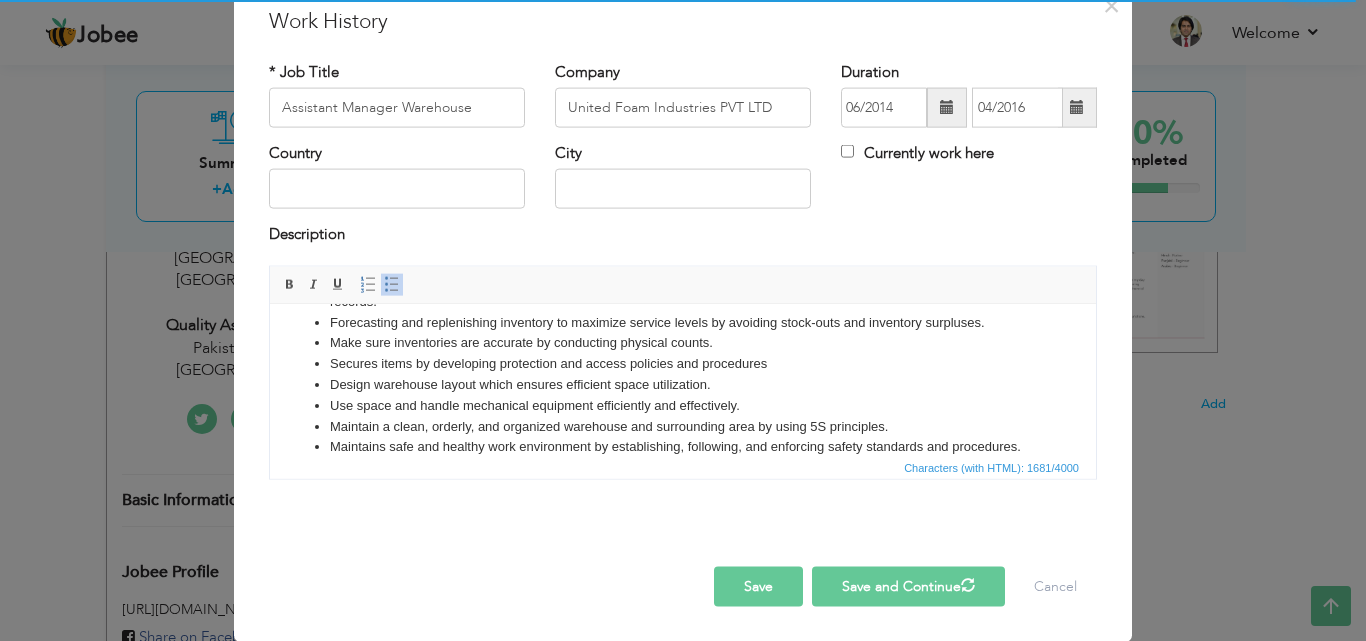 type 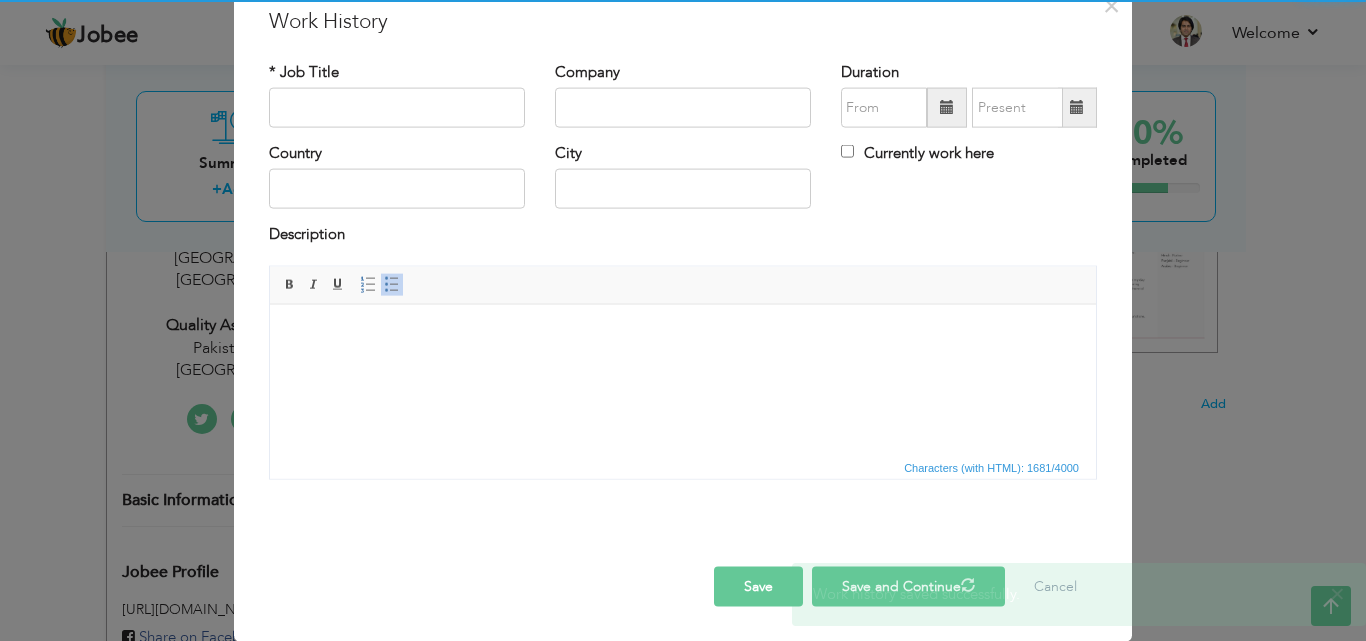 scroll, scrollTop: 0, scrollLeft: 0, axis: both 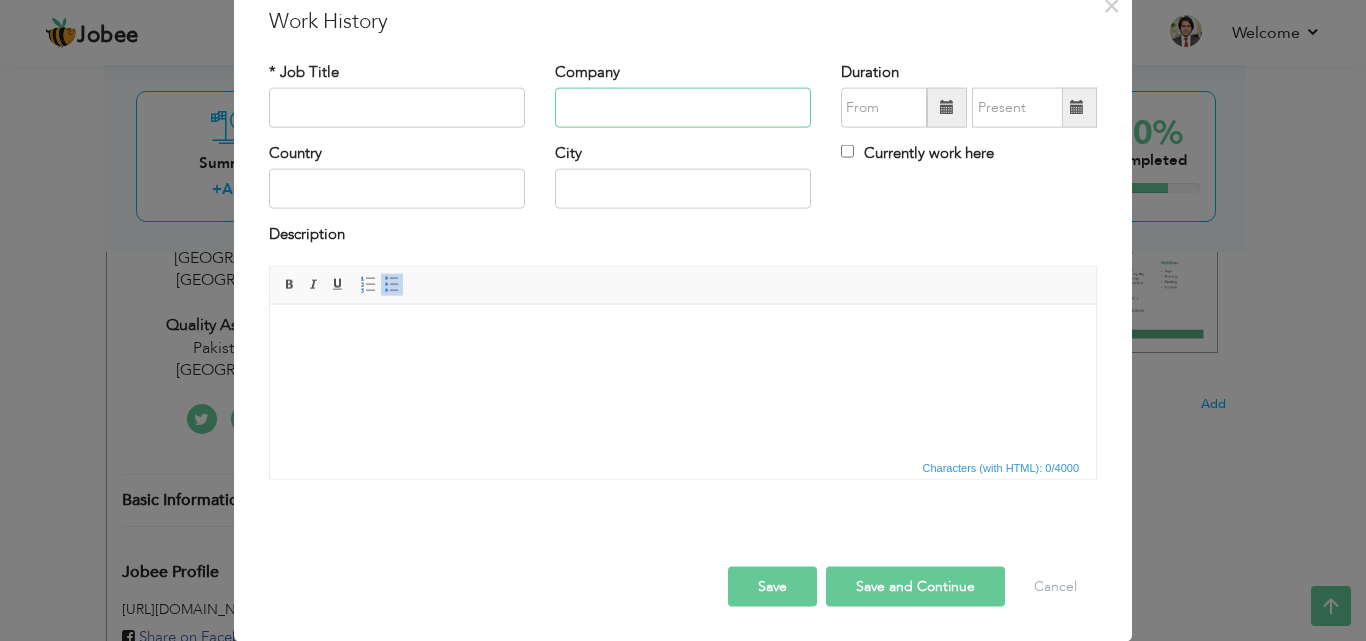 click at bounding box center [683, 108] 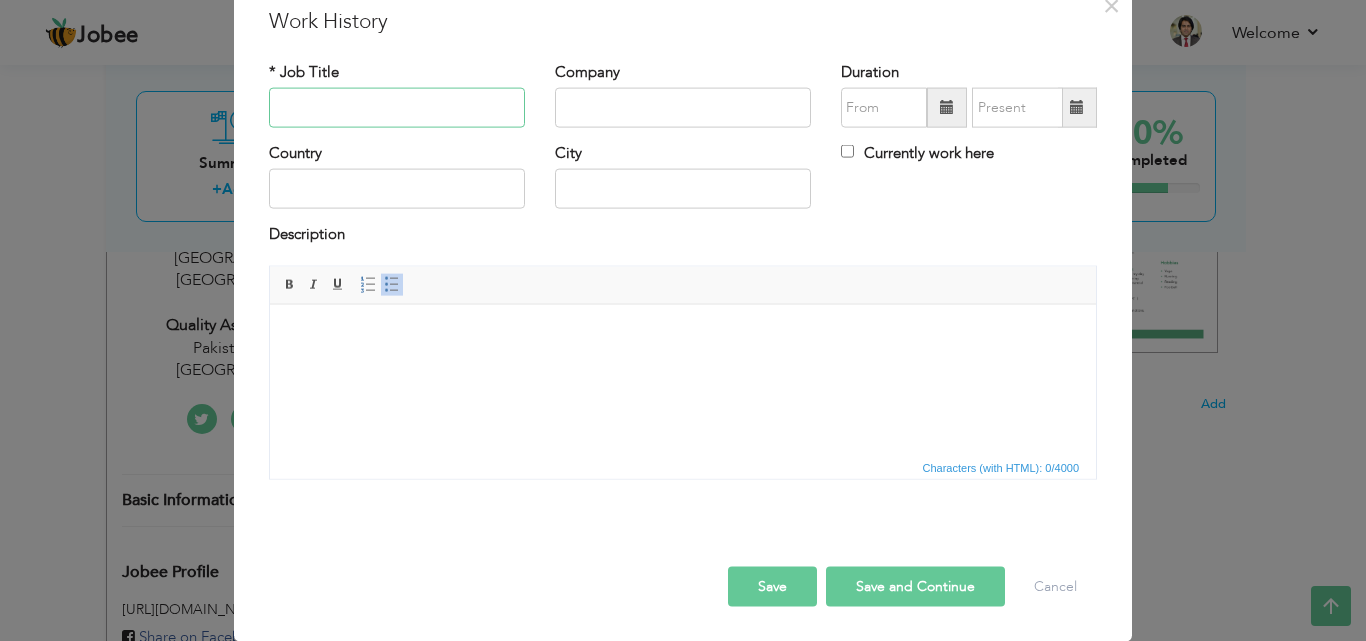 click at bounding box center (397, 108) 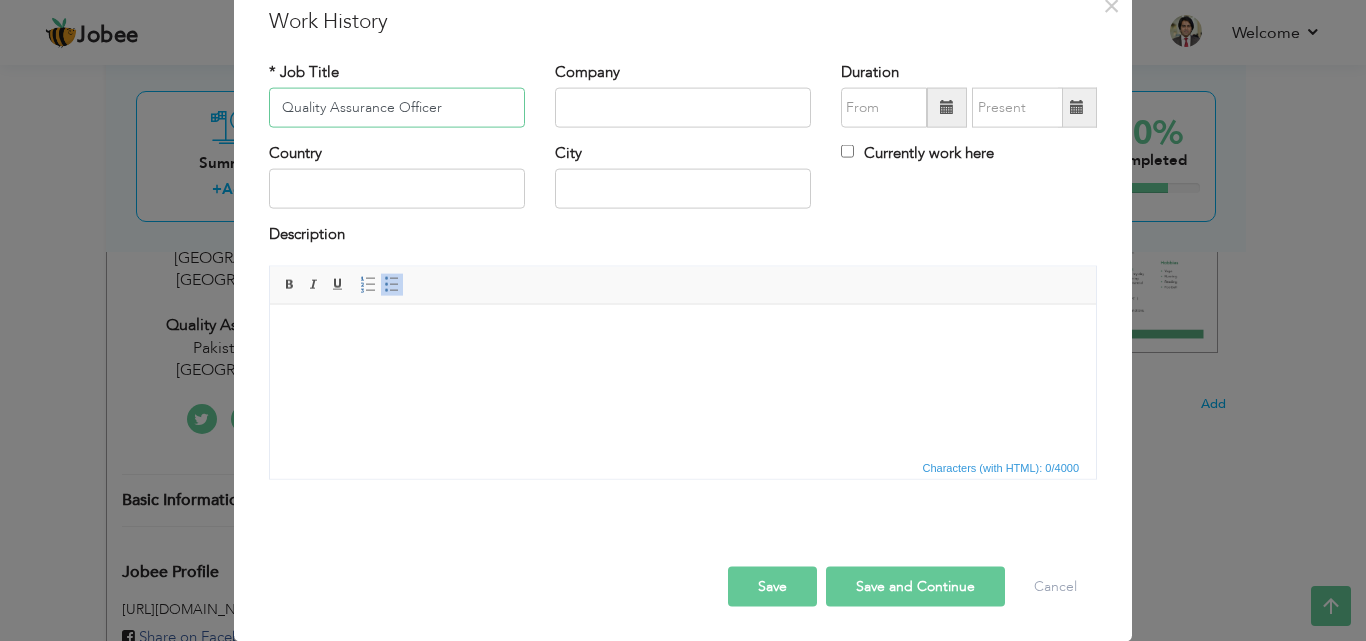 type on "Quality Assurance Officer" 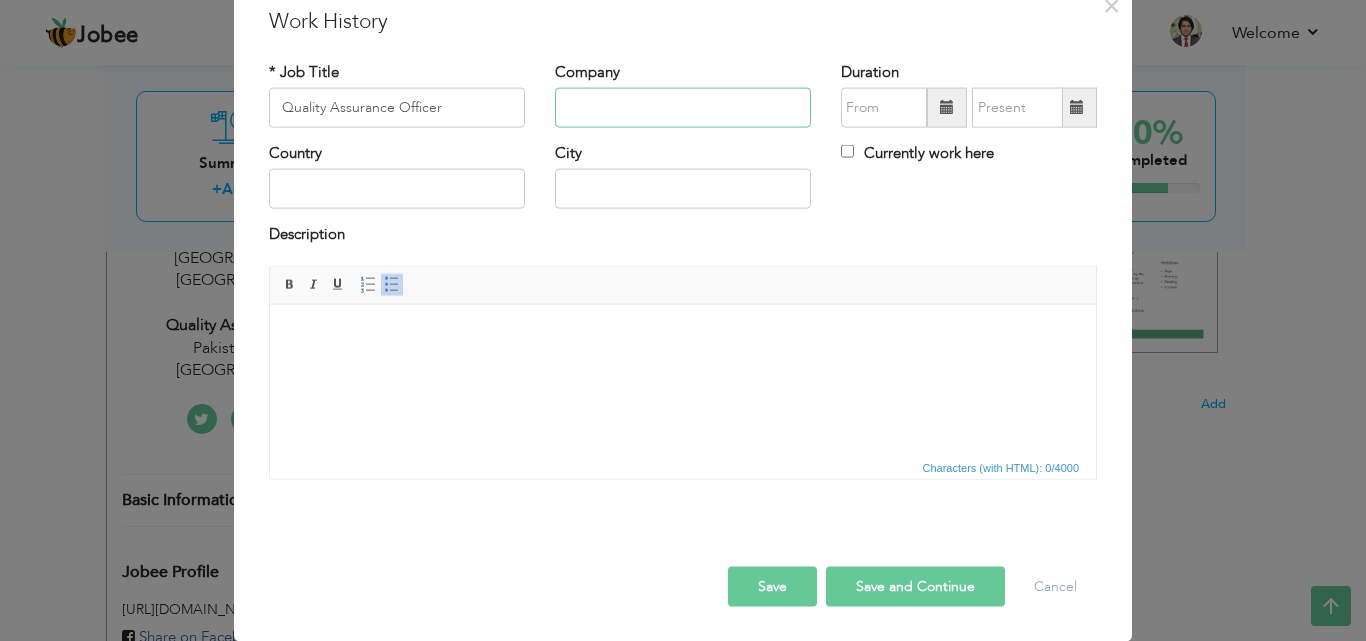 click at bounding box center [683, 108] 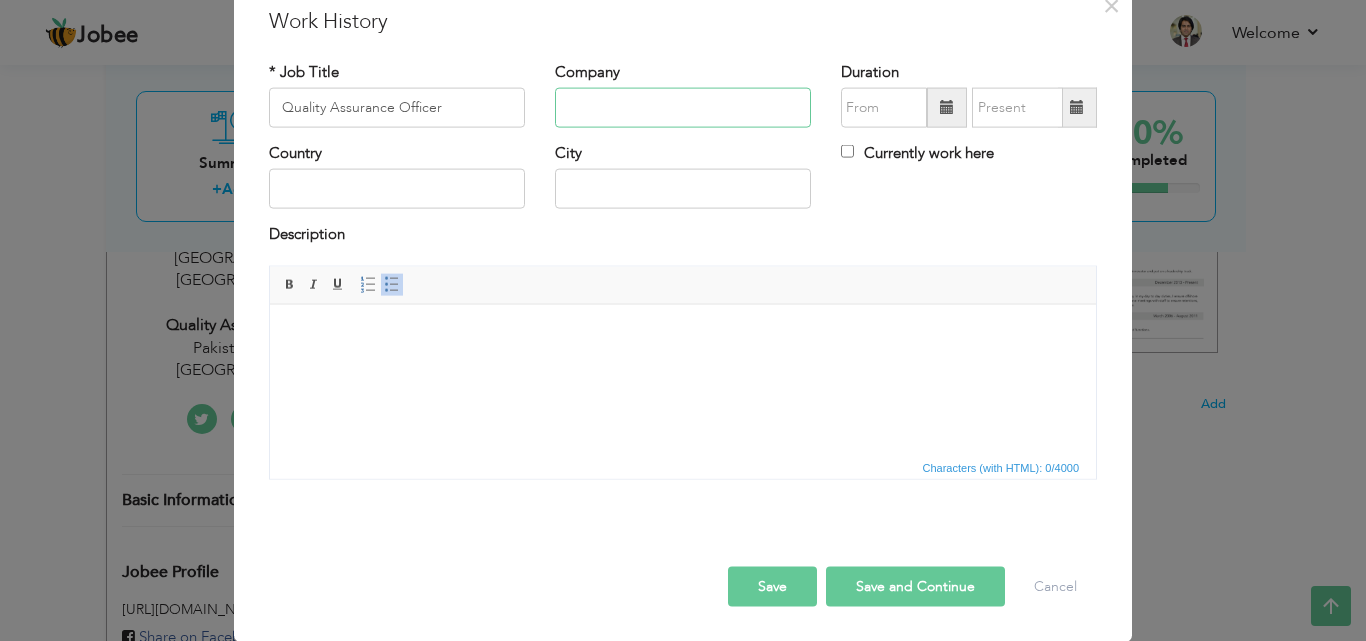 paste on "United Foam Industries PVT LTD" 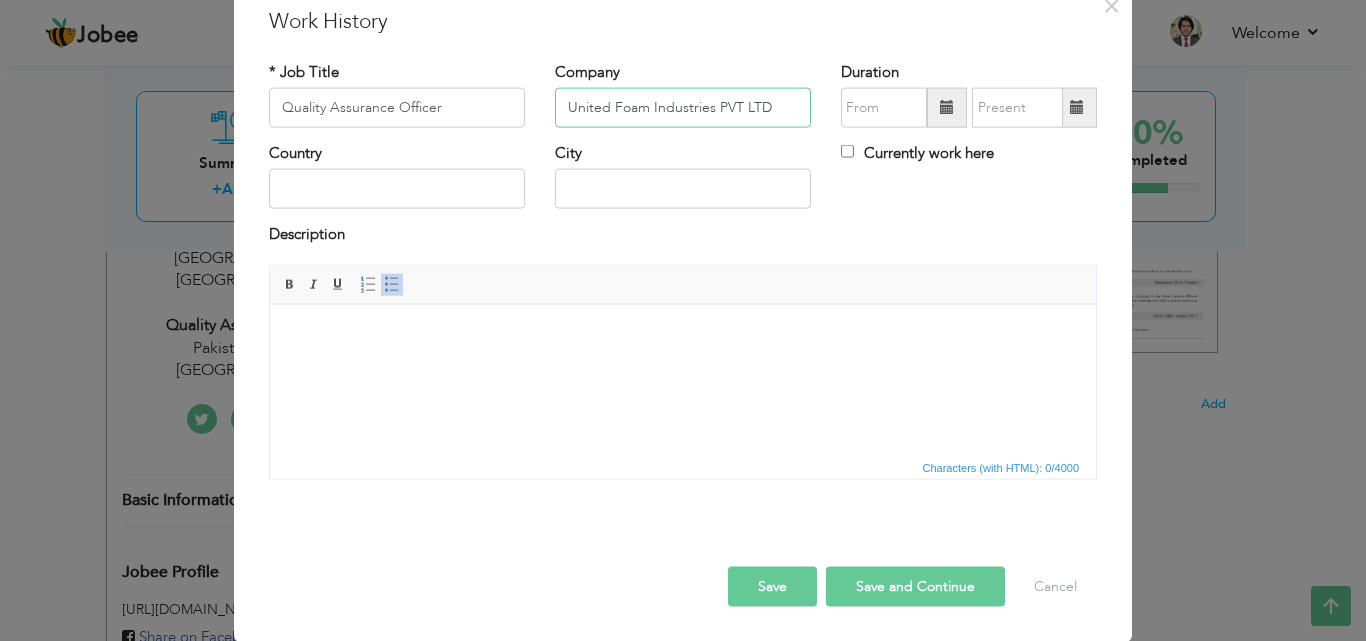 type on "United Foam Industries PVT LTD" 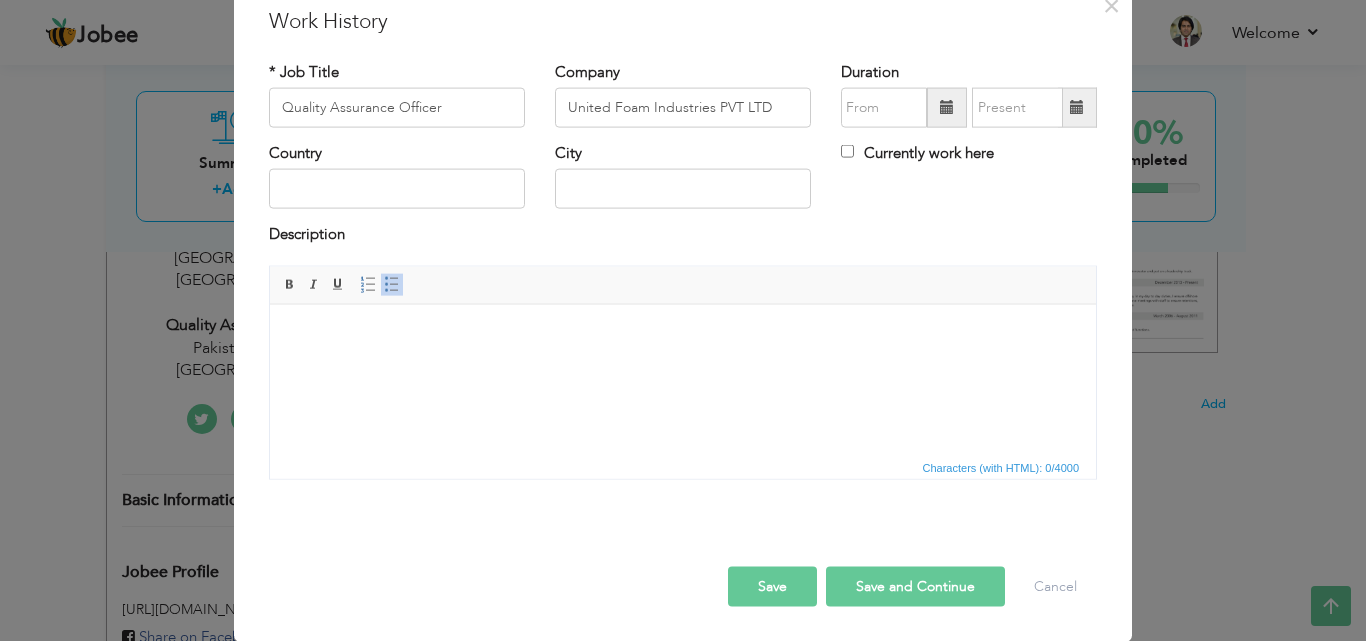 click at bounding box center [947, 107] 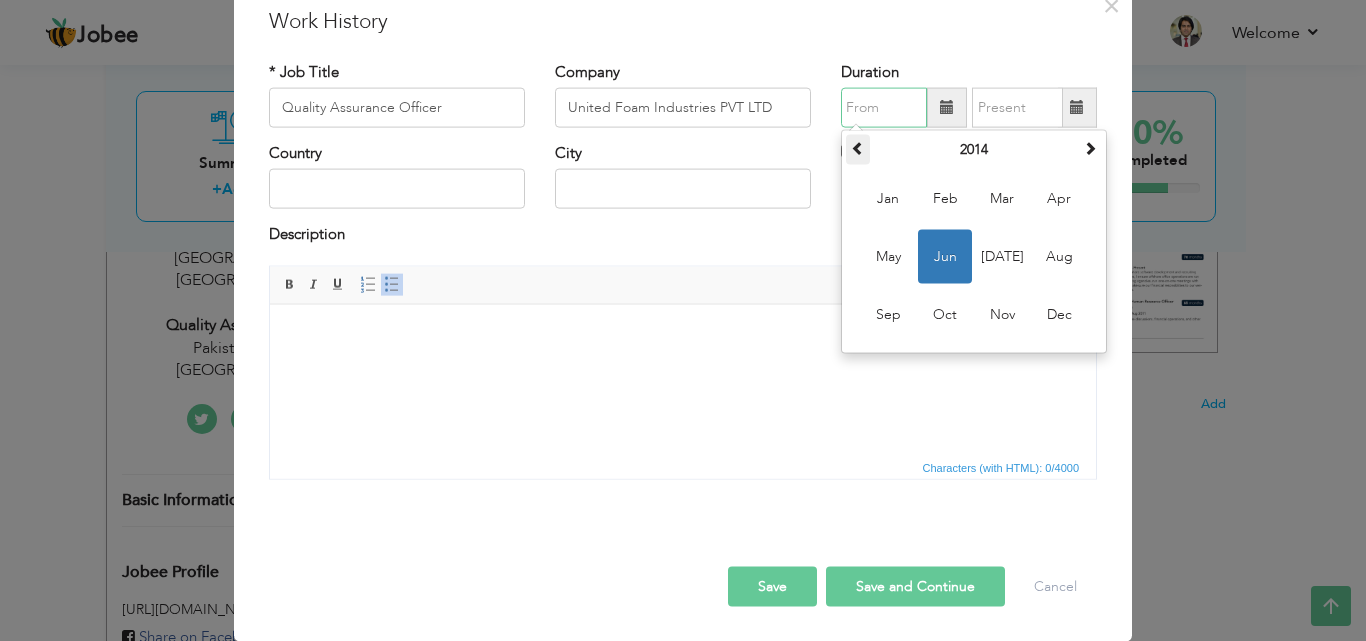 click at bounding box center (858, 150) 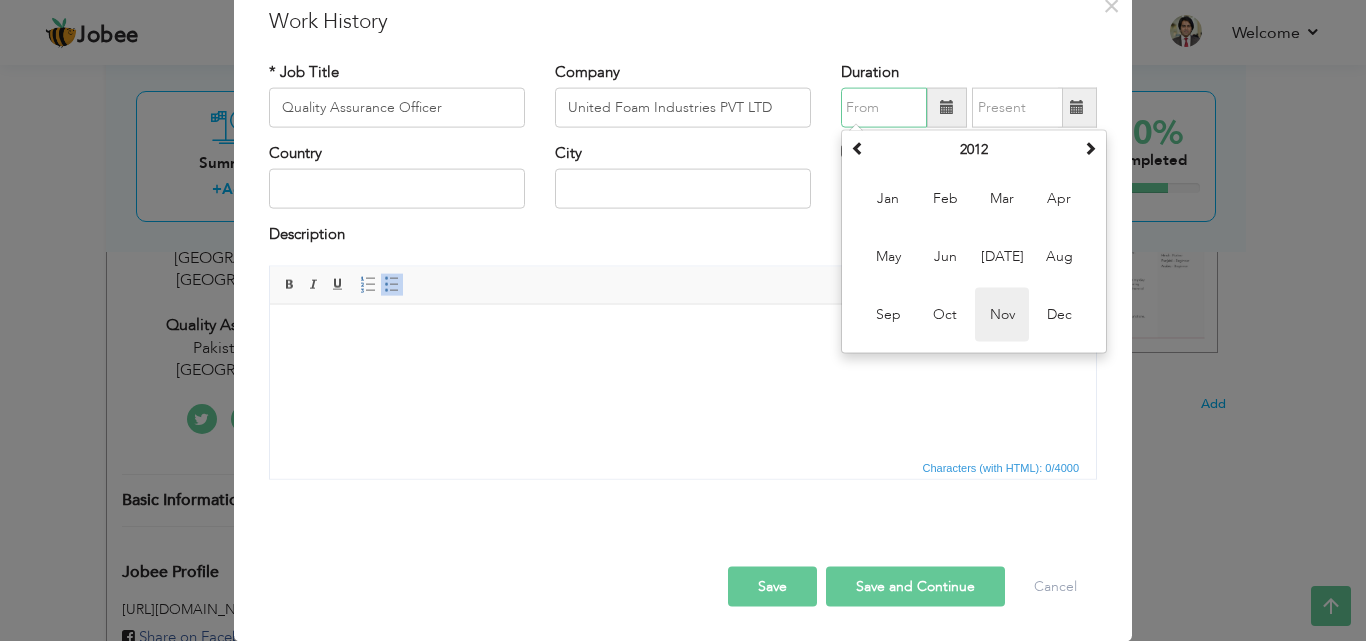 click on "Nov" at bounding box center (1002, 315) 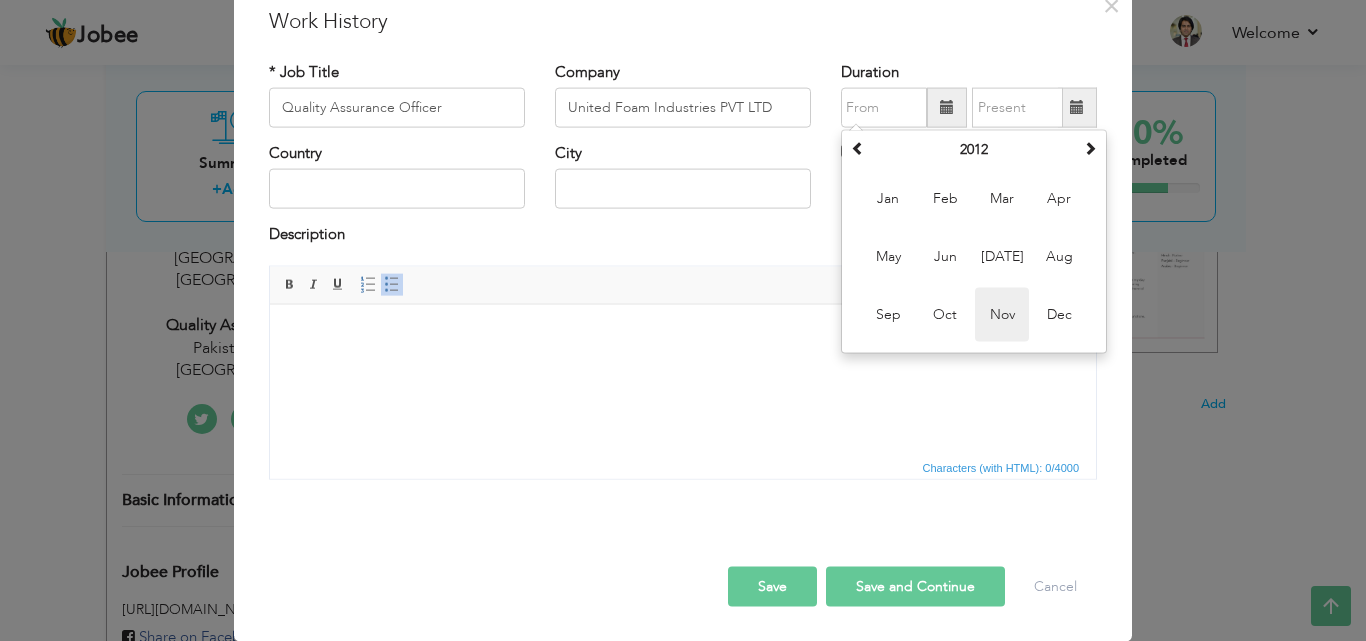 type on "11/2012" 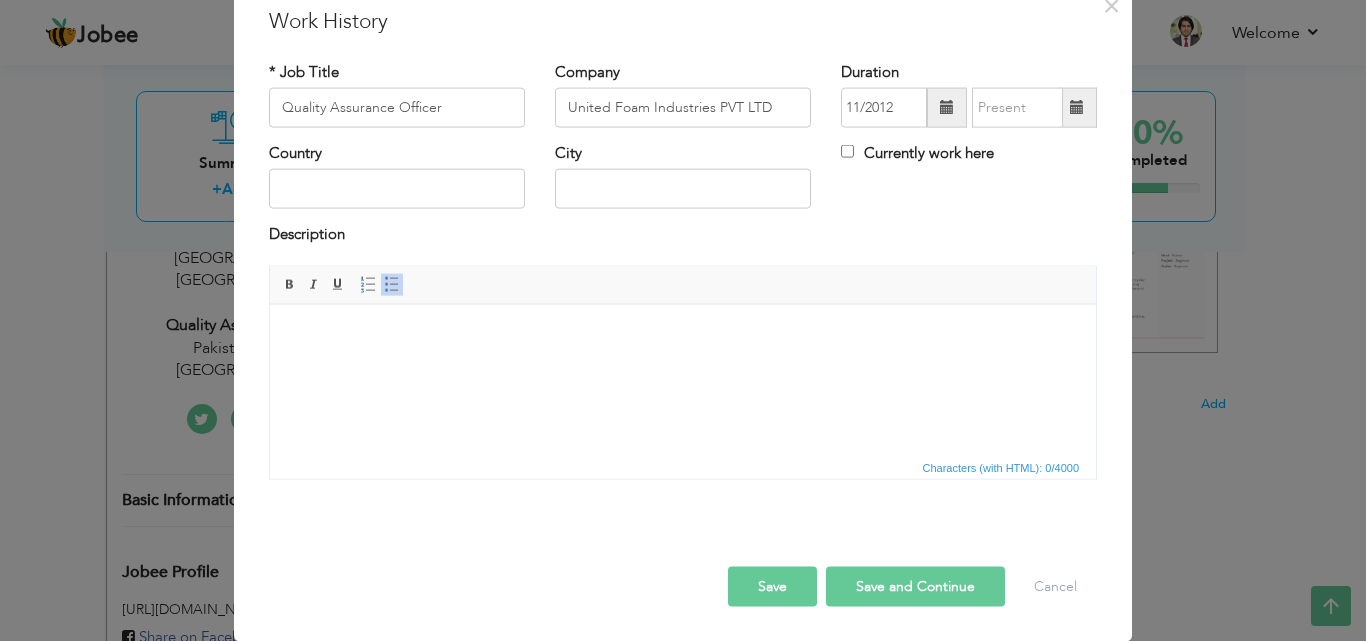 click at bounding box center (1077, 107) 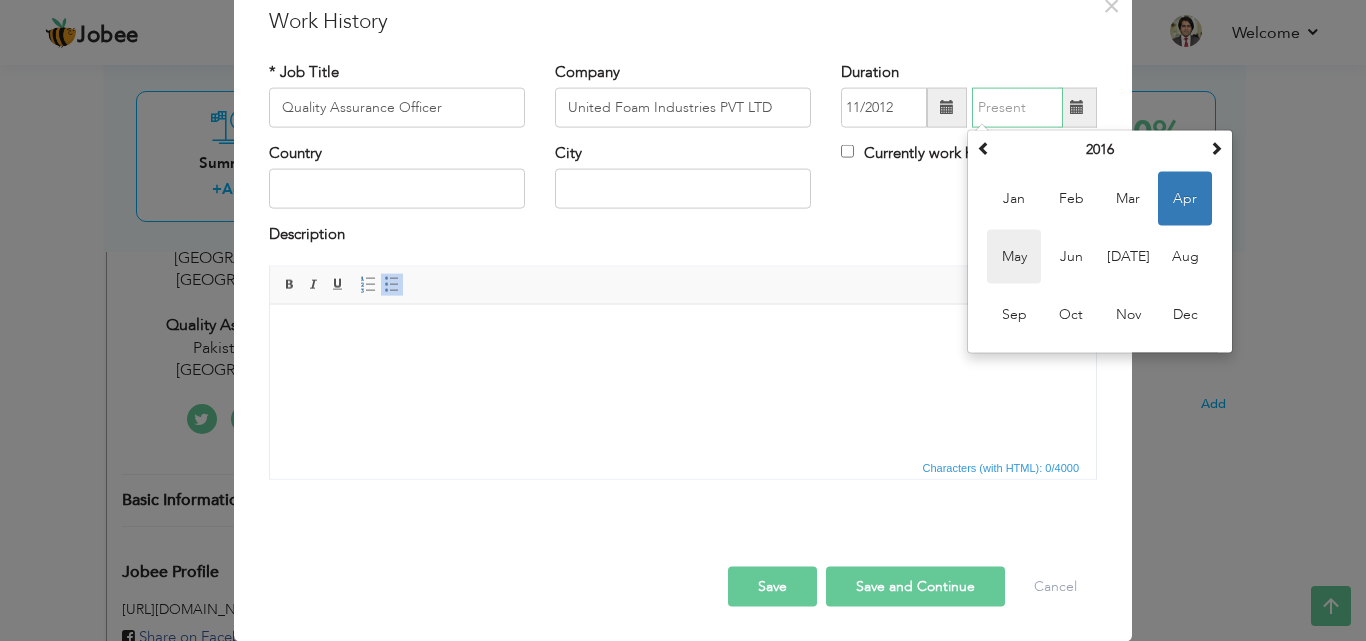 click on "May" at bounding box center (1014, 257) 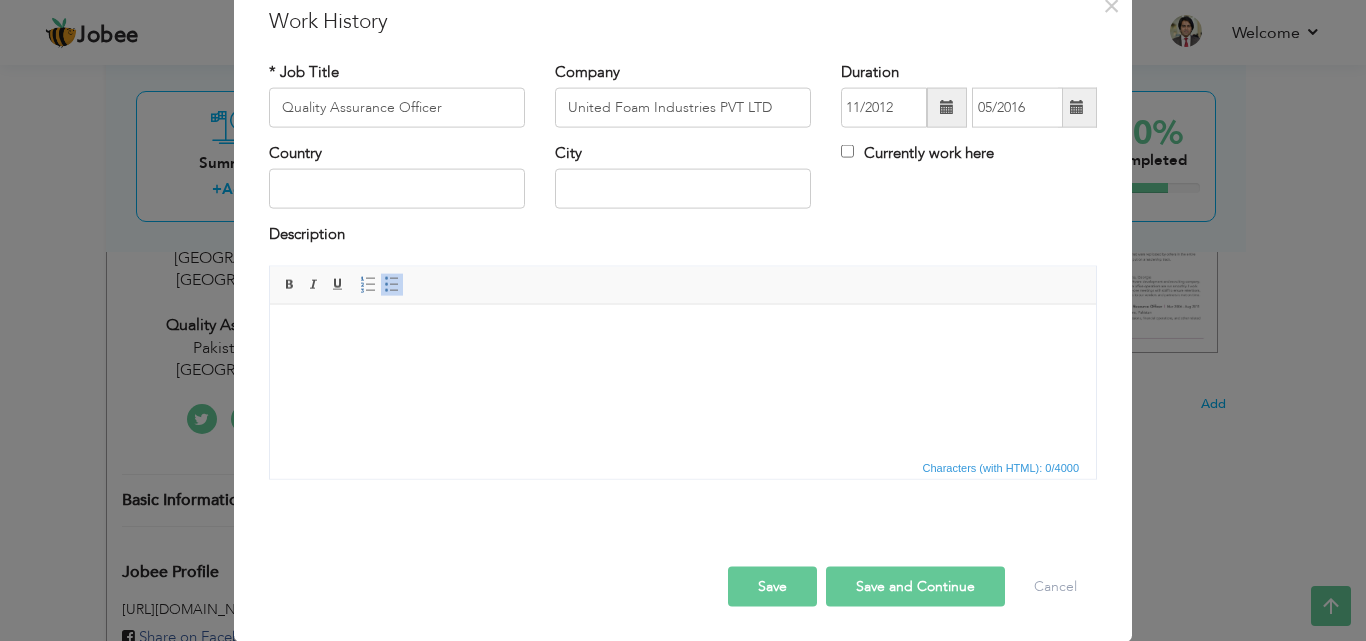click at bounding box center [1077, 107] 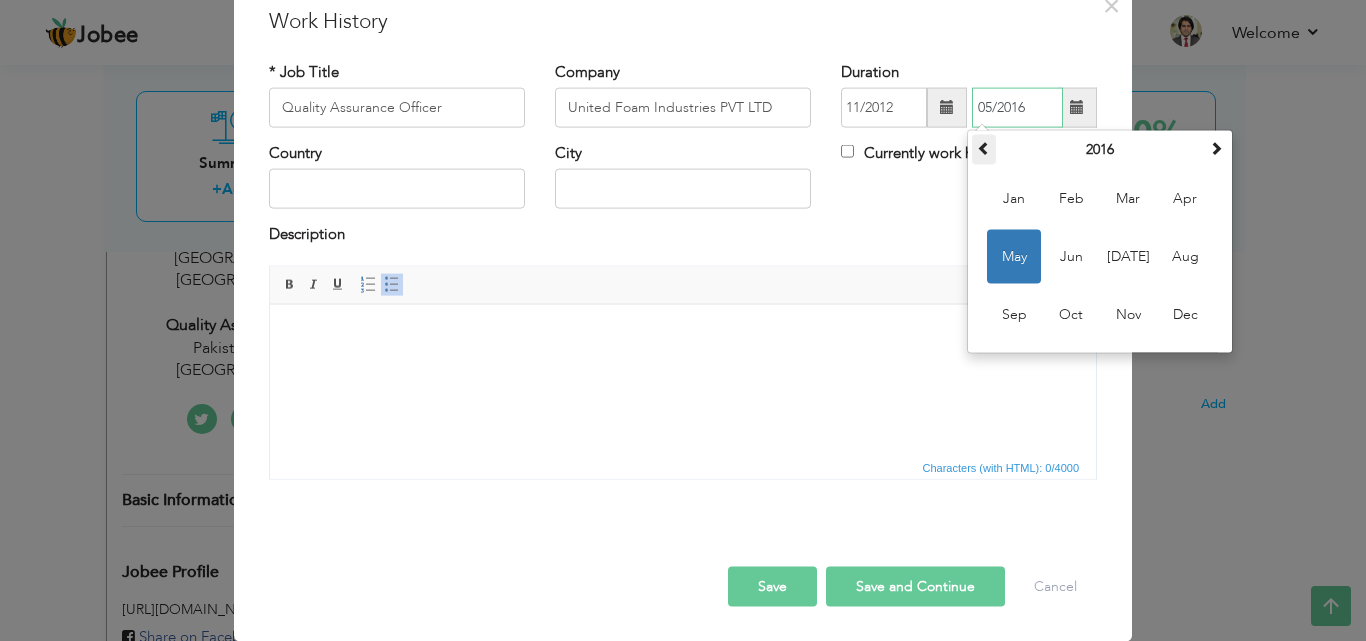 click at bounding box center (984, 148) 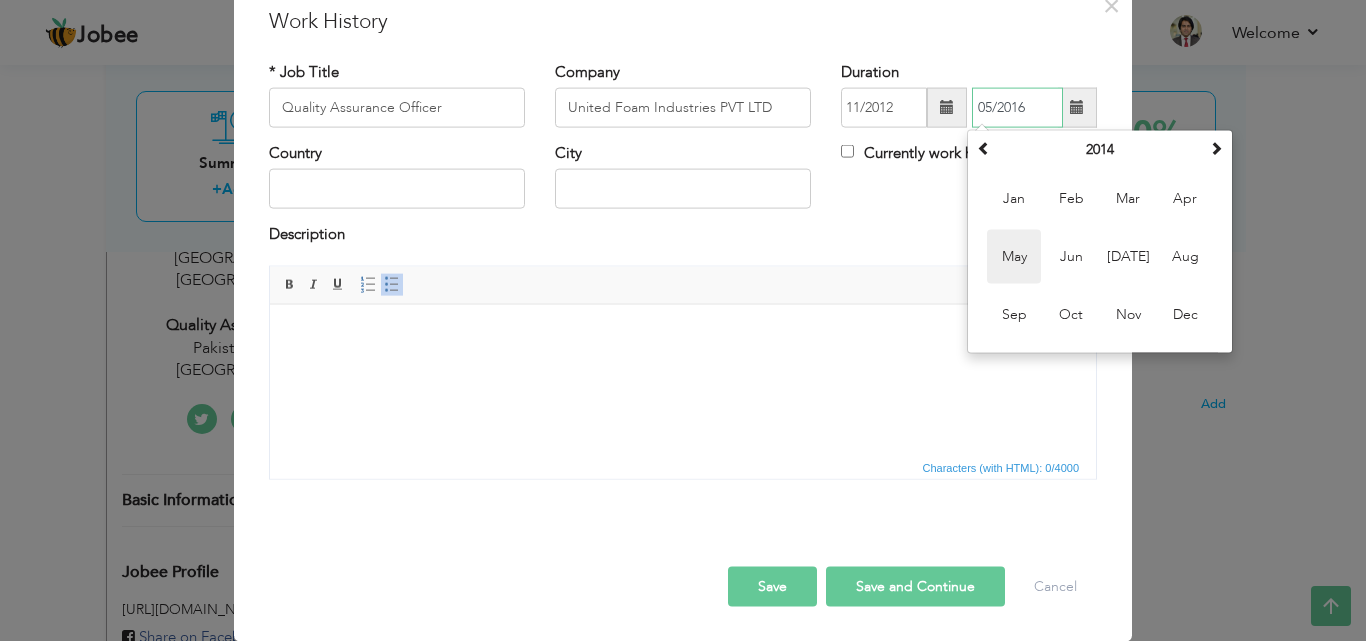 click on "May" at bounding box center (1014, 257) 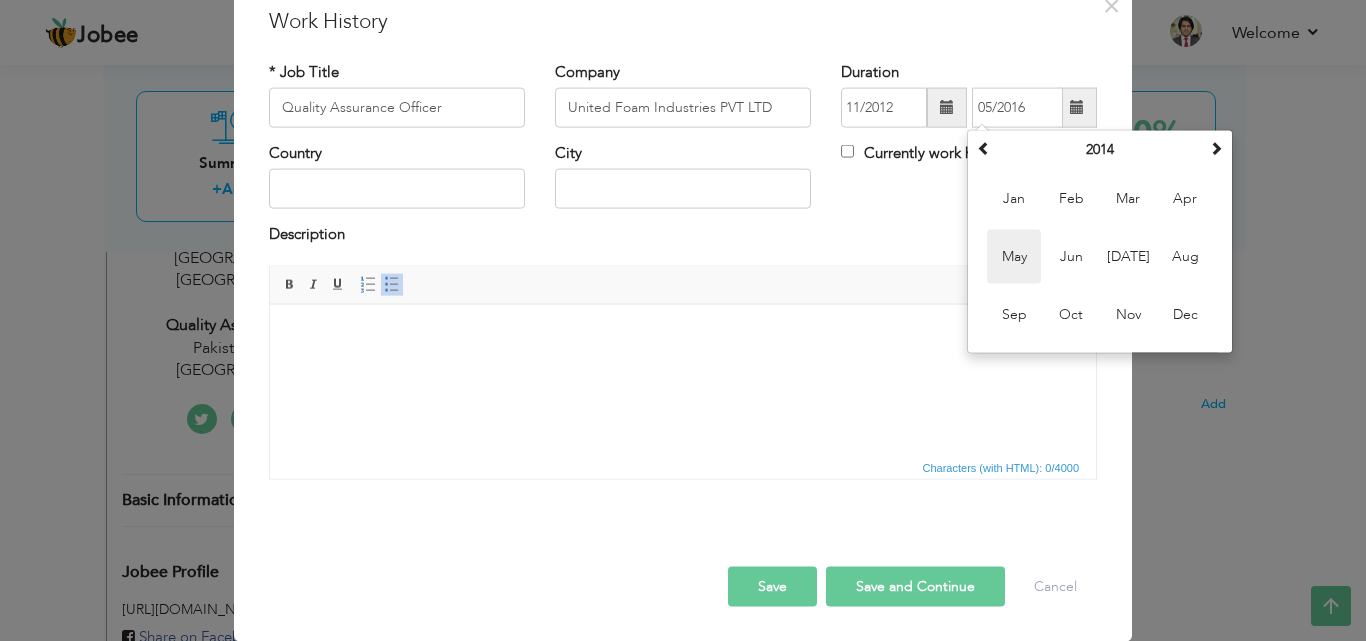 type on "05/2014" 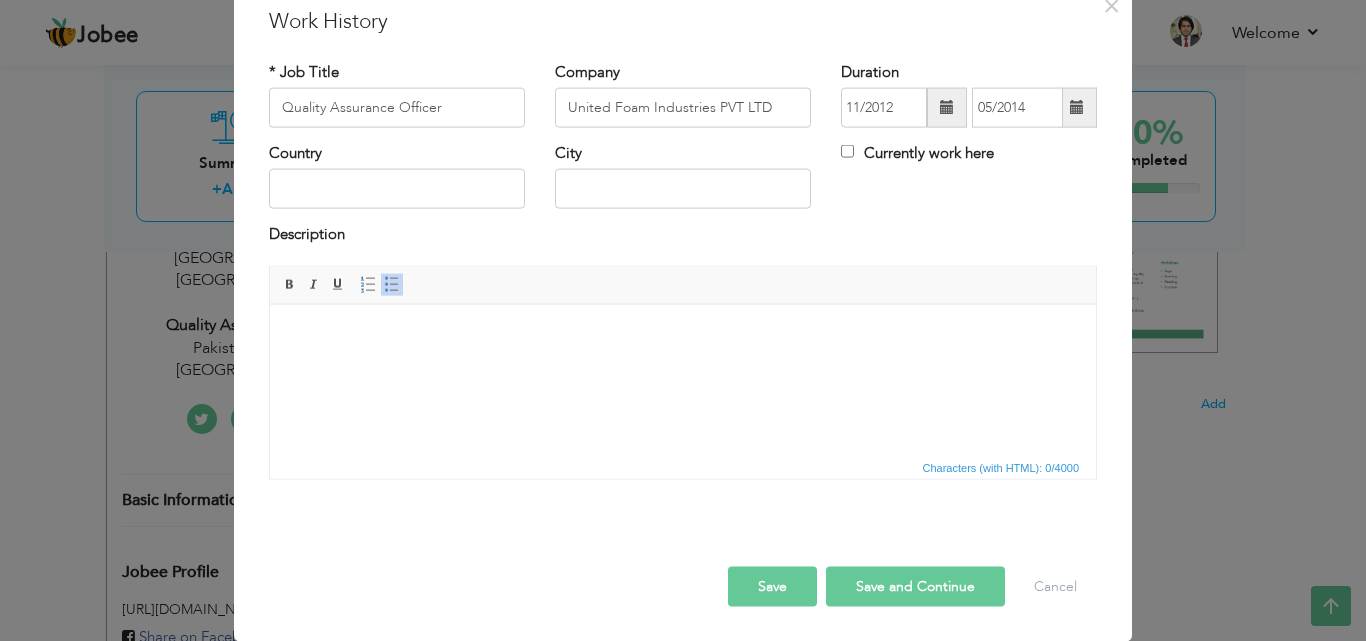 click at bounding box center (683, 334) 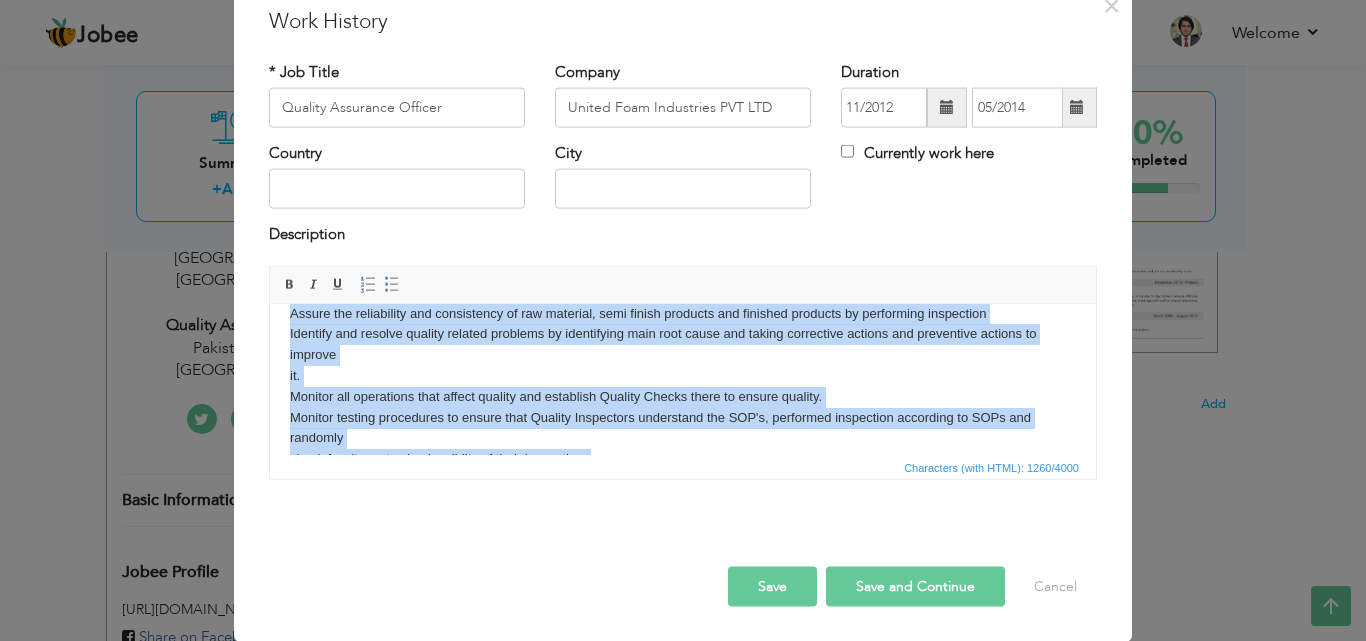 scroll, scrollTop: 22, scrollLeft: 0, axis: vertical 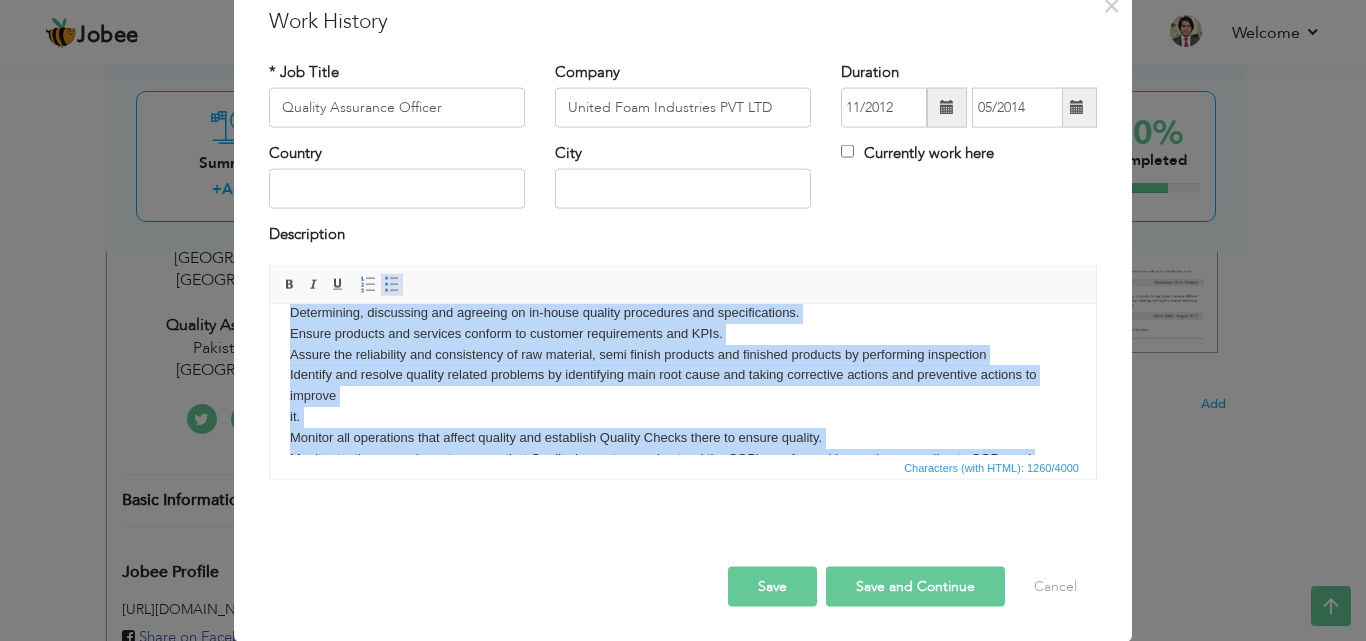 click at bounding box center (392, 284) 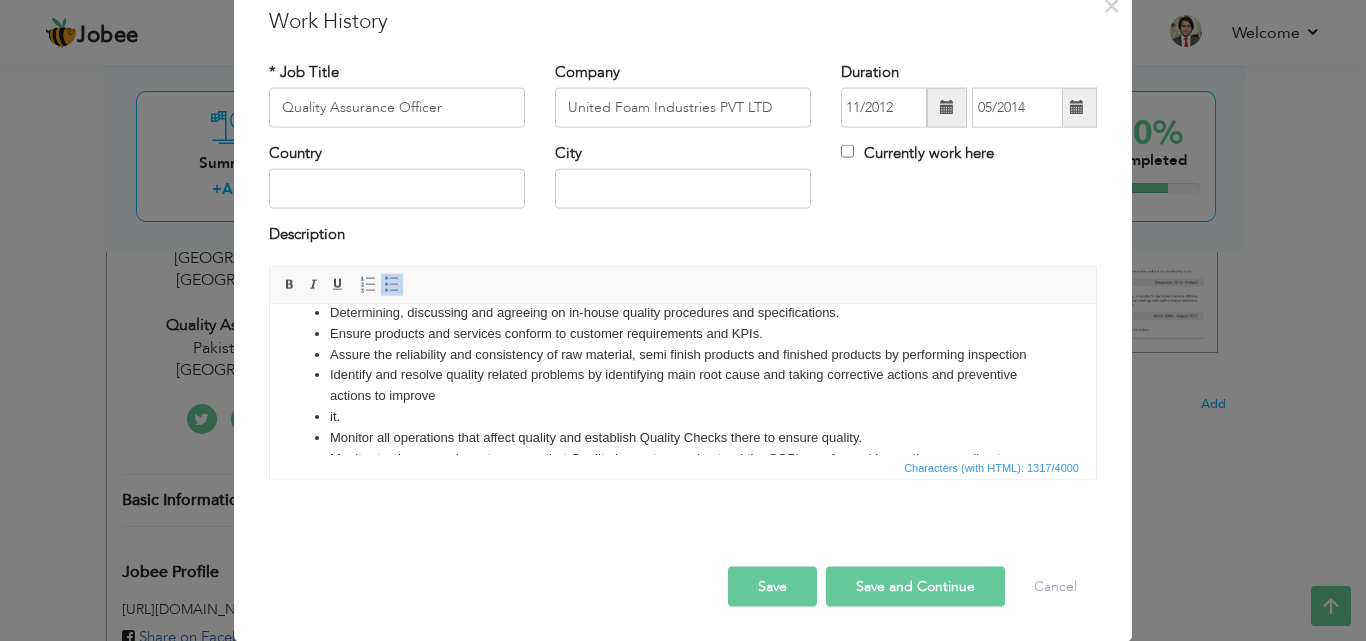 click on "Save" at bounding box center [772, 586] 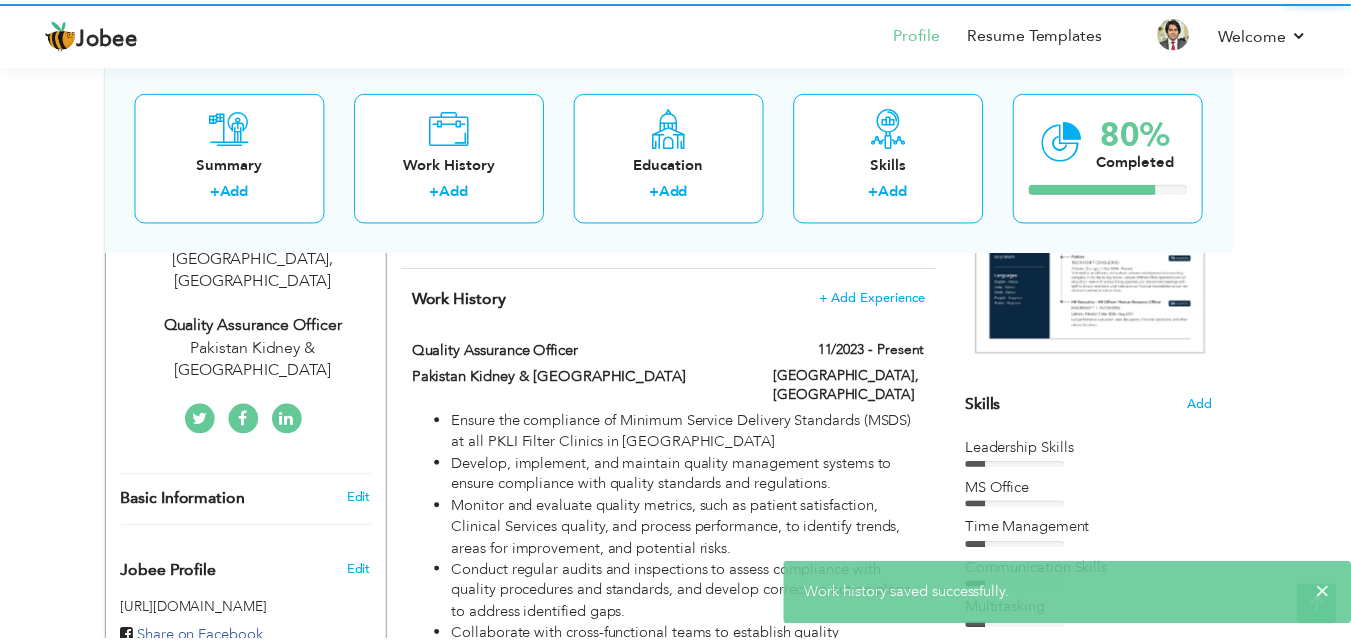 scroll, scrollTop: 0, scrollLeft: 0, axis: both 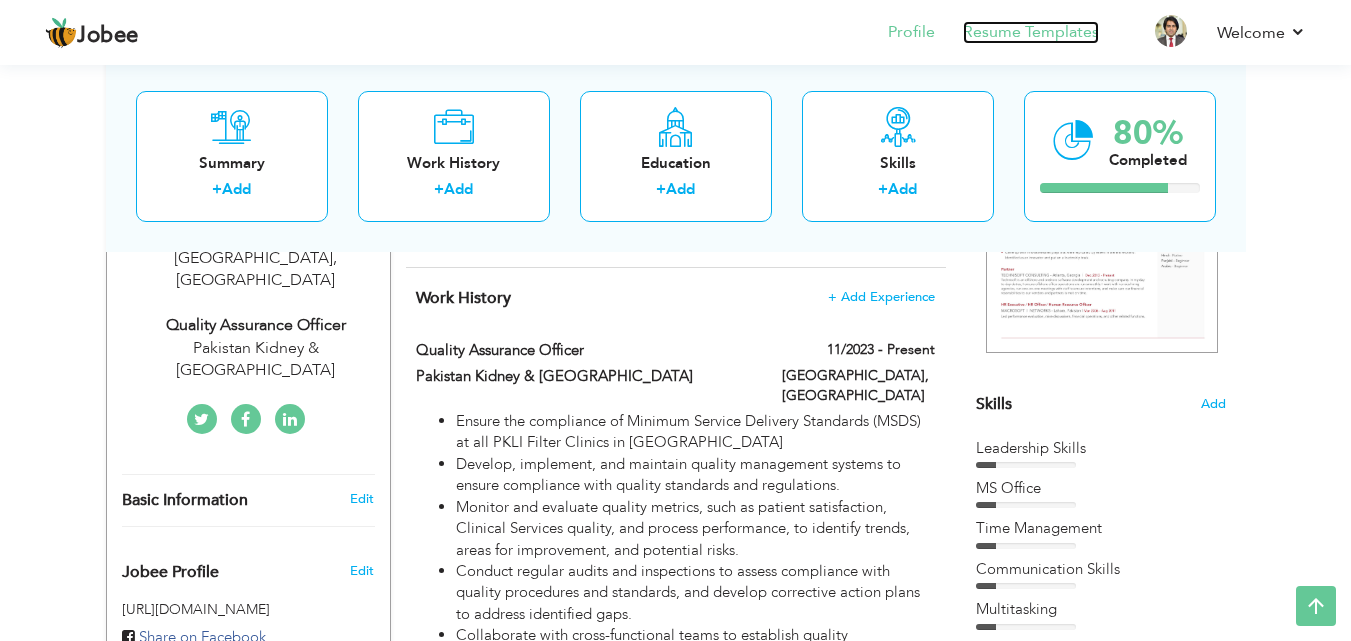 click on "Resume Templates" at bounding box center (1031, 32) 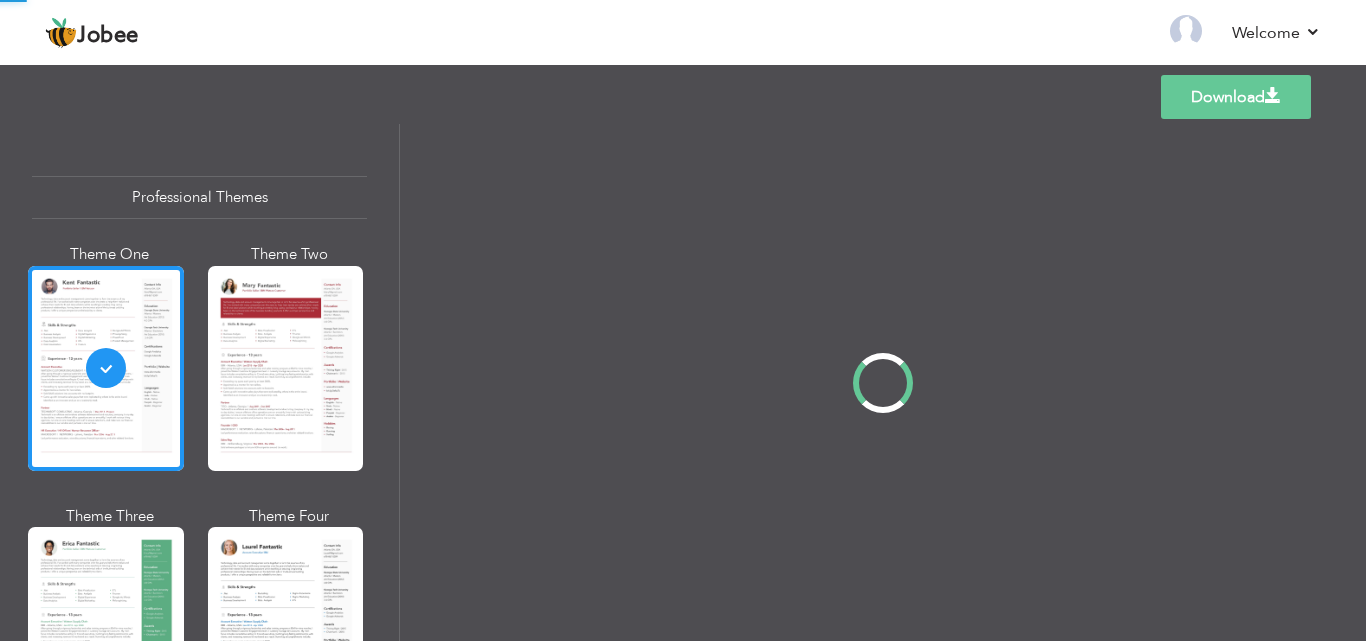 scroll, scrollTop: 0, scrollLeft: 0, axis: both 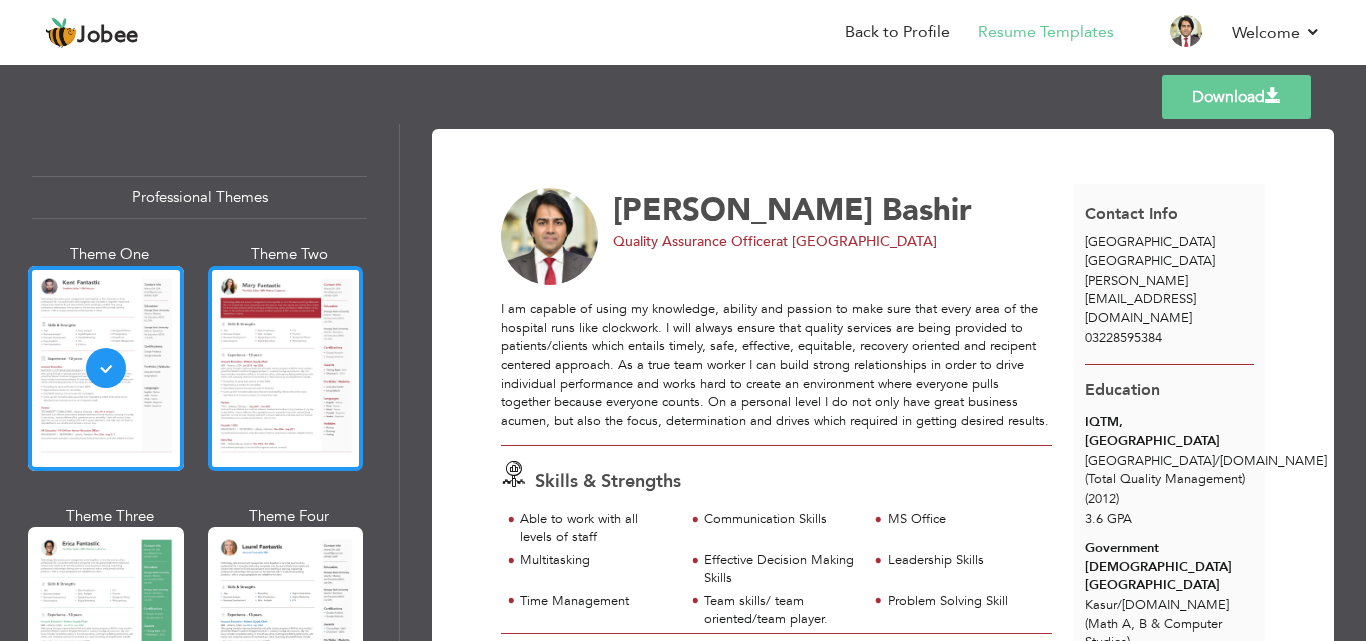 click at bounding box center [286, 368] 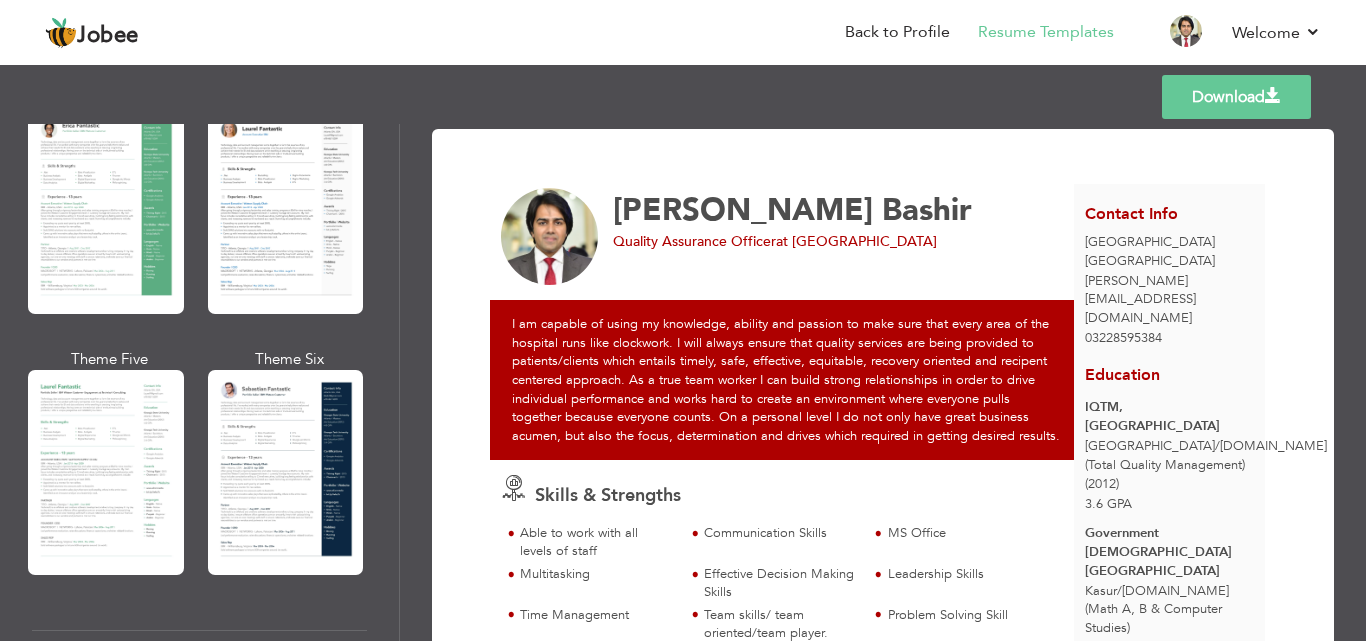 scroll, scrollTop: 435, scrollLeft: 0, axis: vertical 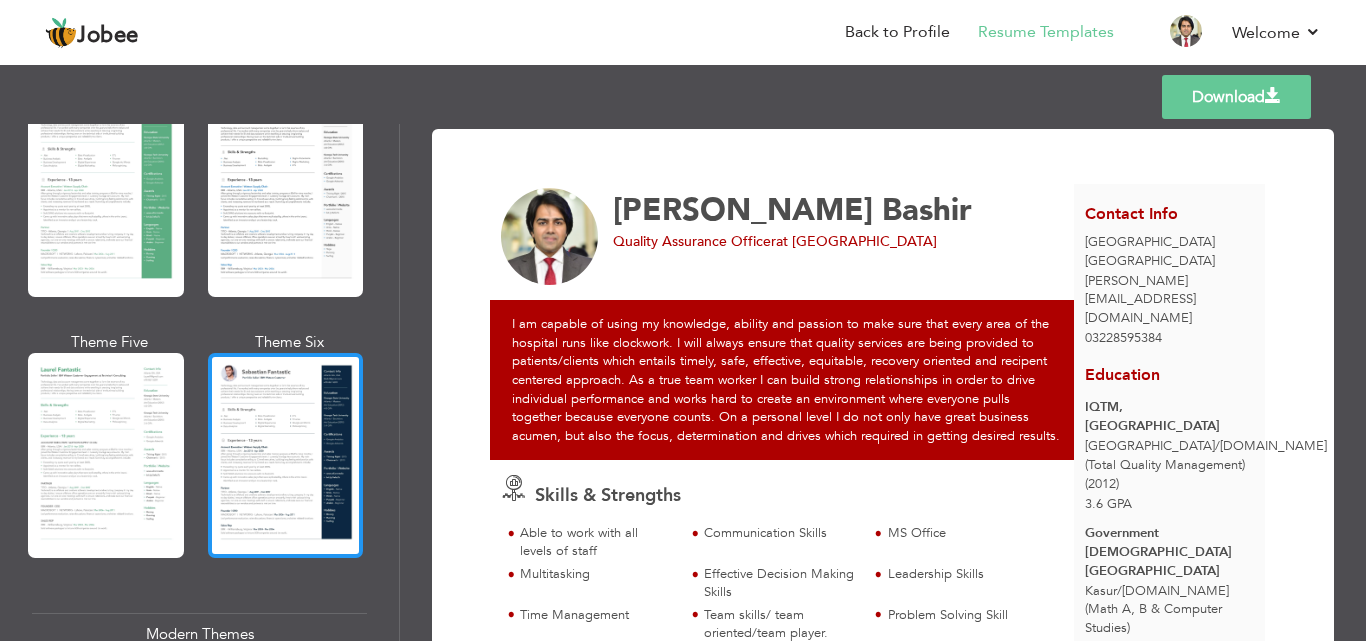 click at bounding box center (286, 455) 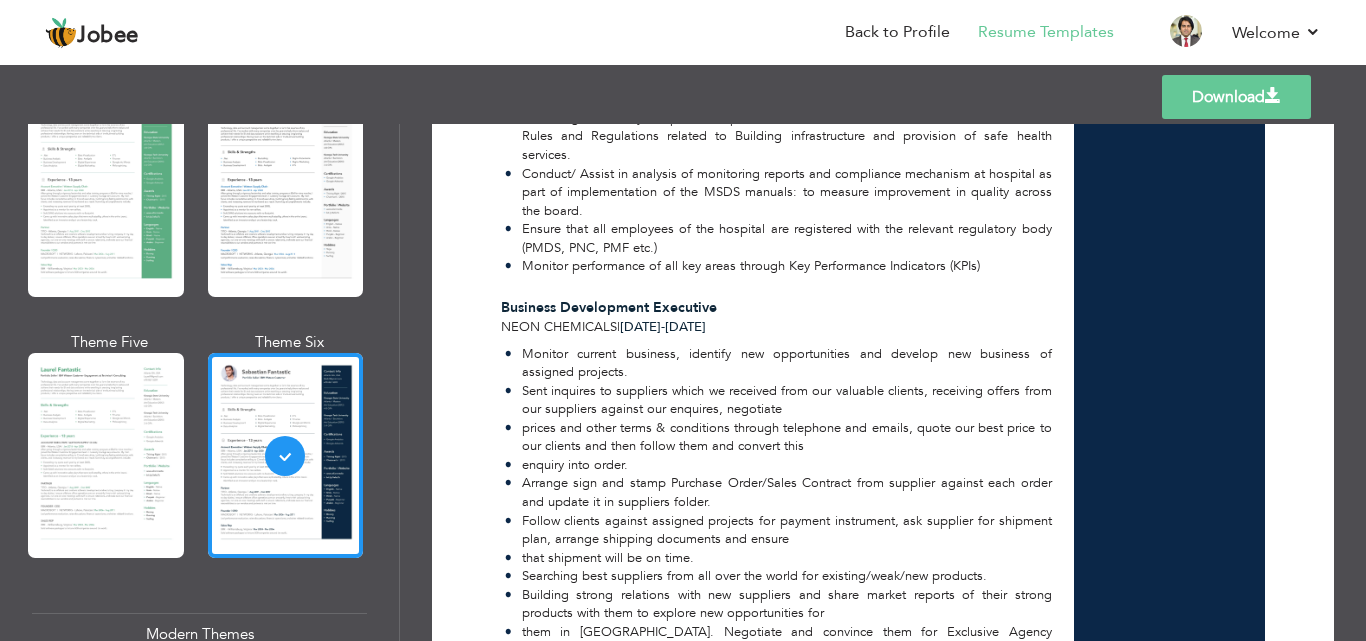 scroll, scrollTop: 1396, scrollLeft: 0, axis: vertical 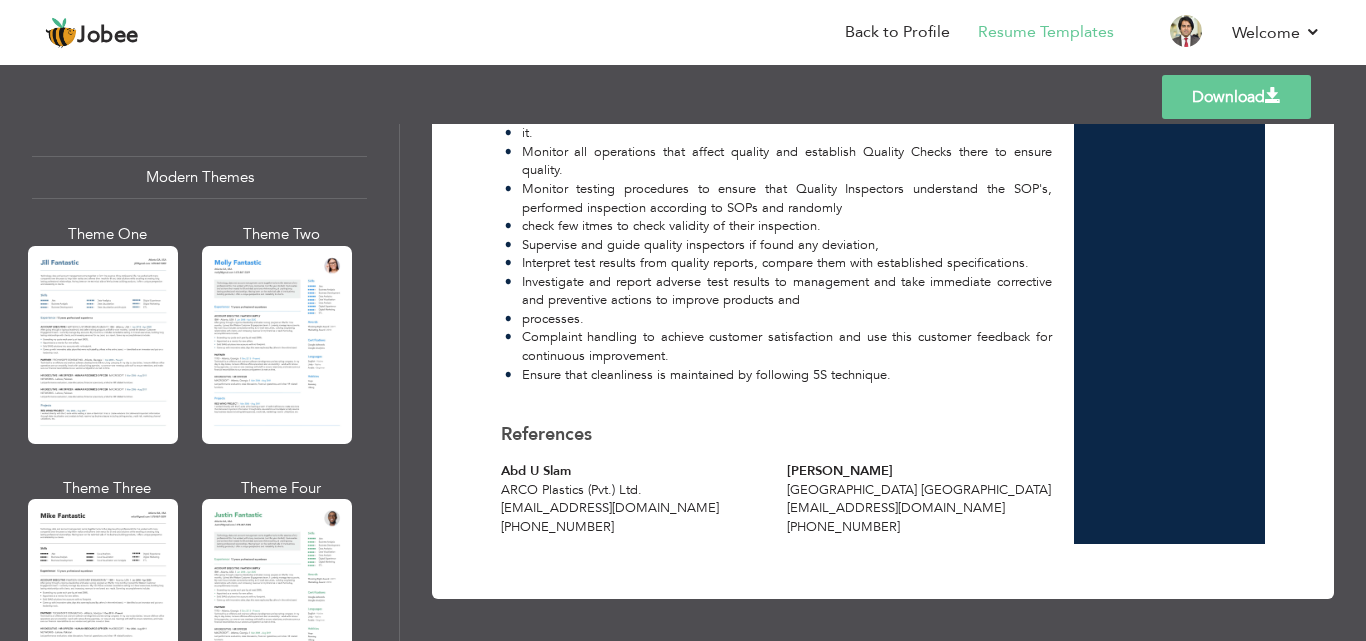 click on "Download
[PERSON_NAME]
Quality Assurance Officer  at [GEOGRAPHIC_DATA]
6" at bounding box center (883, 382) 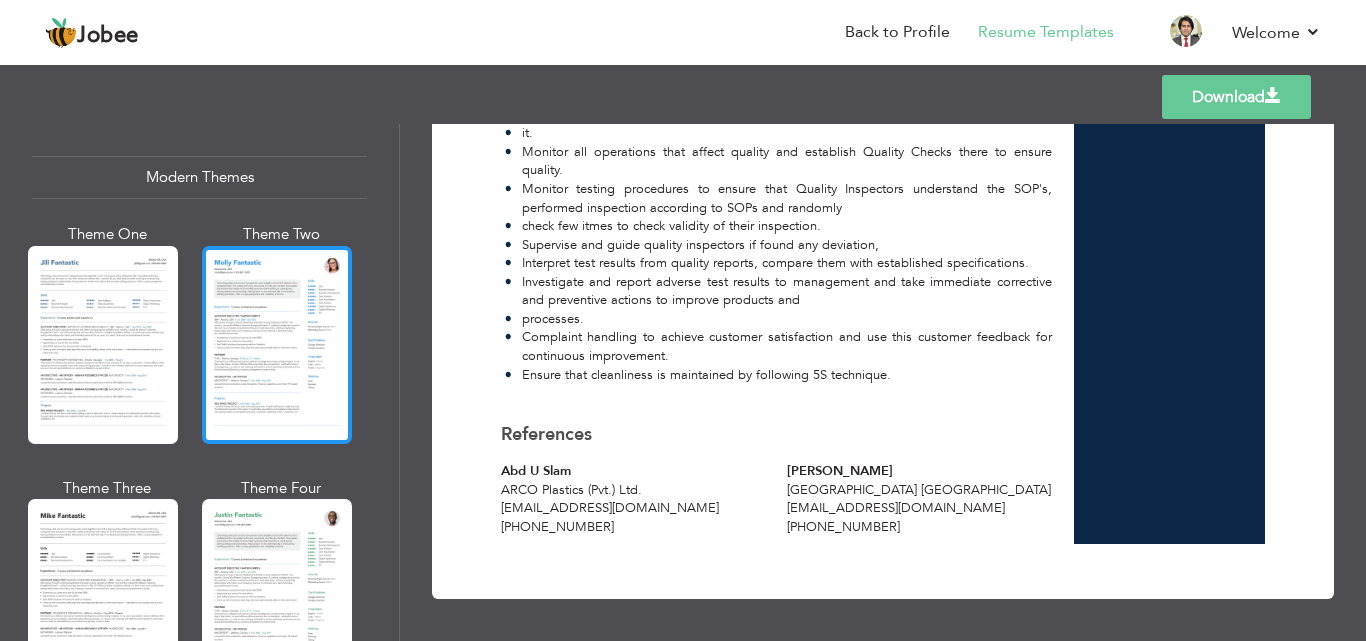 click at bounding box center (277, 345) 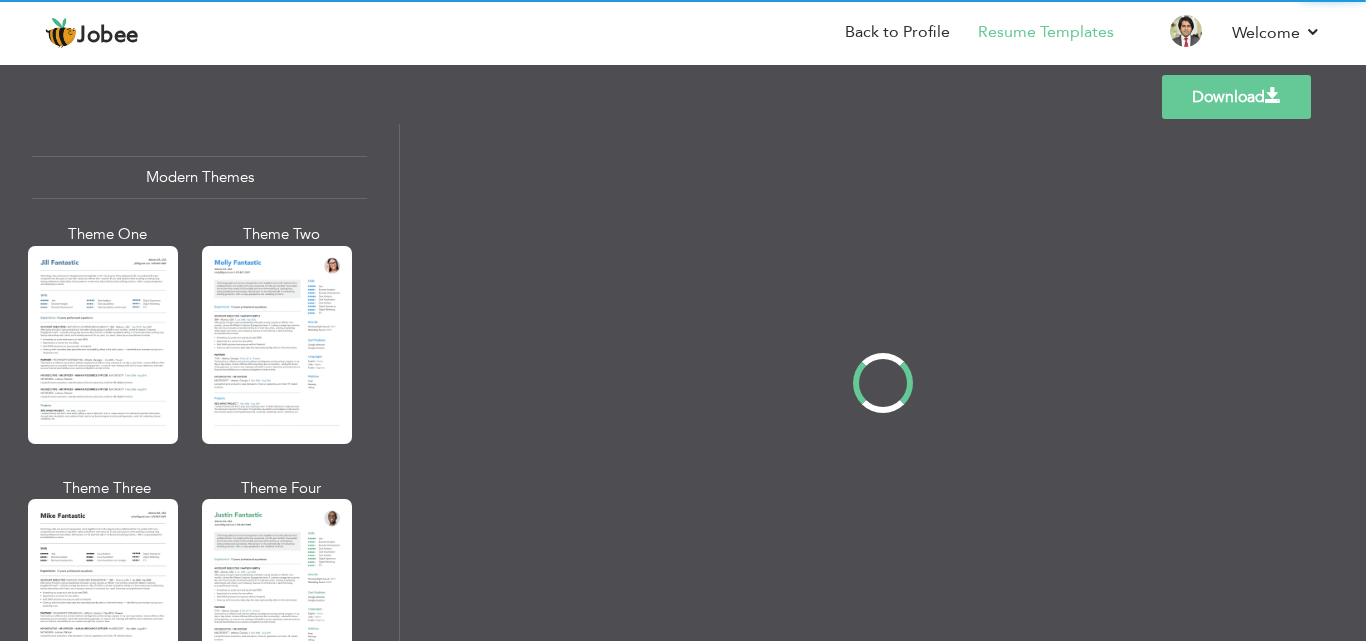 scroll, scrollTop: 0, scrollLeft: 0, axis: both 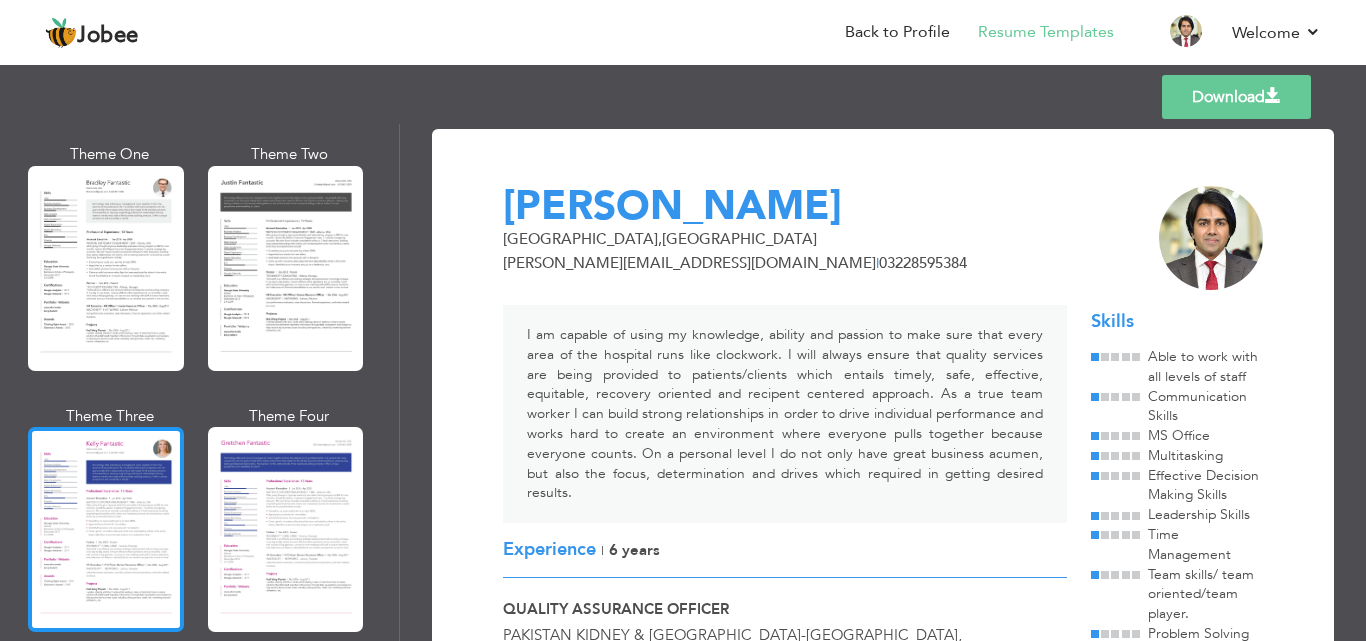 click at bounding box center (106, 529) 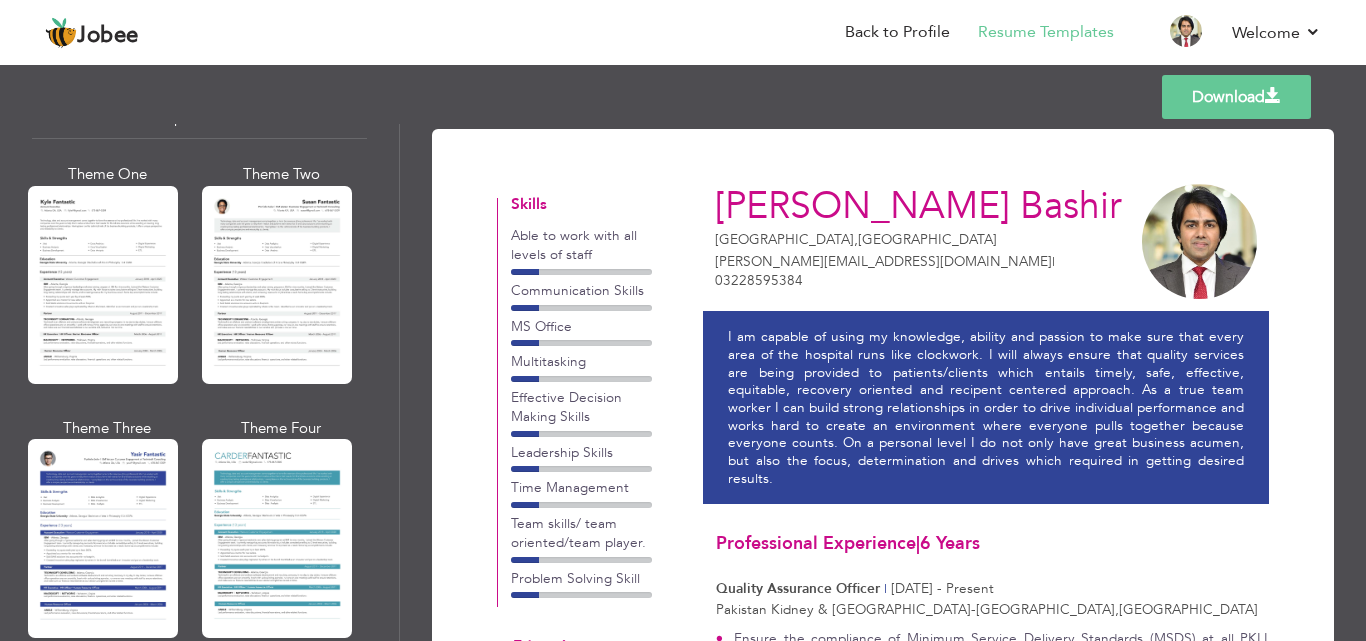 scroll, scrollTop: 3560, scrollLeft: 0, axis: vertical 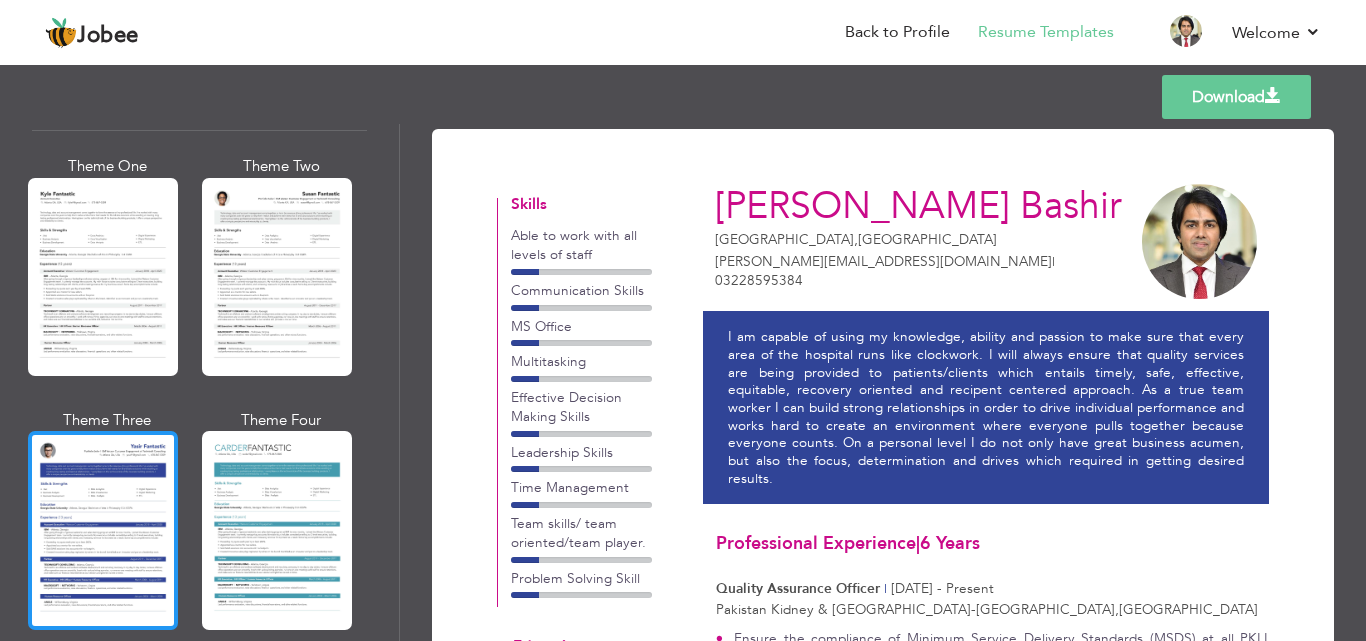 click at bounding box center [103, 530] 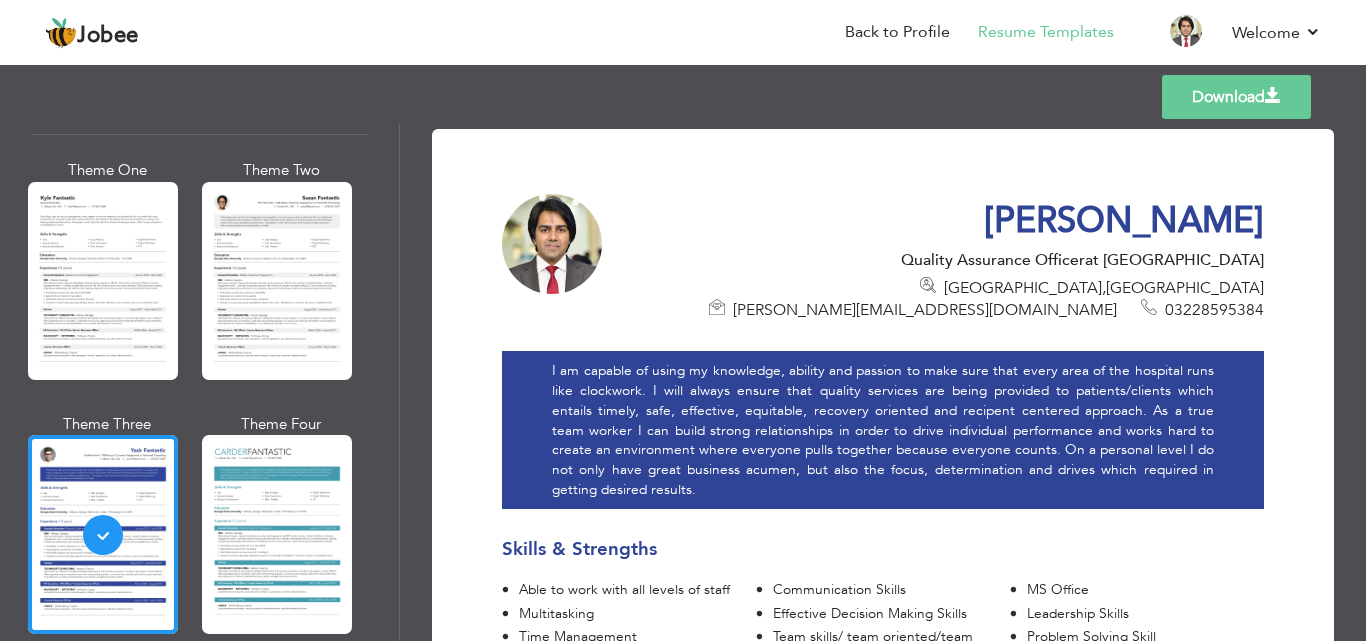 scroll, scrollTop: 3560, scrollLeft: 0, axis: vertical 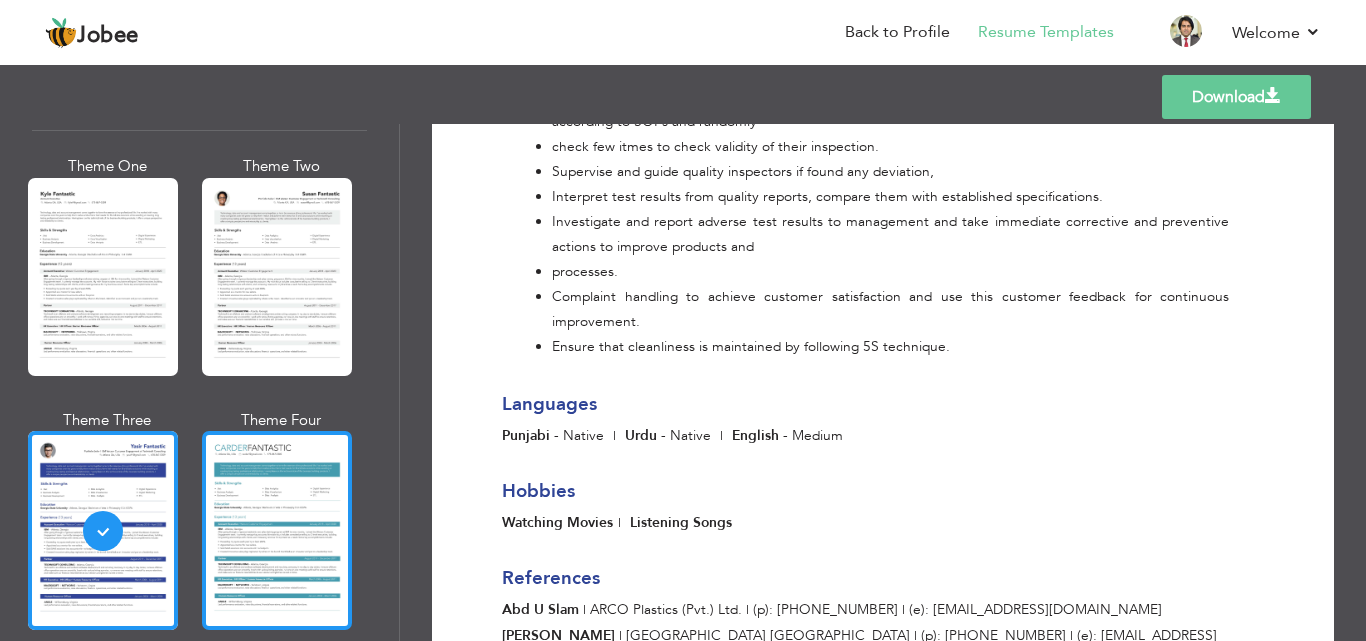 click at bounding box center [277, 530] 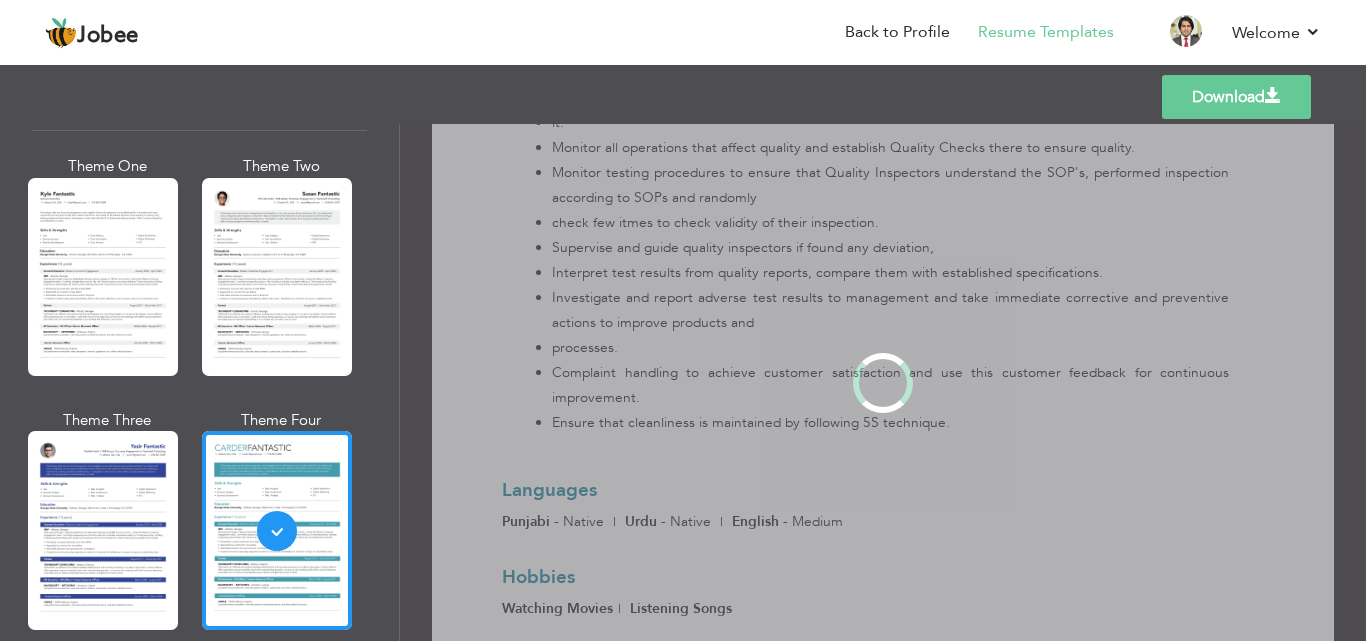 scroll, scrollTop: 0, scrollLeft: 0, axis: both 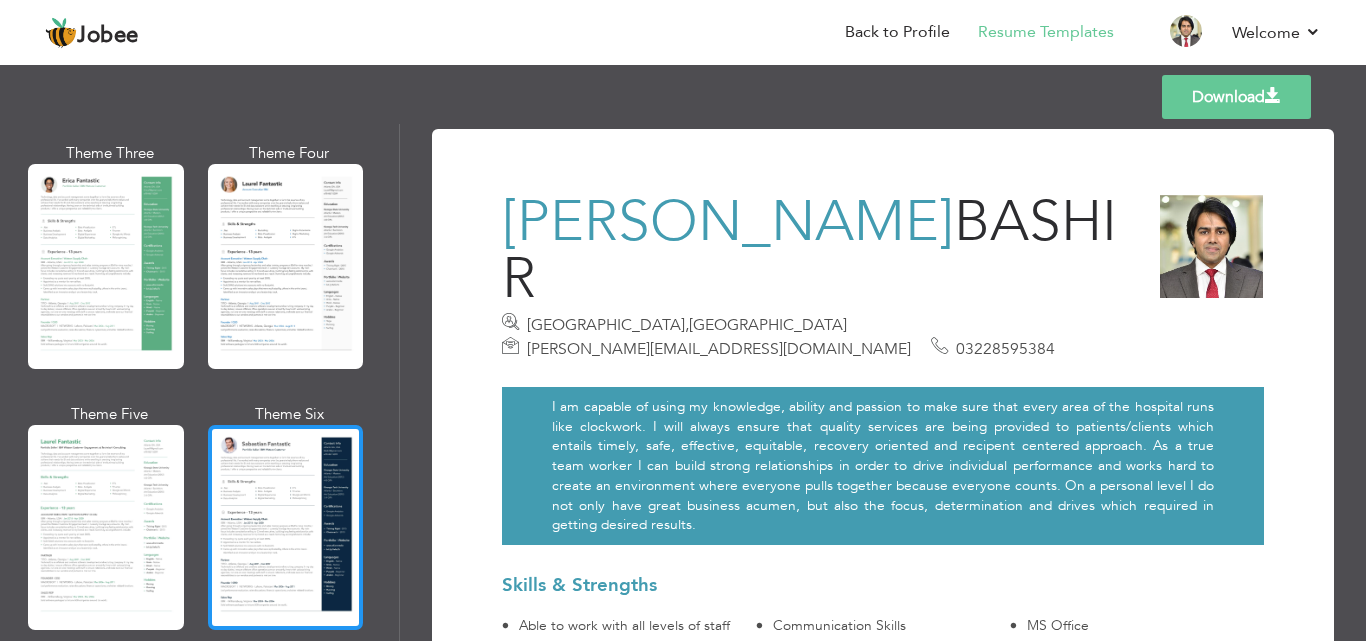 click at bounding box center (286, 527) 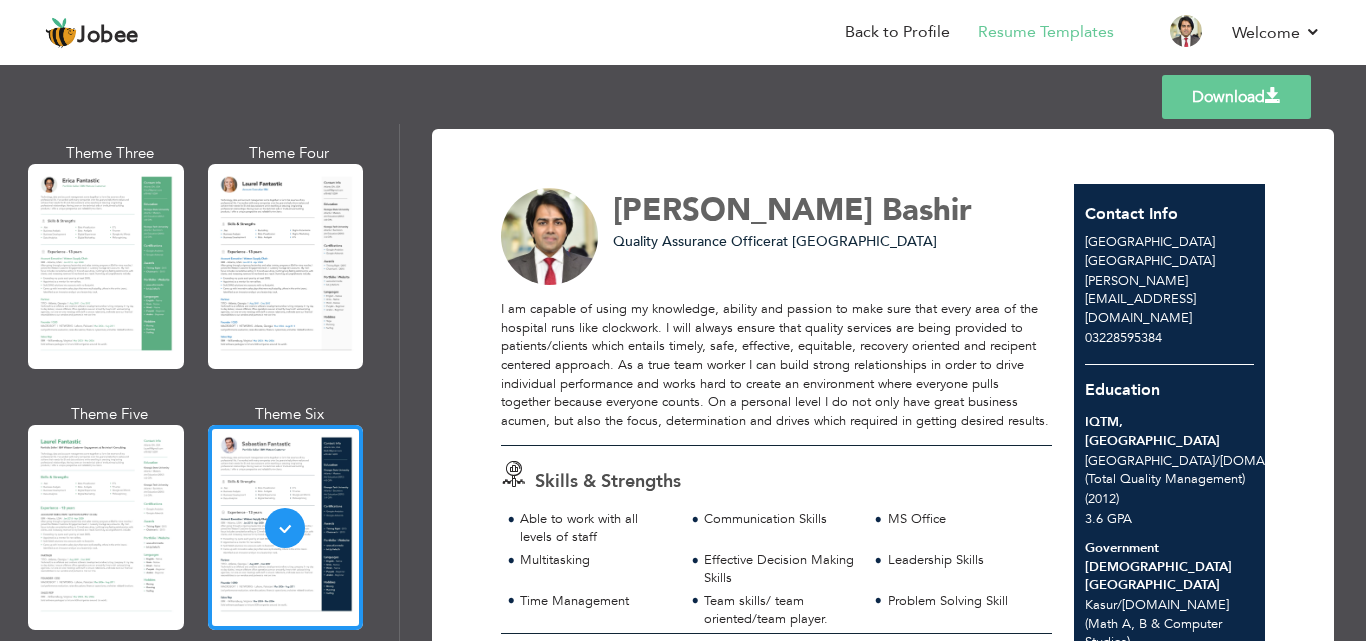 click on "Download" at bounding box center [1236, 97] 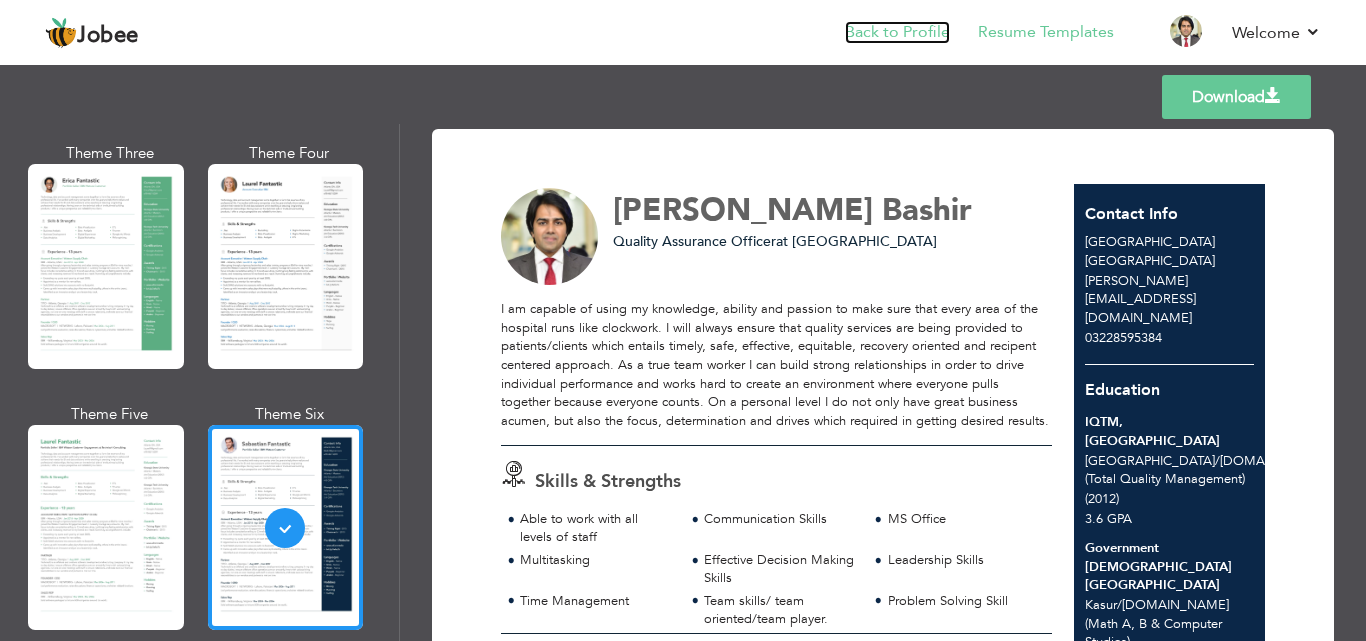click on "Back to Profile" at bounding box center (897, 32) 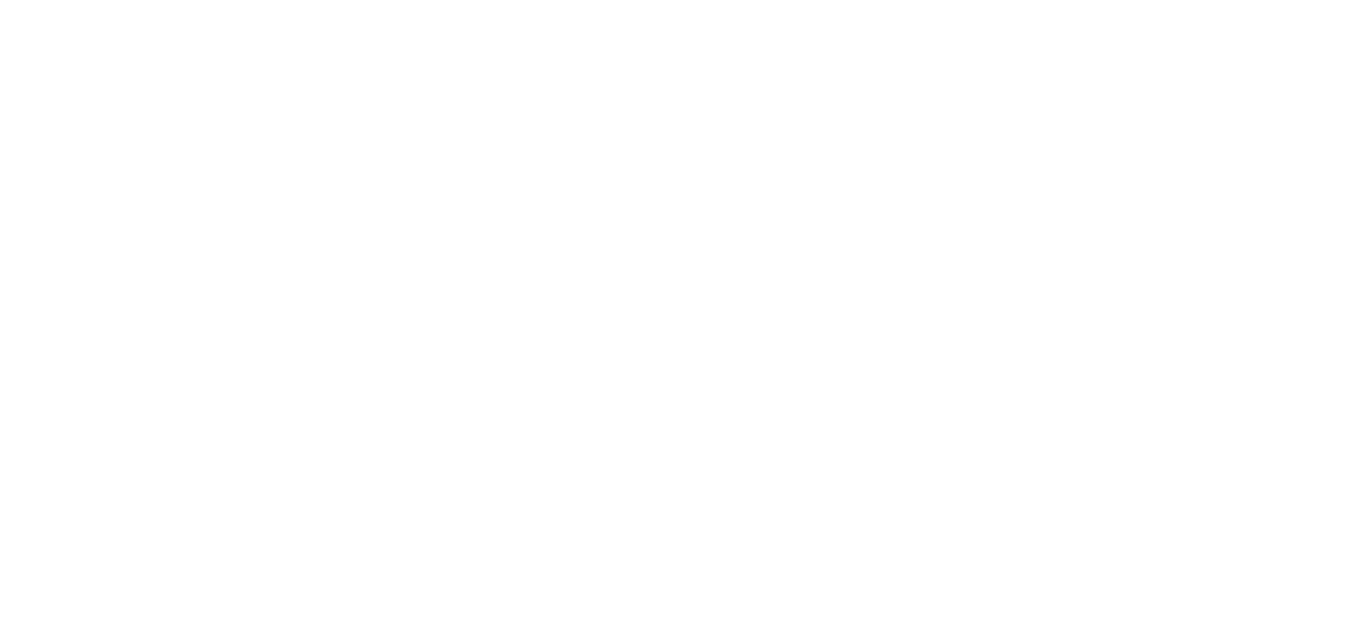 scroll, scrollTop: 0, scrollLeft: 0, axis: both 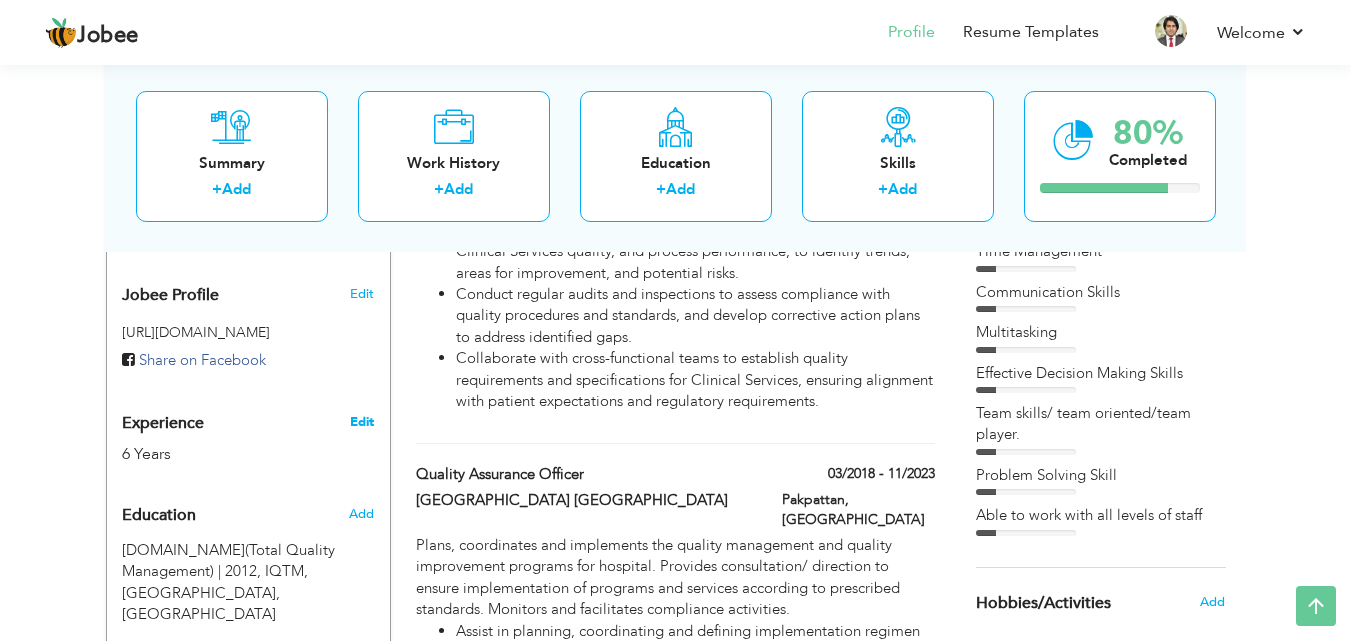 click on "Edit" at bounding box center (362, 422) 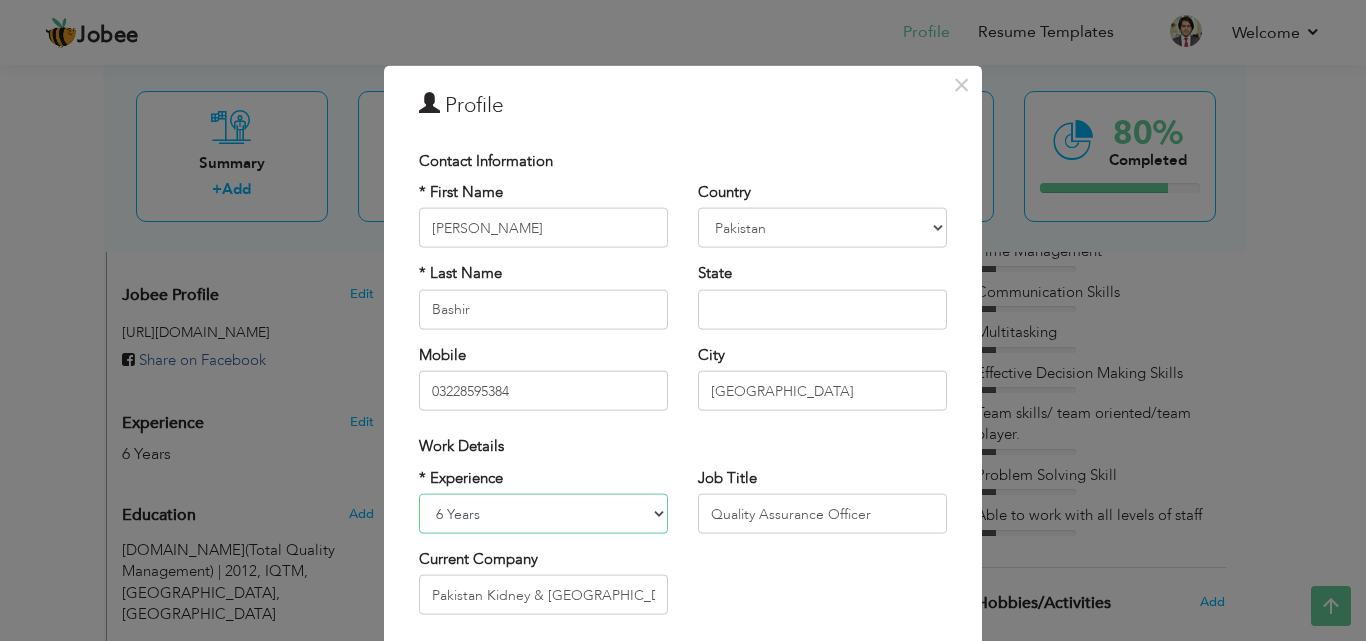click on "Entry Level Less than 1 Year 1 Year 2 Years 3 Years 4 Years 5 Years 6 Years 7 Years 8 Years 9 Years 10 Years 11 Years 12 Years 13 Years 14 Years 15 Years 16 Years 17 Years 18 Years 19 Years 20 Years 21 Years 22 Years 23 Years 24 Years 25 Years 26 Years 27 Years 28 Years 29 Years 30 Years 31 Years 32 Years 33 Years 34 Years 35 Years More than 35 Years" at bounding box center (543, 514) 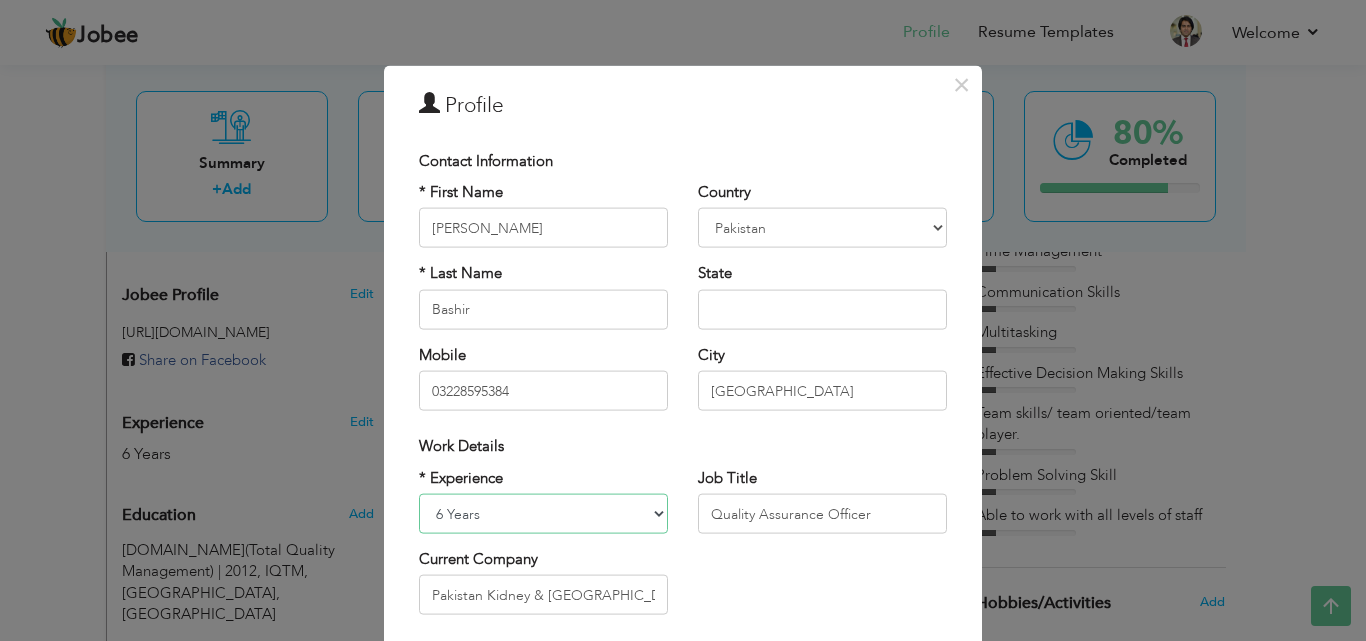 select on "number:14" 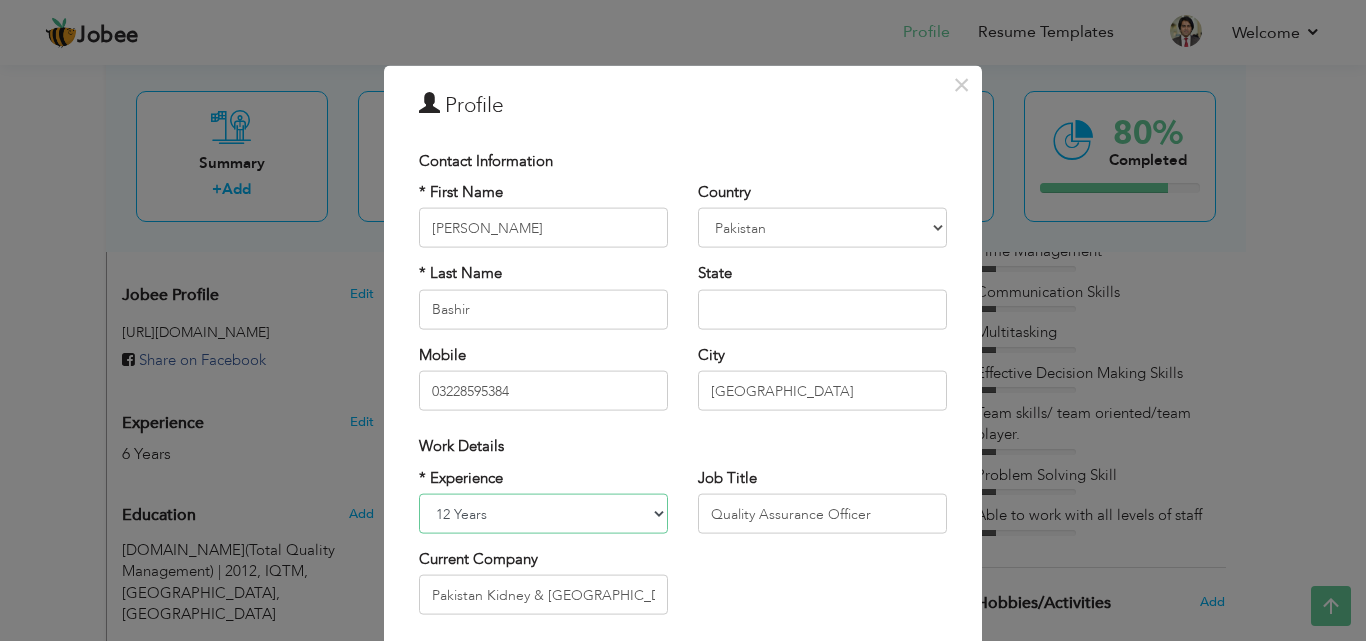 click on "Entry Level Less than 1 Year 1 Year 2 Years 3 Years 4 Years 5 Years 6 Years 7 Years 8 Years 9 Years 10 Years 11 Years 12 Years 13 Years 14 Years 15 Years 16 Years 17 Years 18 Years 19 Years 20 Years 21 Years 22 Years 23 Years 24 Years 25 Years 26 Years 27 Years 28 Years 29 Years 30 Years 31 Years 32 Years 33 Years 34 Years 35 Years More than 35 Years" at bounding box center [543, 514] 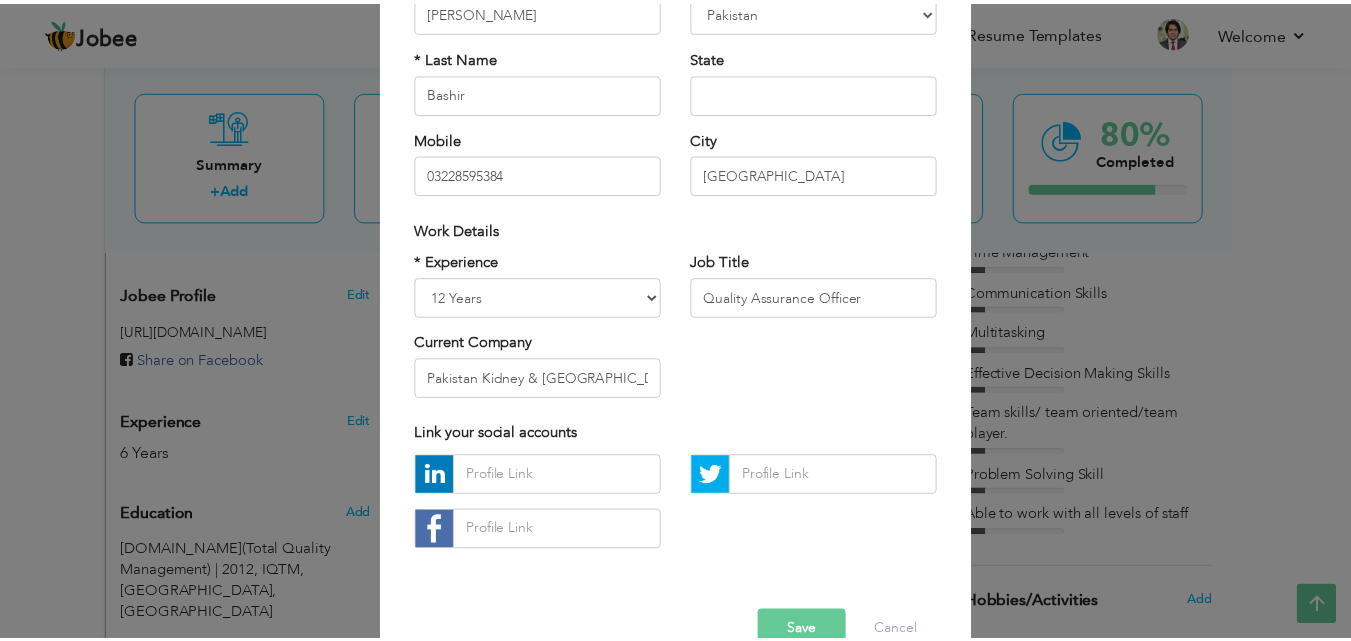 scroll, scrollTop: 219, scrollLeft: 0, axis: vertical 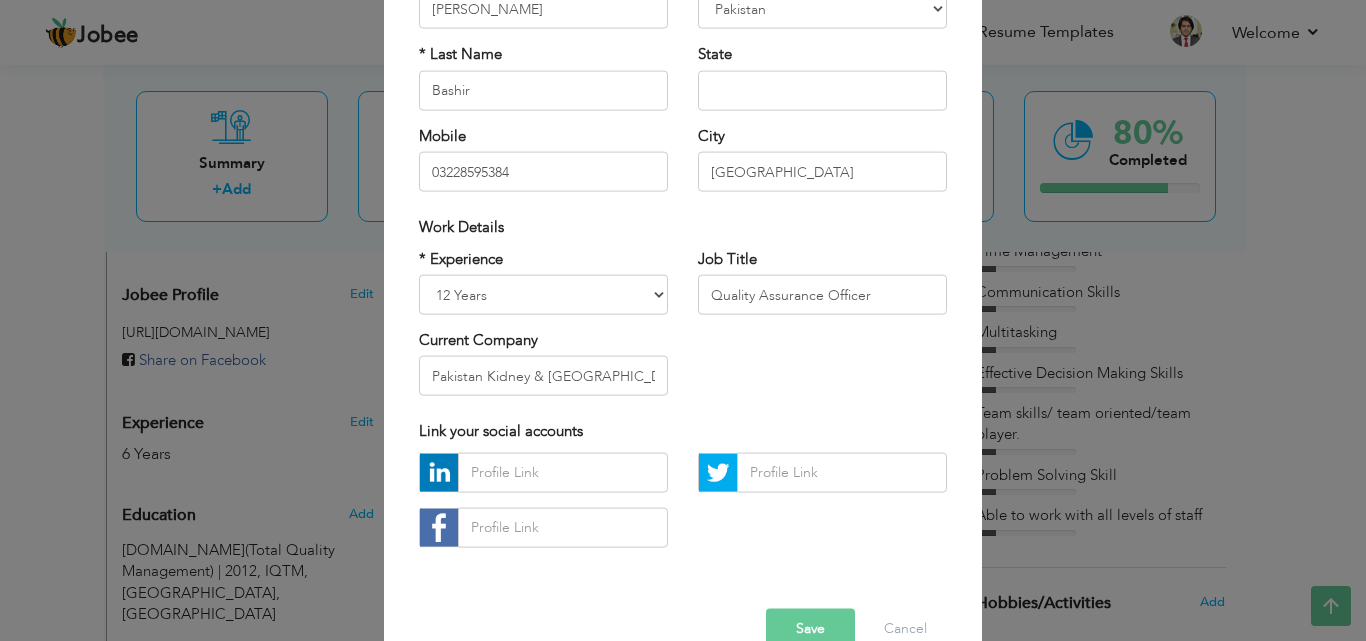 click on "Save" at bounding box center [810, 628] 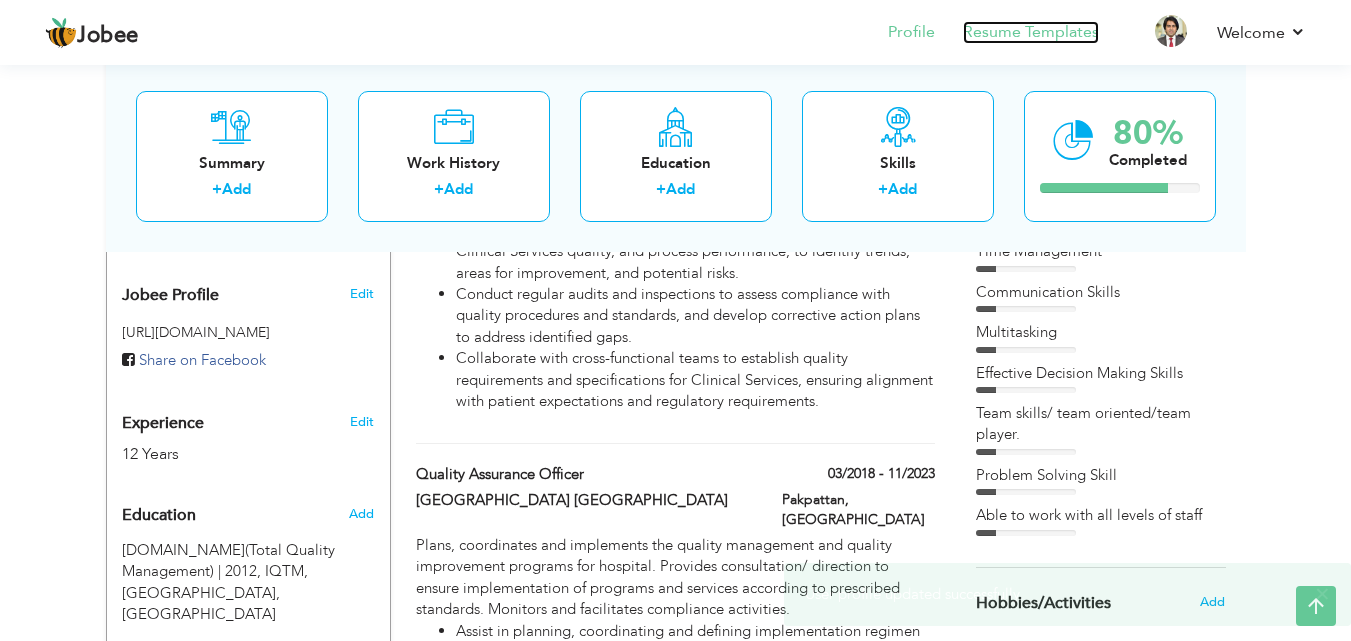 click on "Resume Templates" at bounding box center [1031, 32] 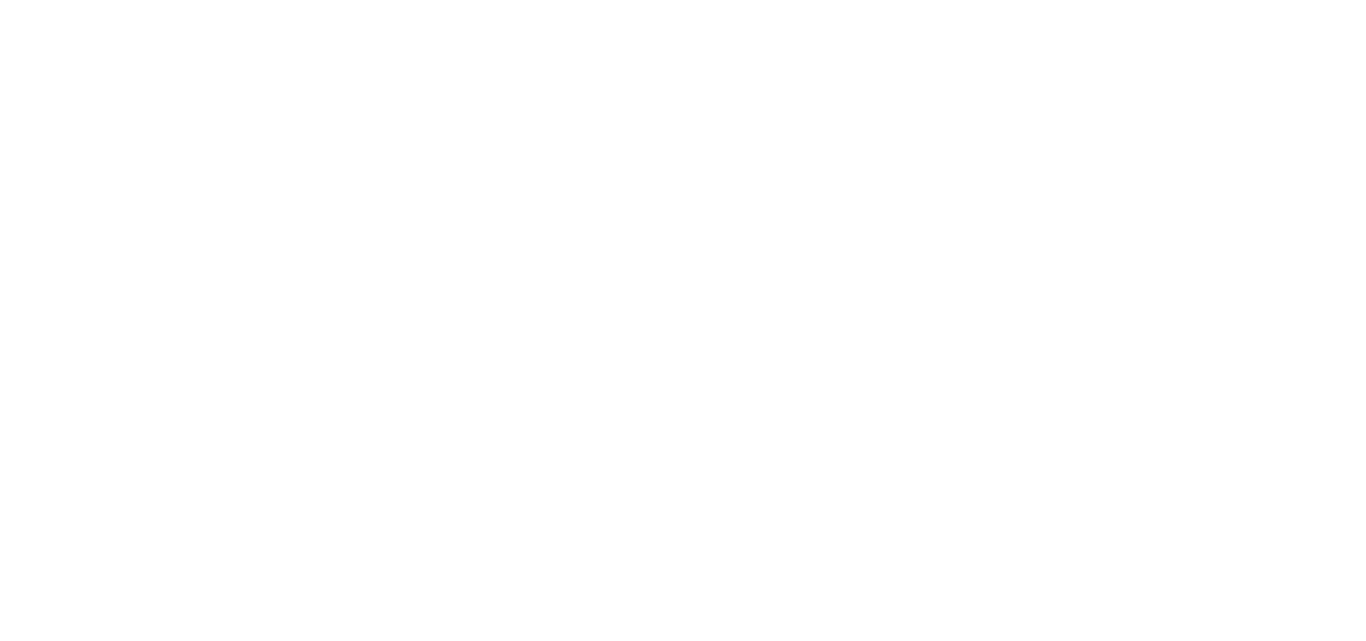 scroll, scrollTop: 0, scrollLeft: 0, axis: both 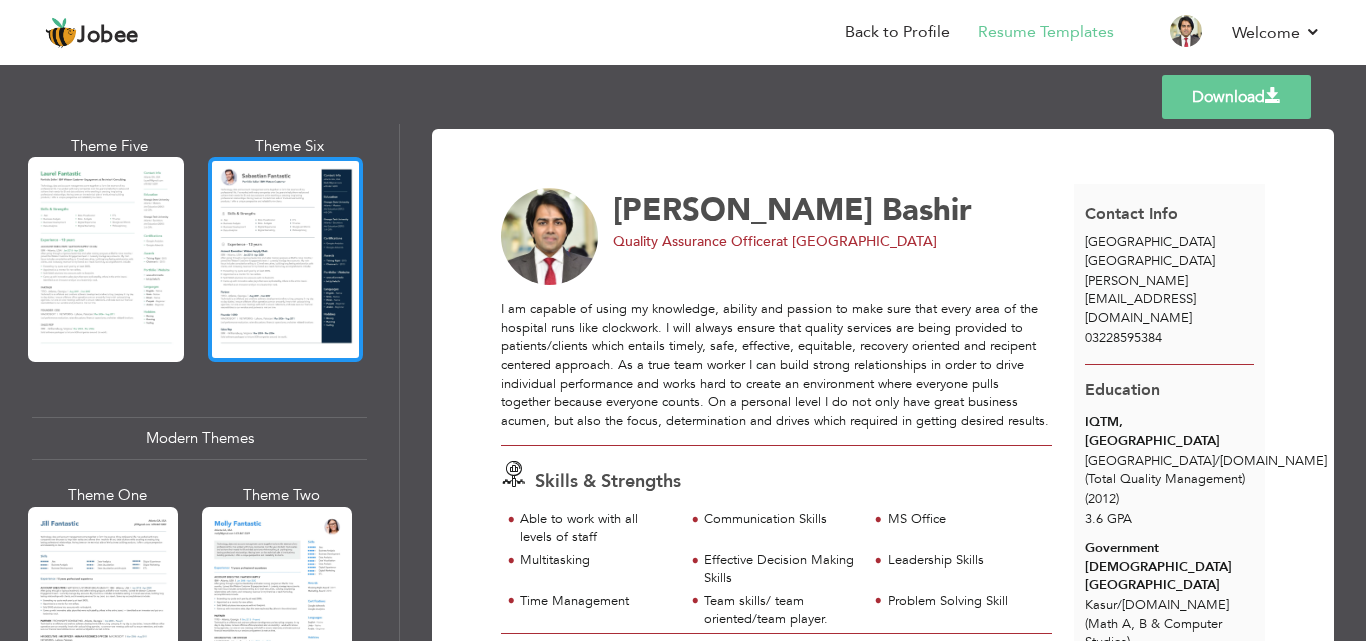 click at bounding box center [286, 259] 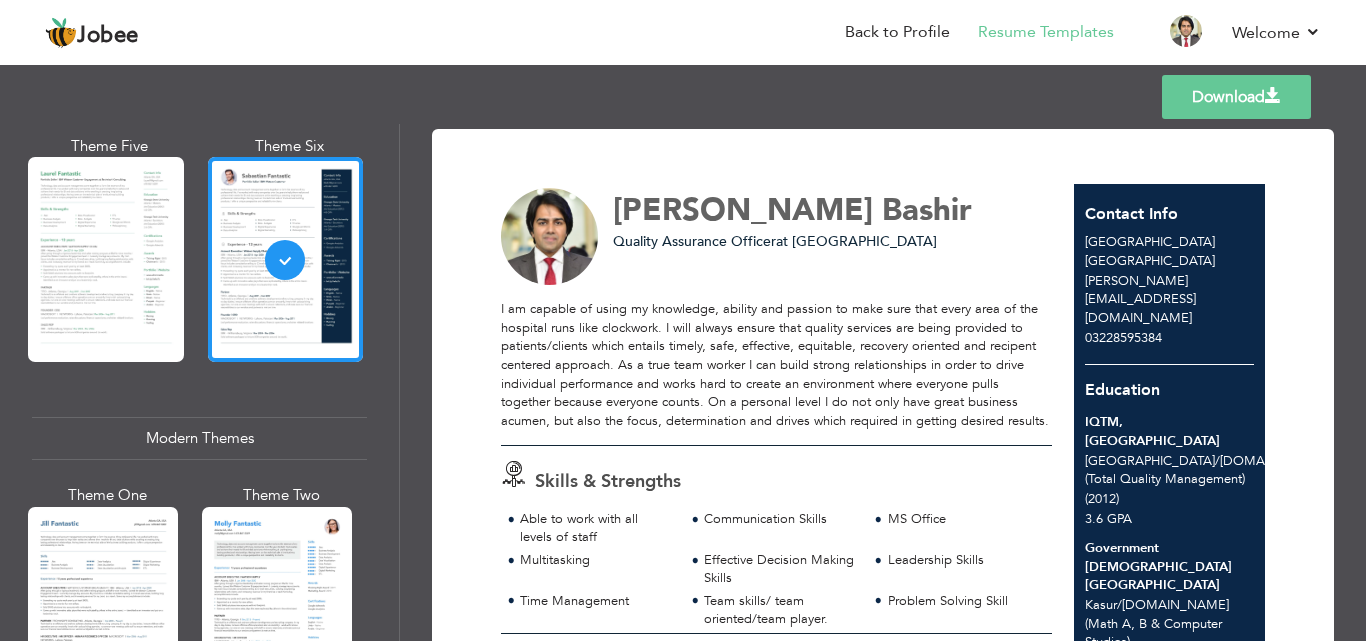 click on "Download" at bounding box center (1236, 97) 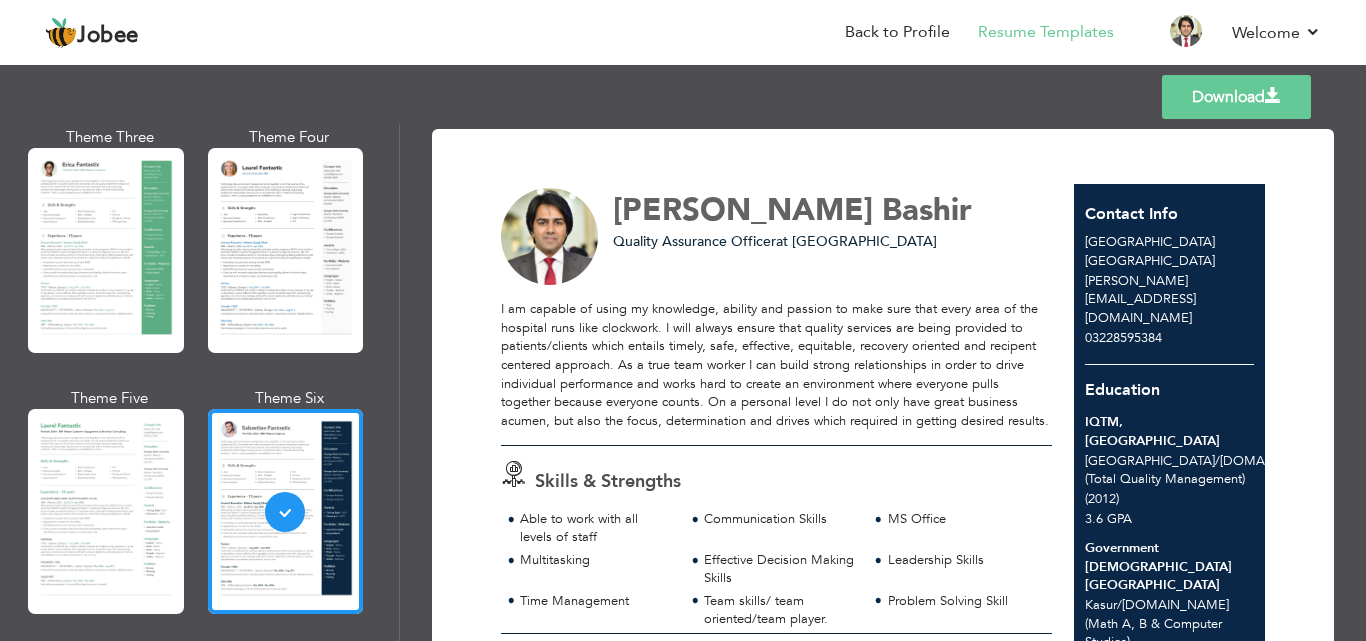 scroll, scrollTop: 292, scrollLeft: 0, axis: vertical 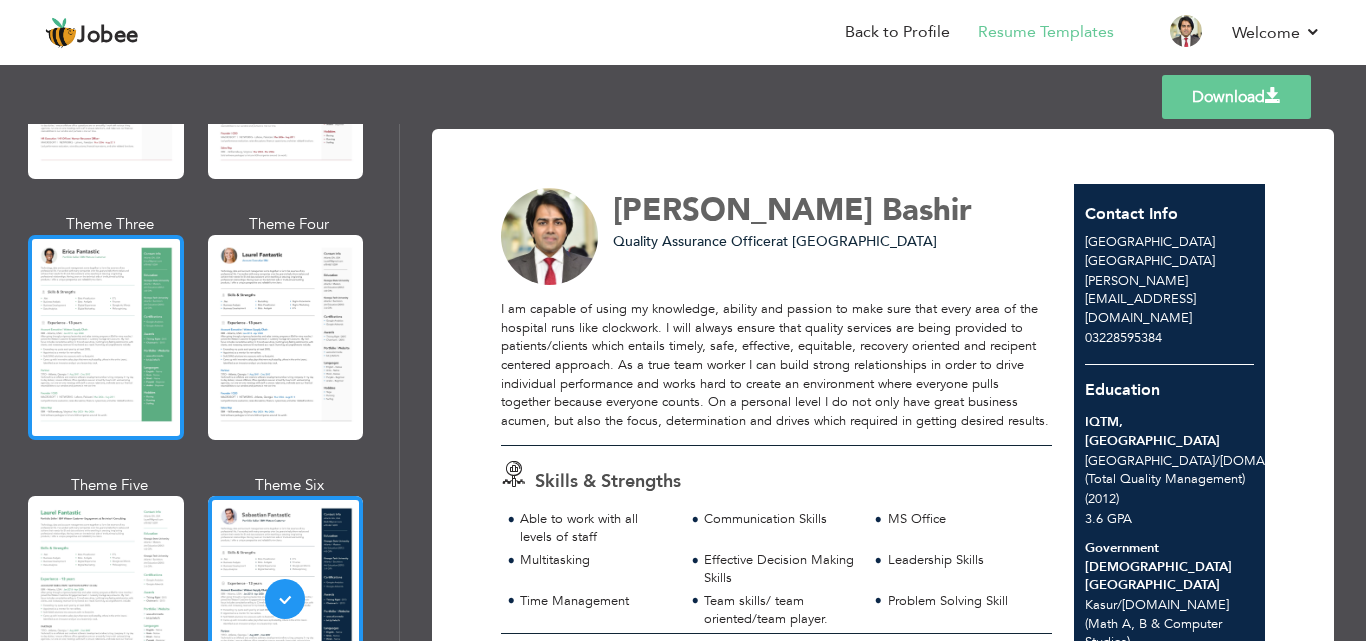 click at bounding box center [106, 337] 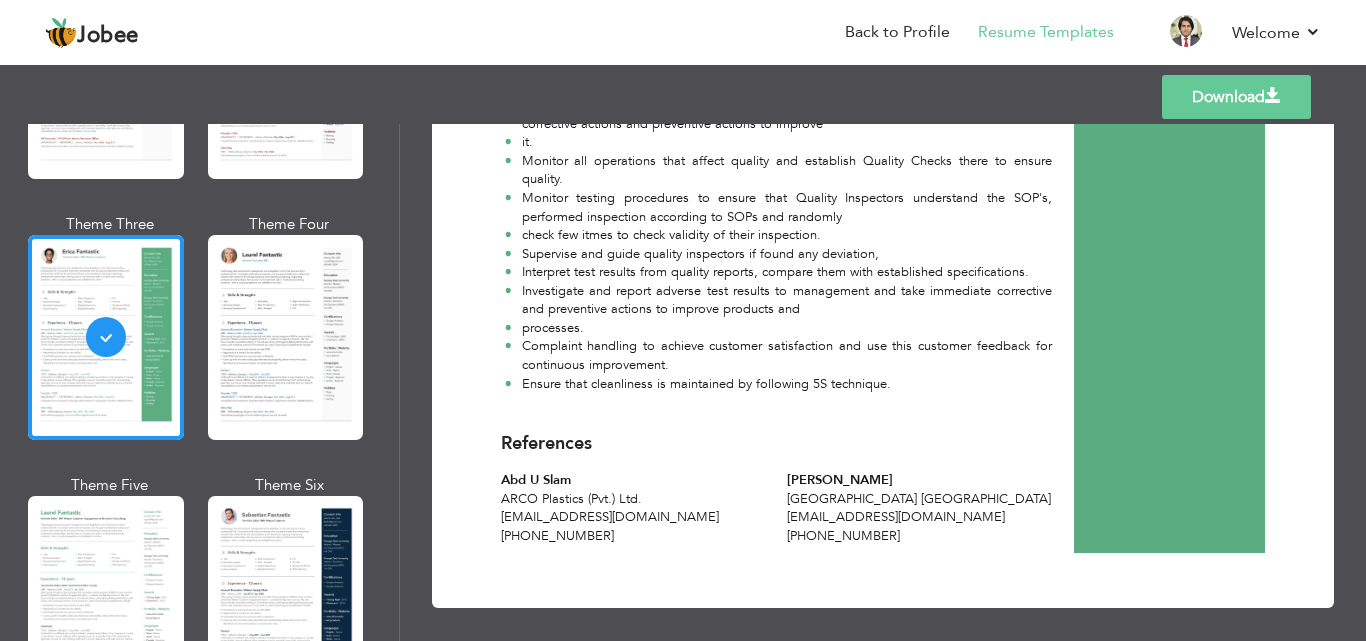 scroll, scrollTop: 3069, scrollLeft: 0, axis: vertical 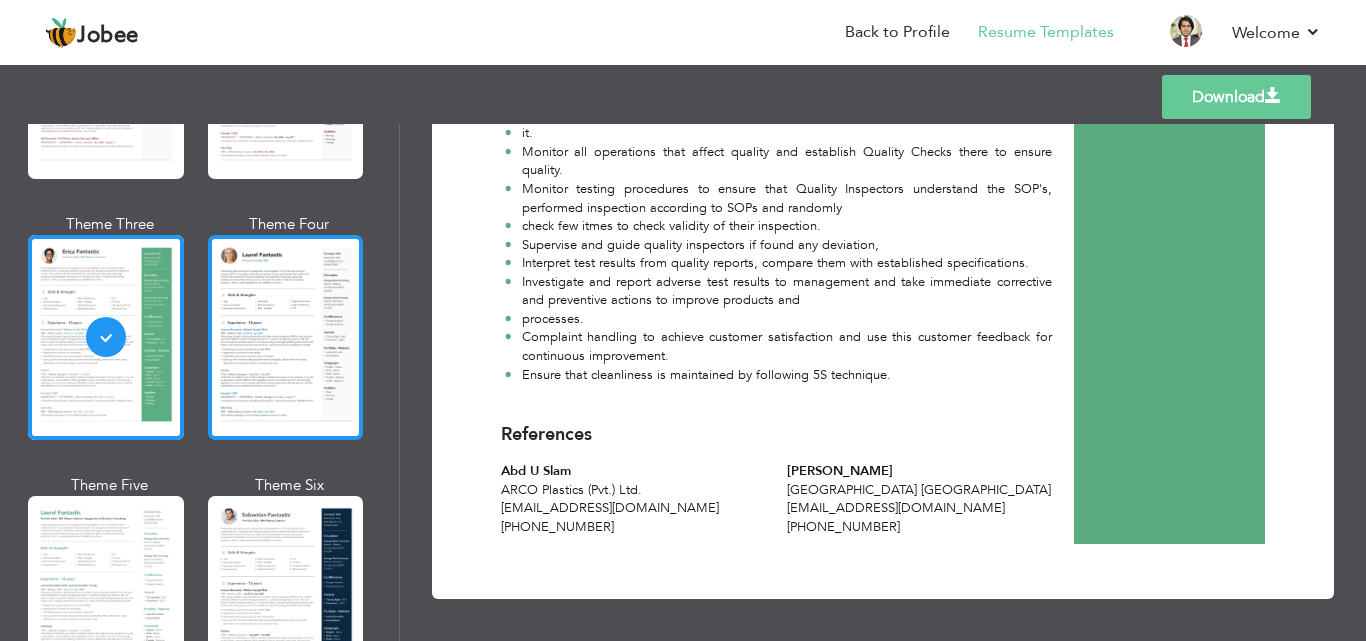 click at bounding box center (286, 337) 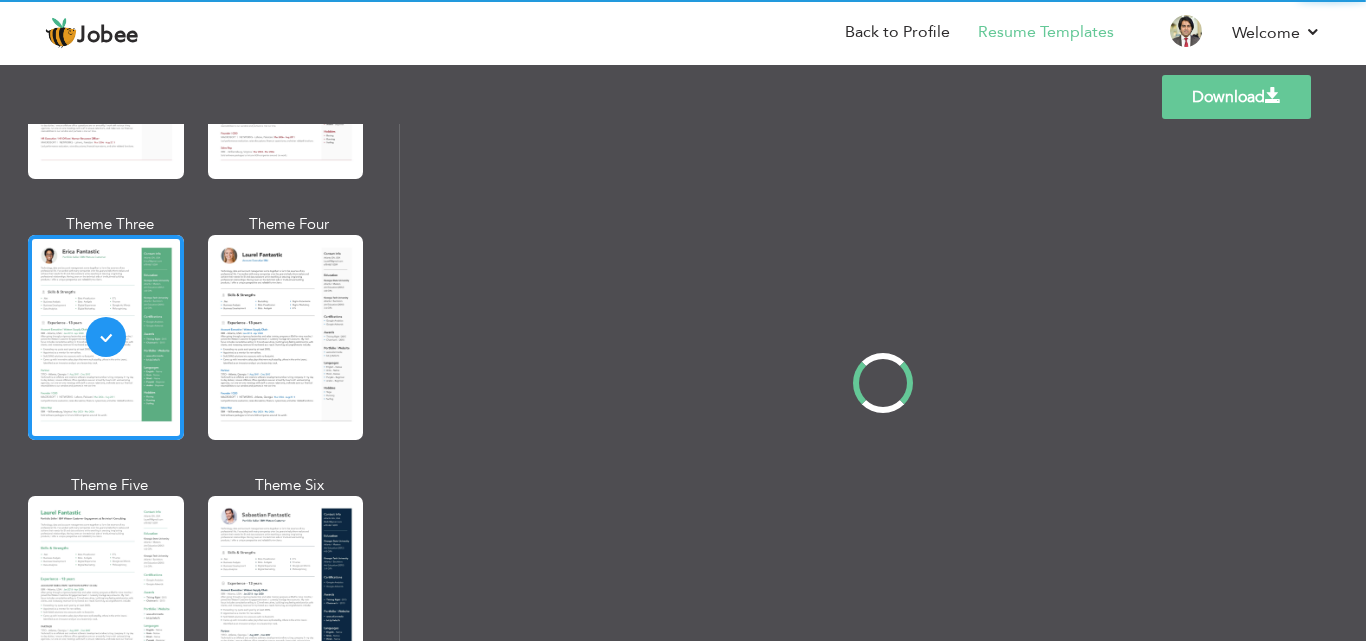 scroll, scrollTop: 0, scrollLeft: 0, axis: both 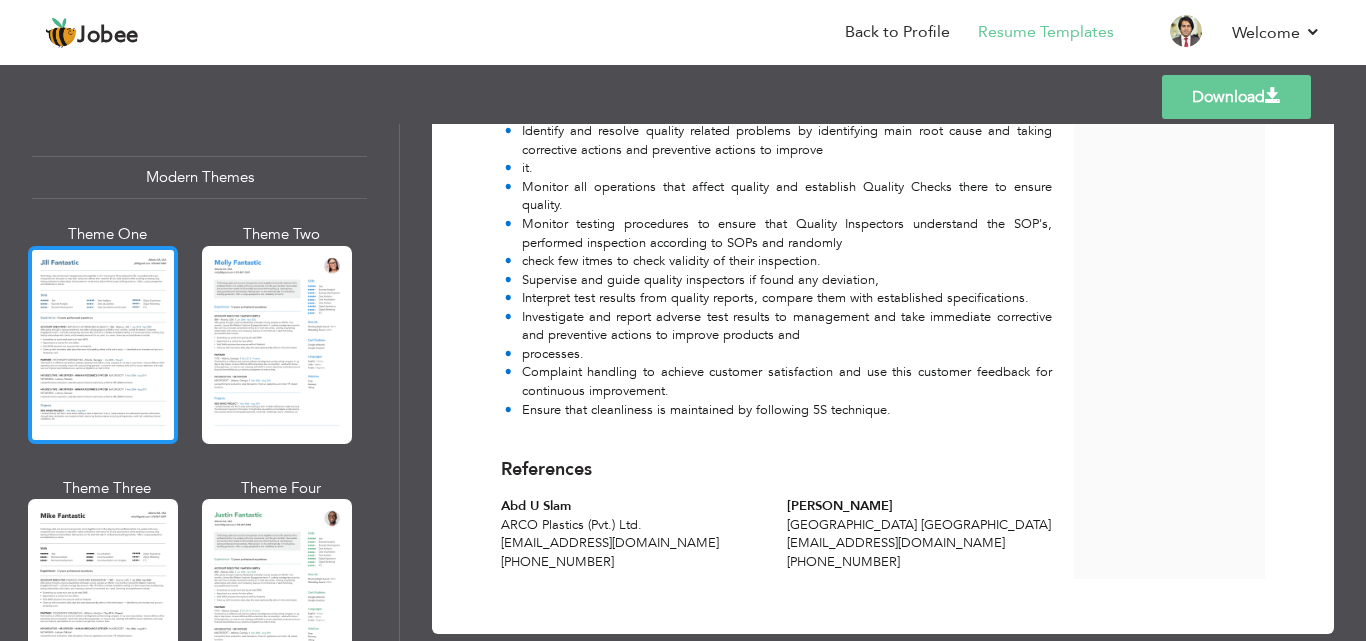 click at bounding box center [103, 345] 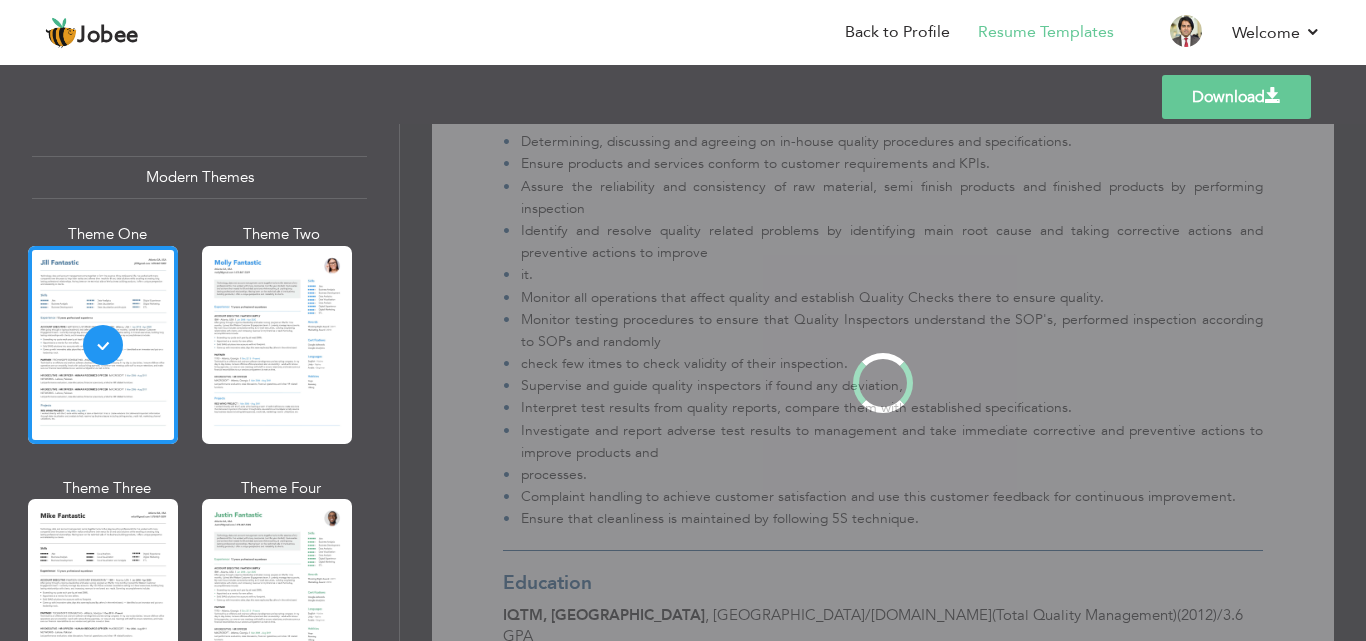 scroll, scrollTop: 0, scrollLeft: 0, axis: both 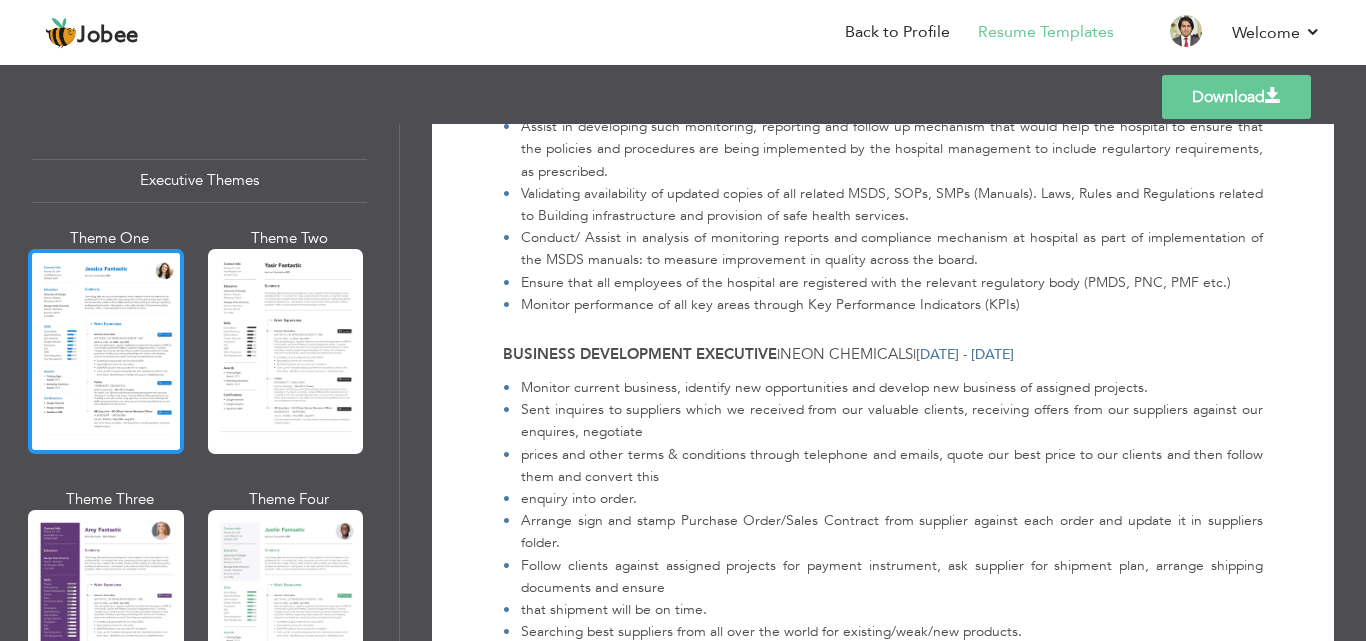 click at bounding box center (106, 351) 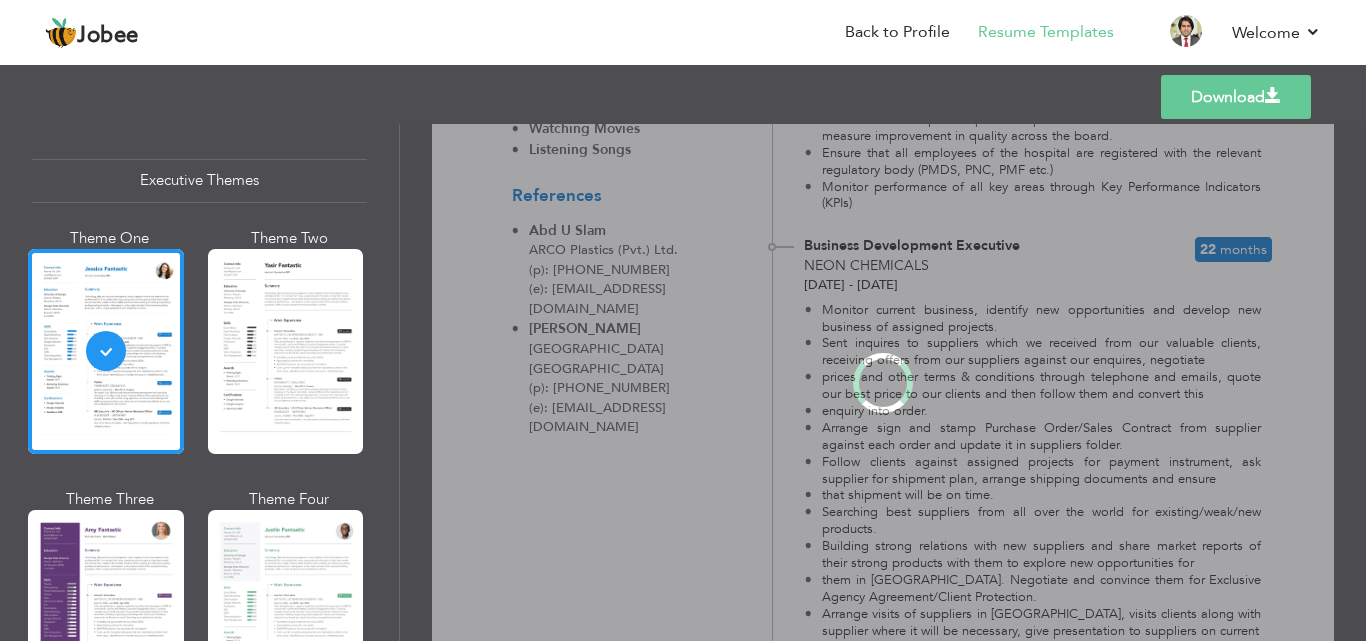 scroll, scrollTop: 0, scrollLeft: 0, axis: both 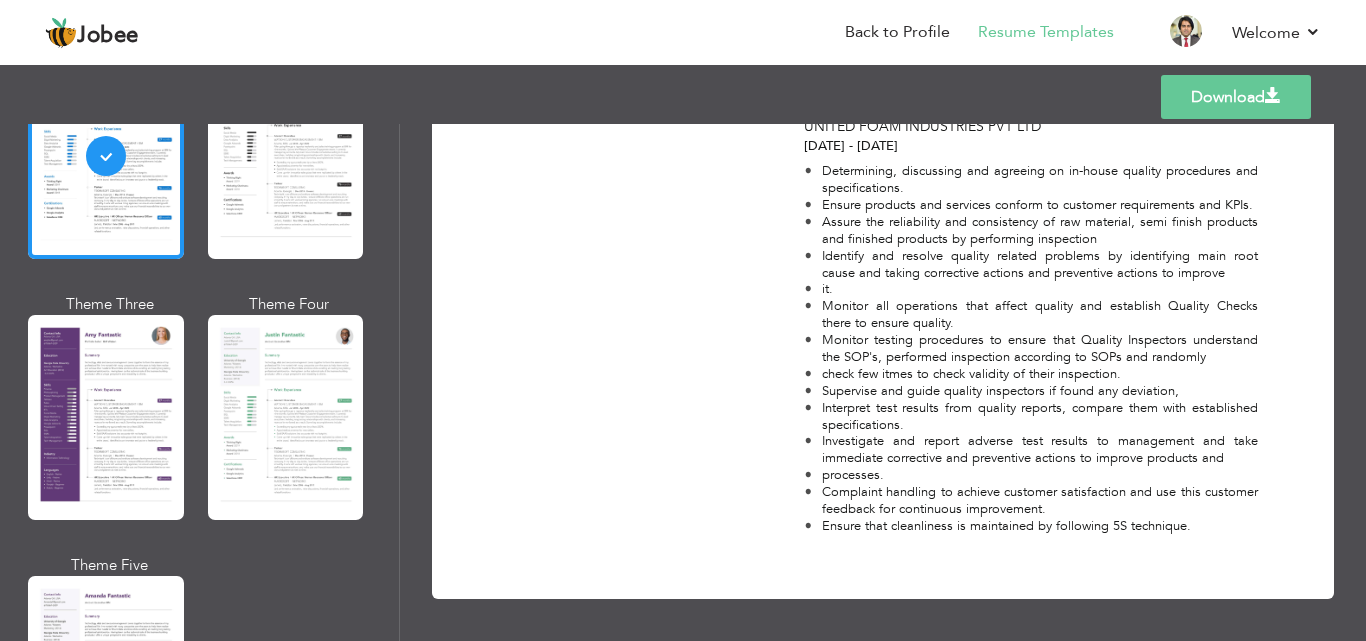 click on "Download" at bounding box center (1236, 97) 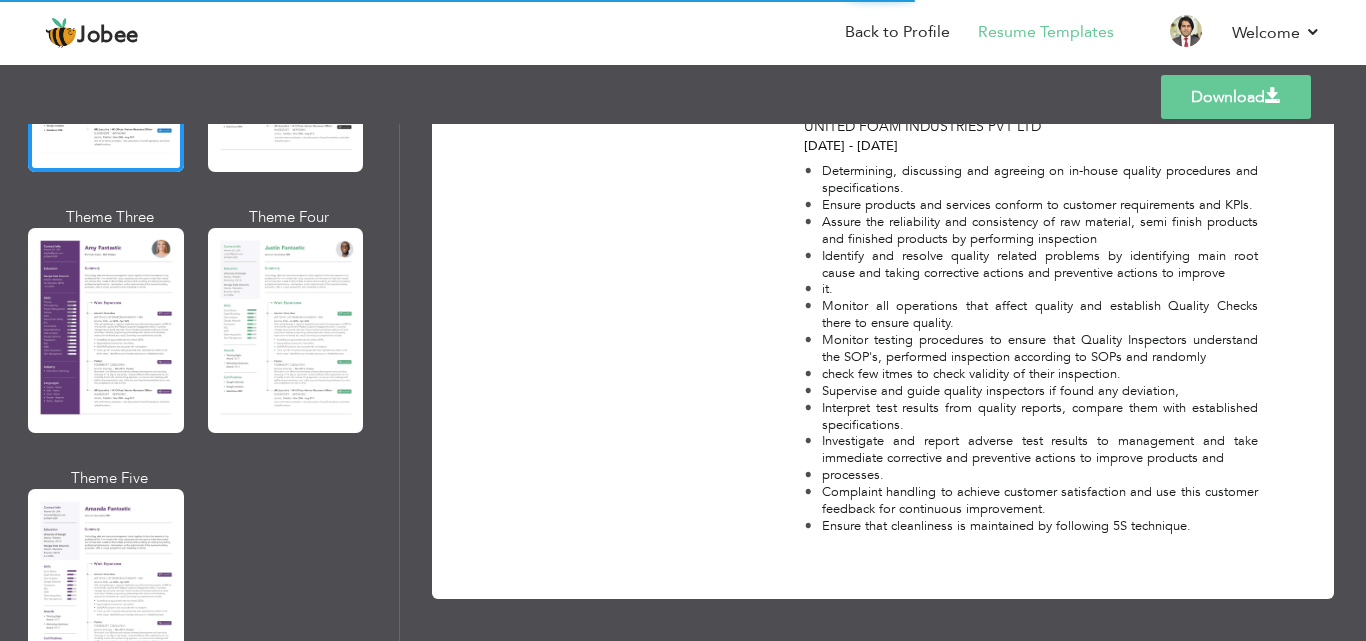 scroll, scrollTop: 1782, scrollLeft: 0, axis: vertical 